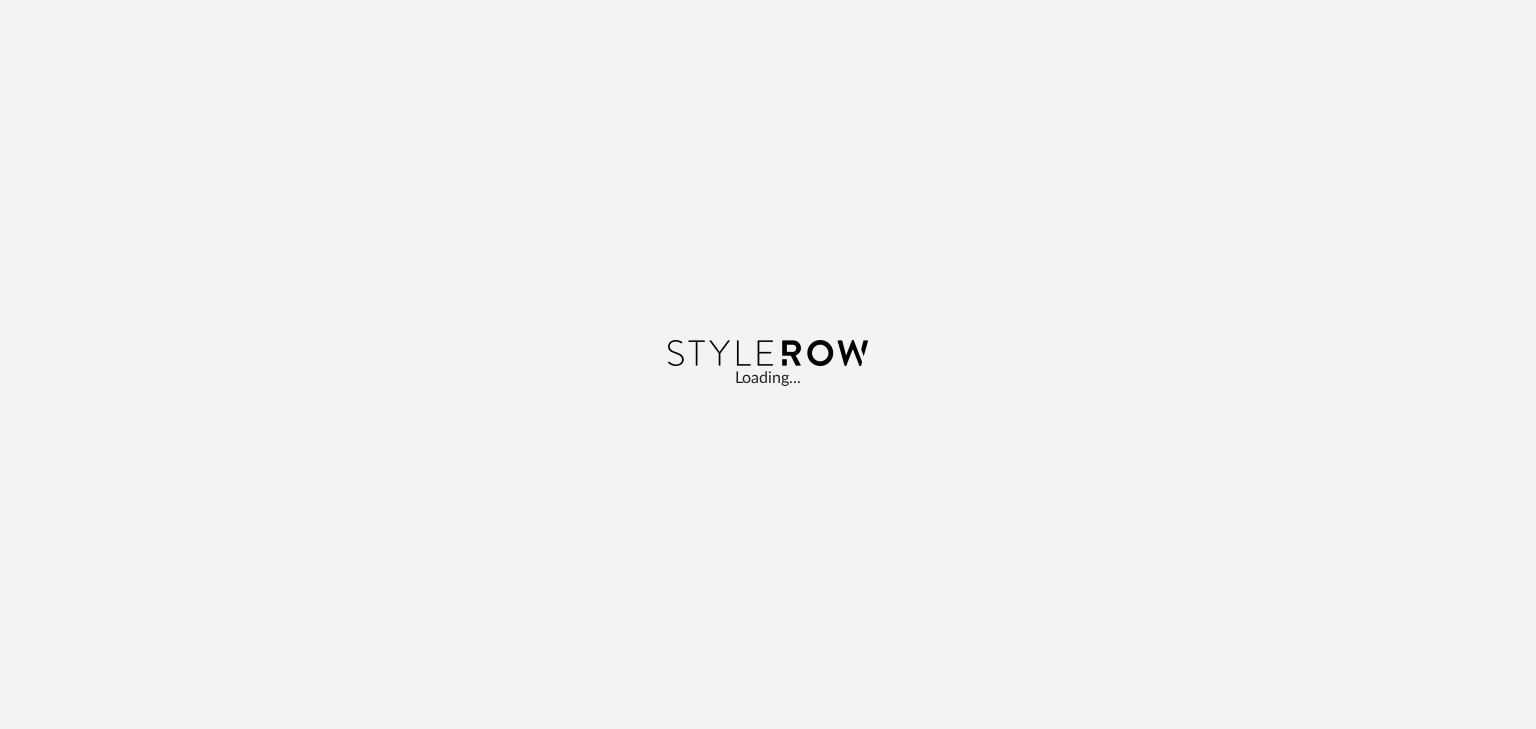 scroll, scrollTop: 0, scrollLeft: 0, axis: both 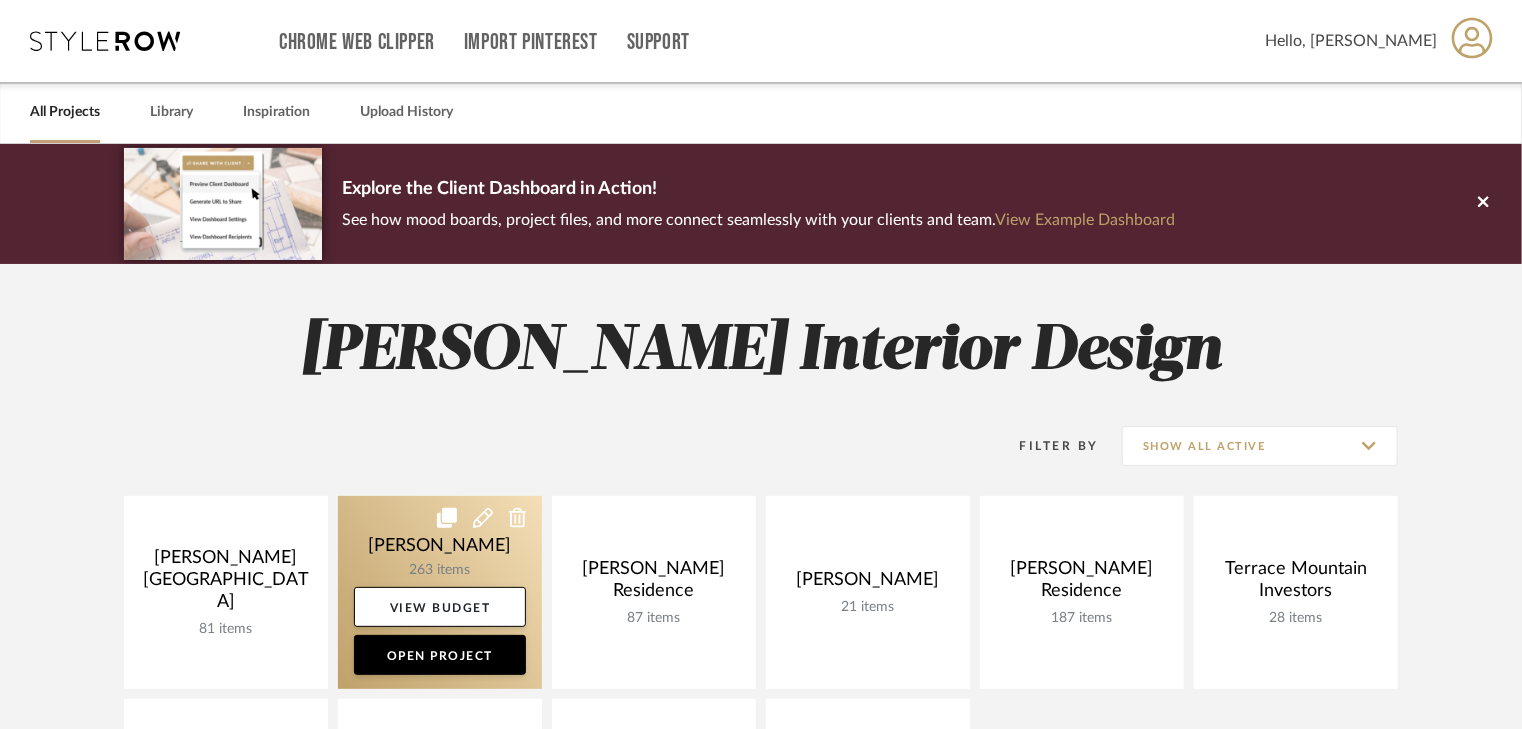 click 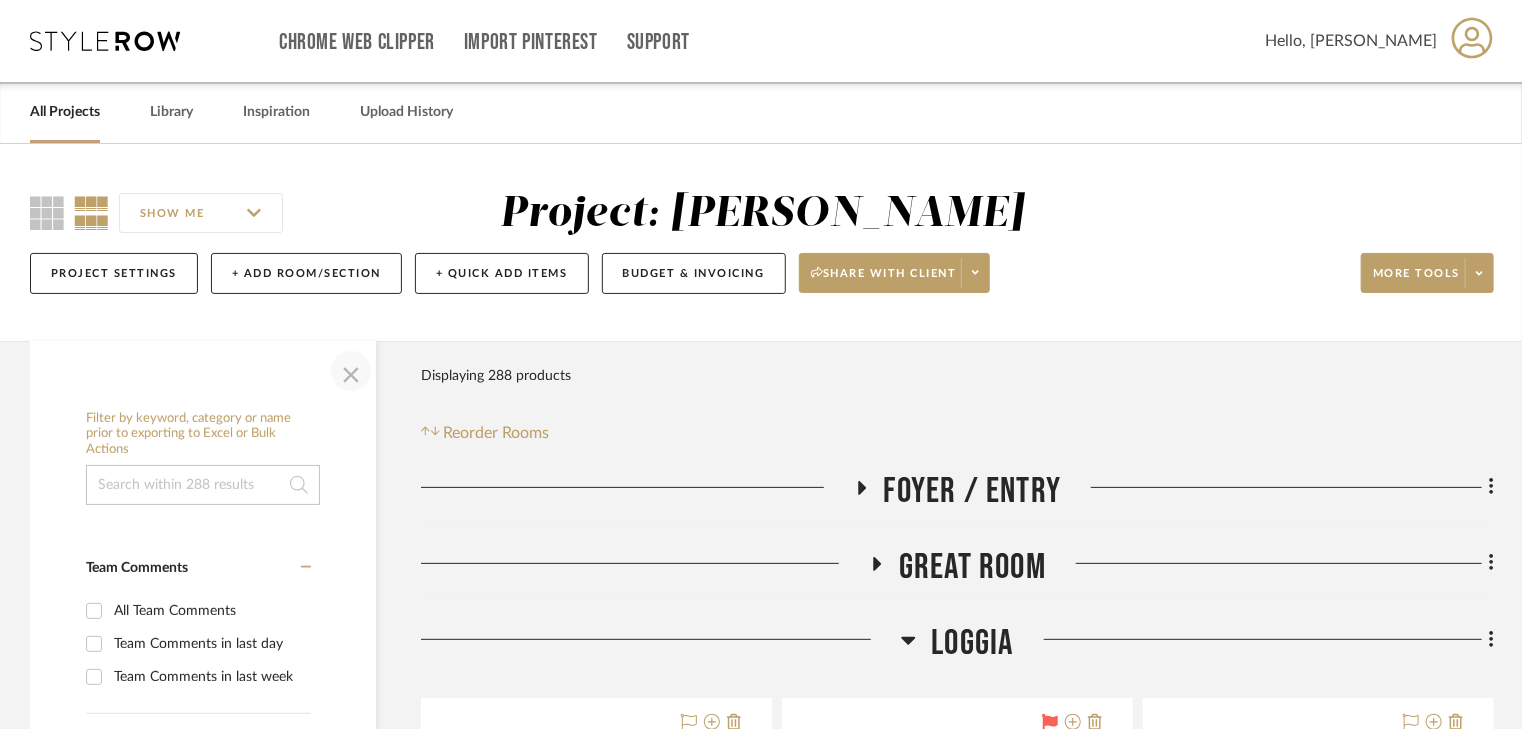 click 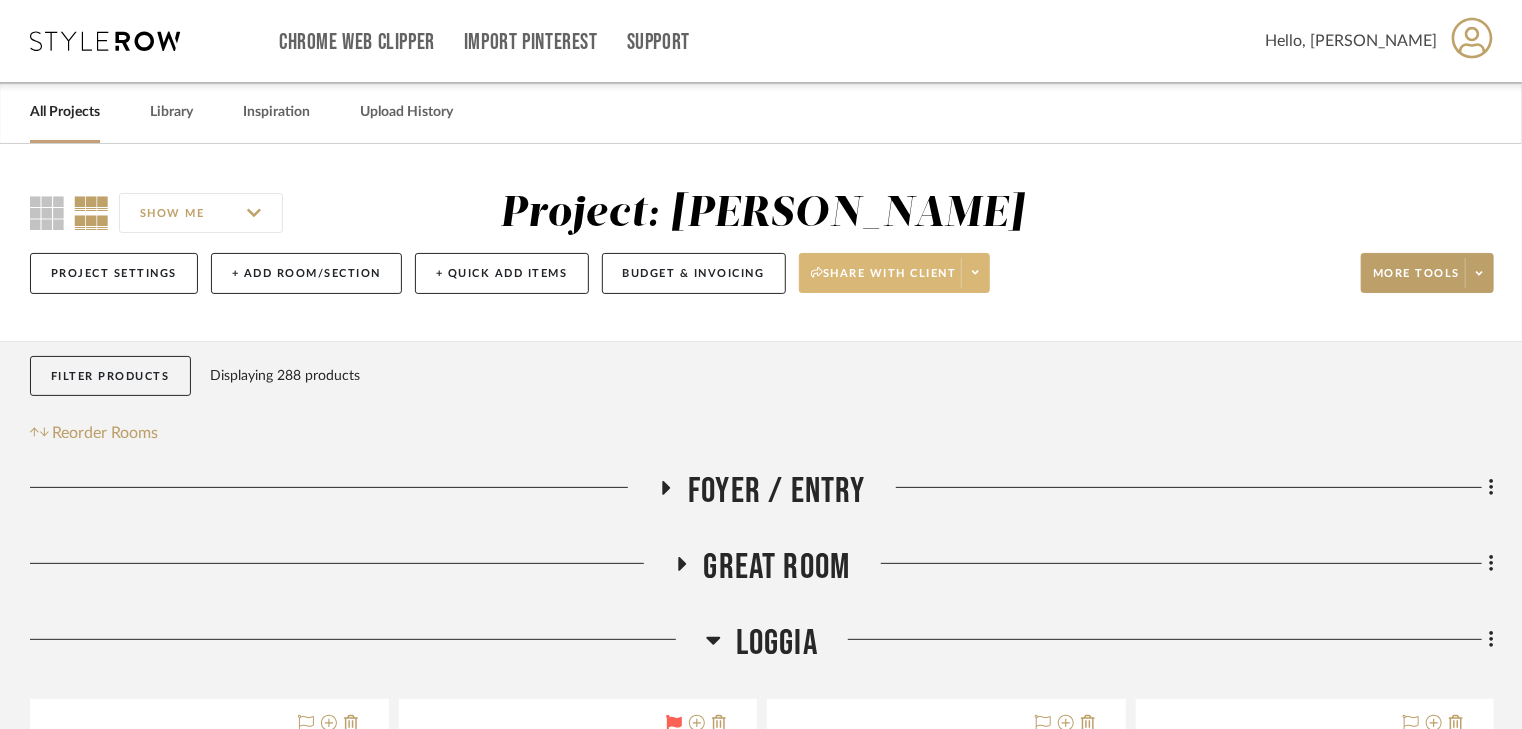 click on "Share with client" 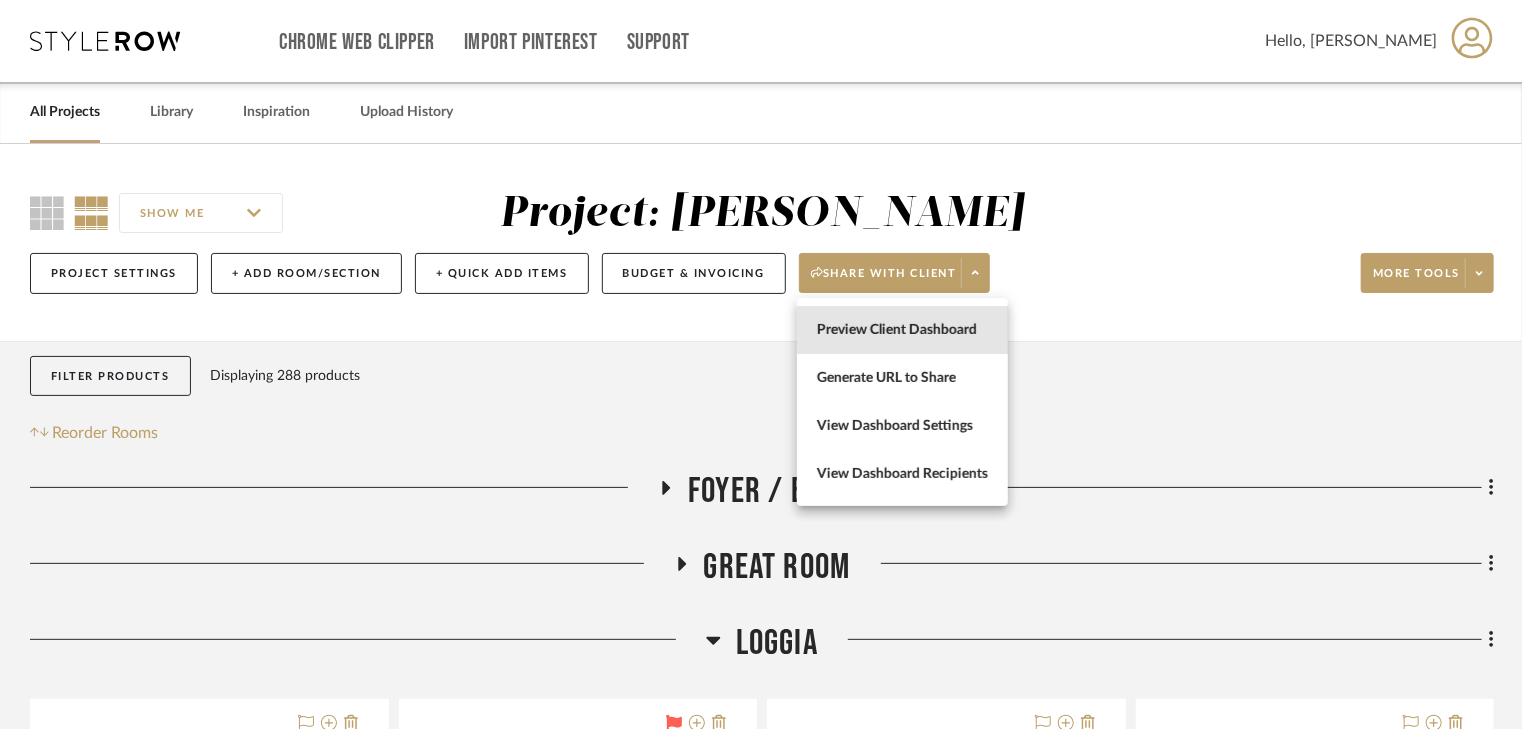 click on "Preview Client Dashboard" at bounding box center [902, 330] 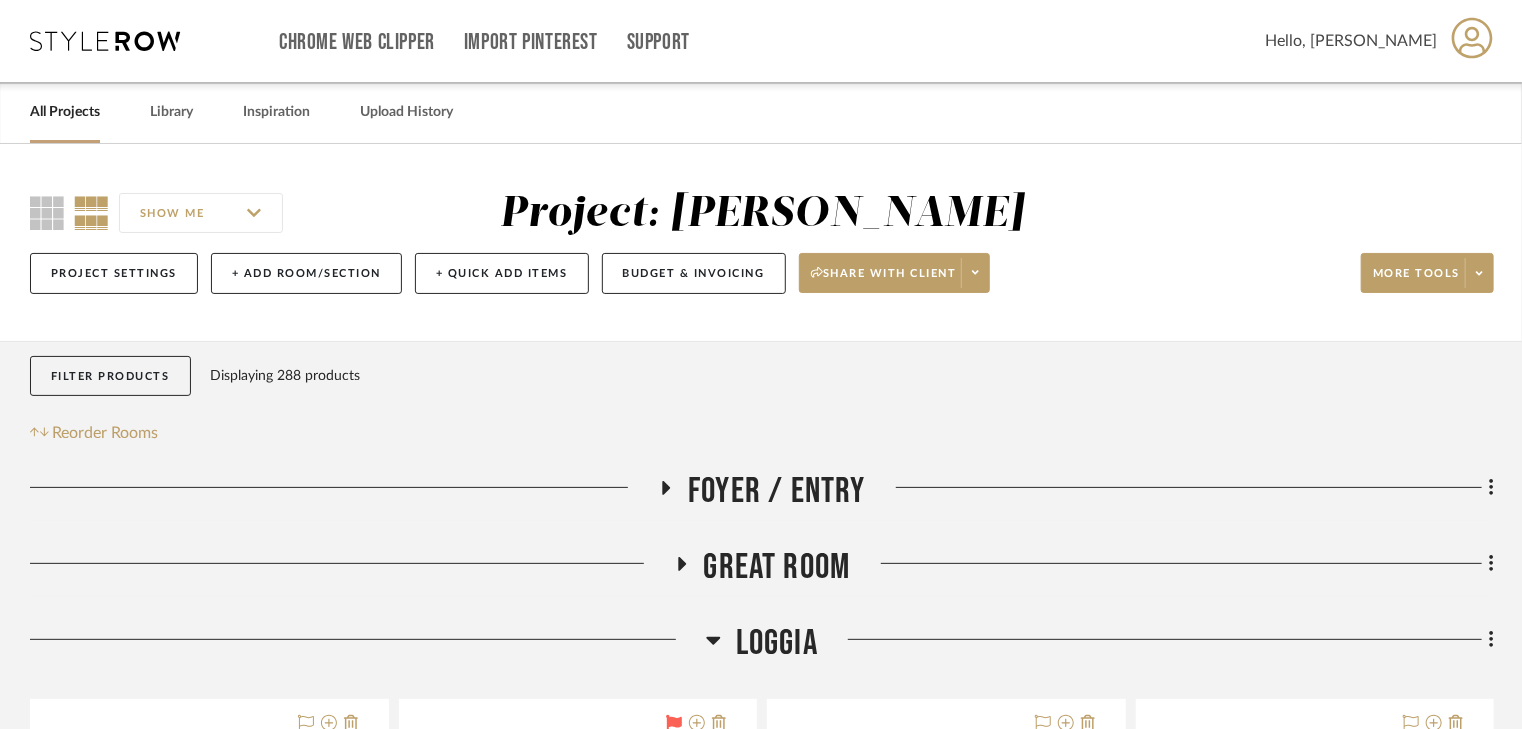 click on "All Projects" at bounding box center [65, 112] 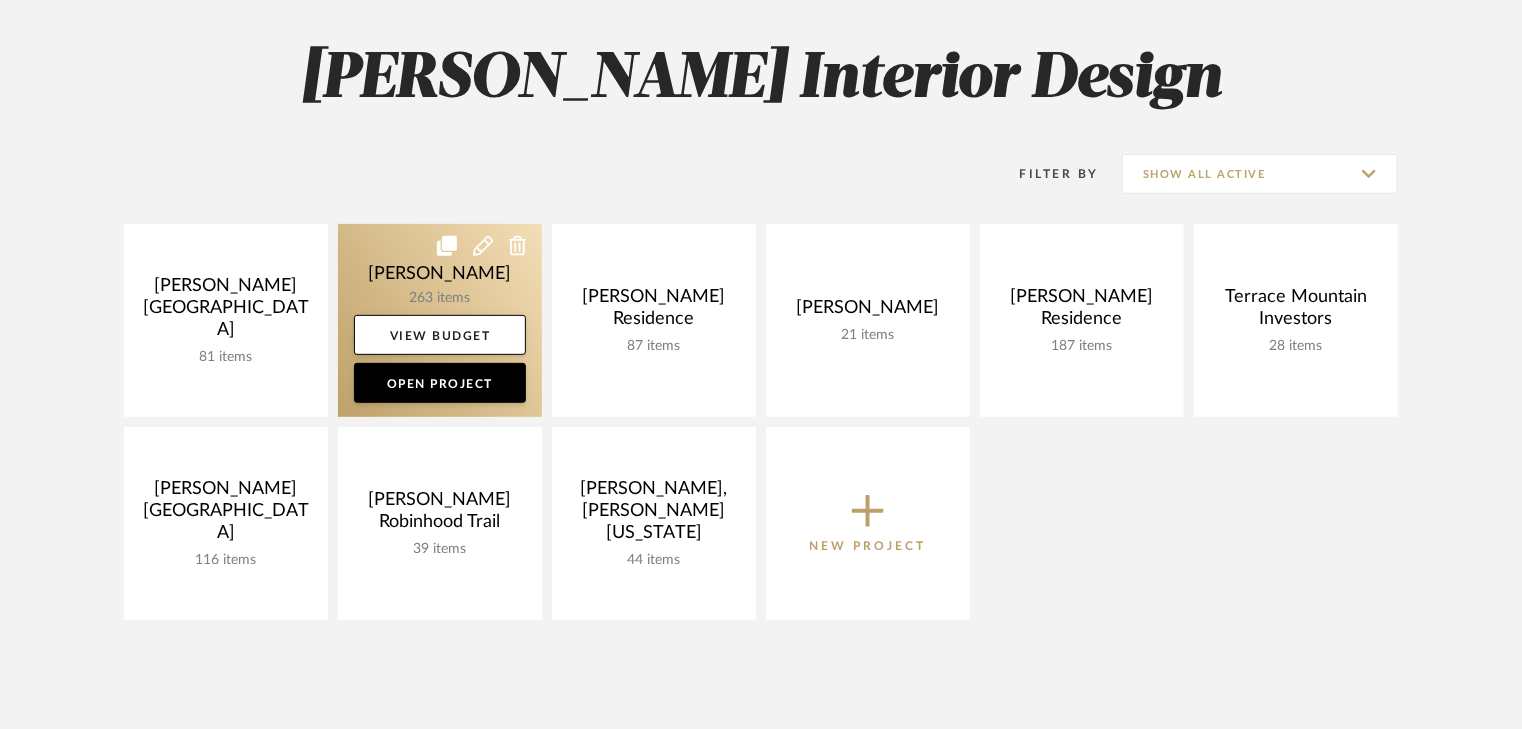 scroll, scrollTop: 320, scrollLeft: 0, axis: vertical 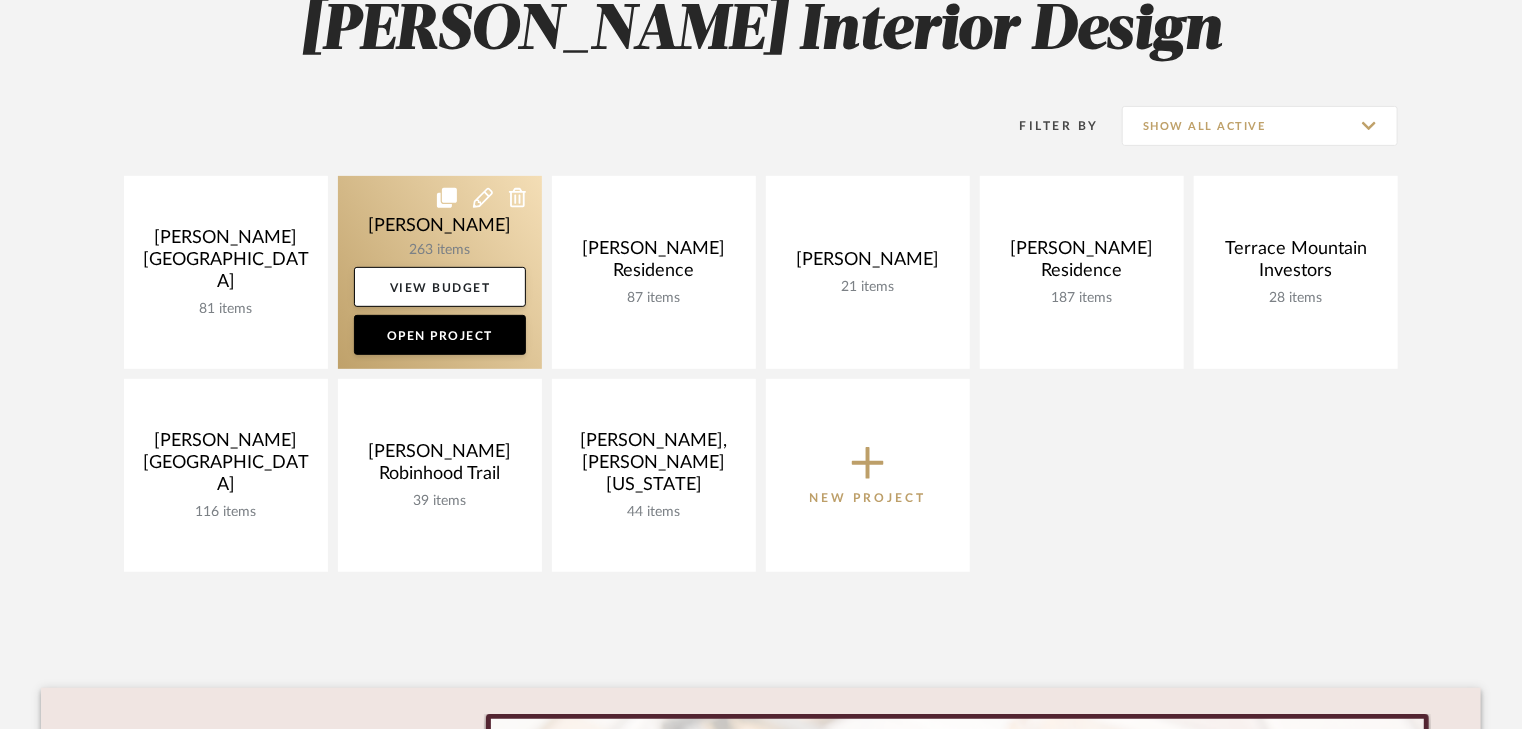 click 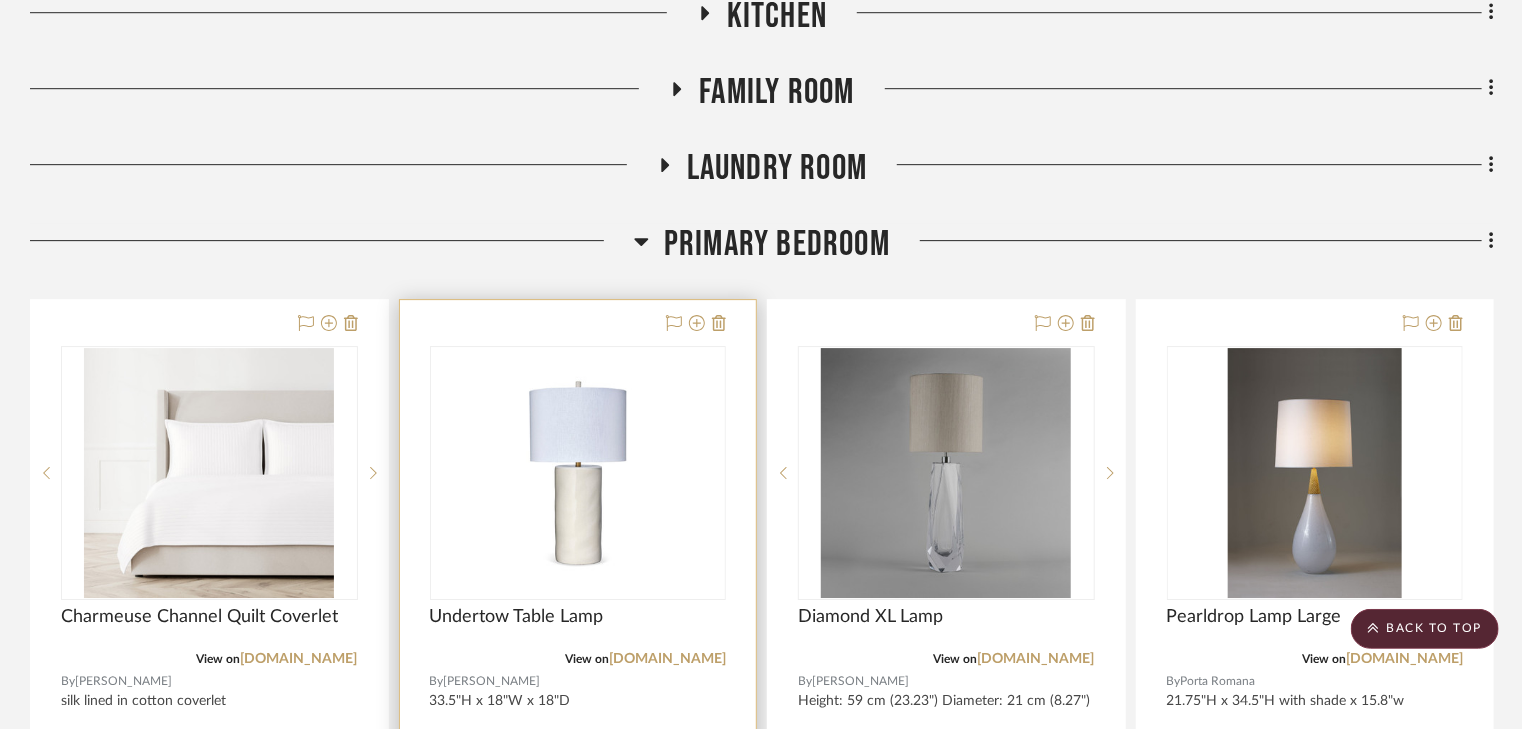 scroll, scrollTop: 3040, scrollLeft: 0, axis: vertical 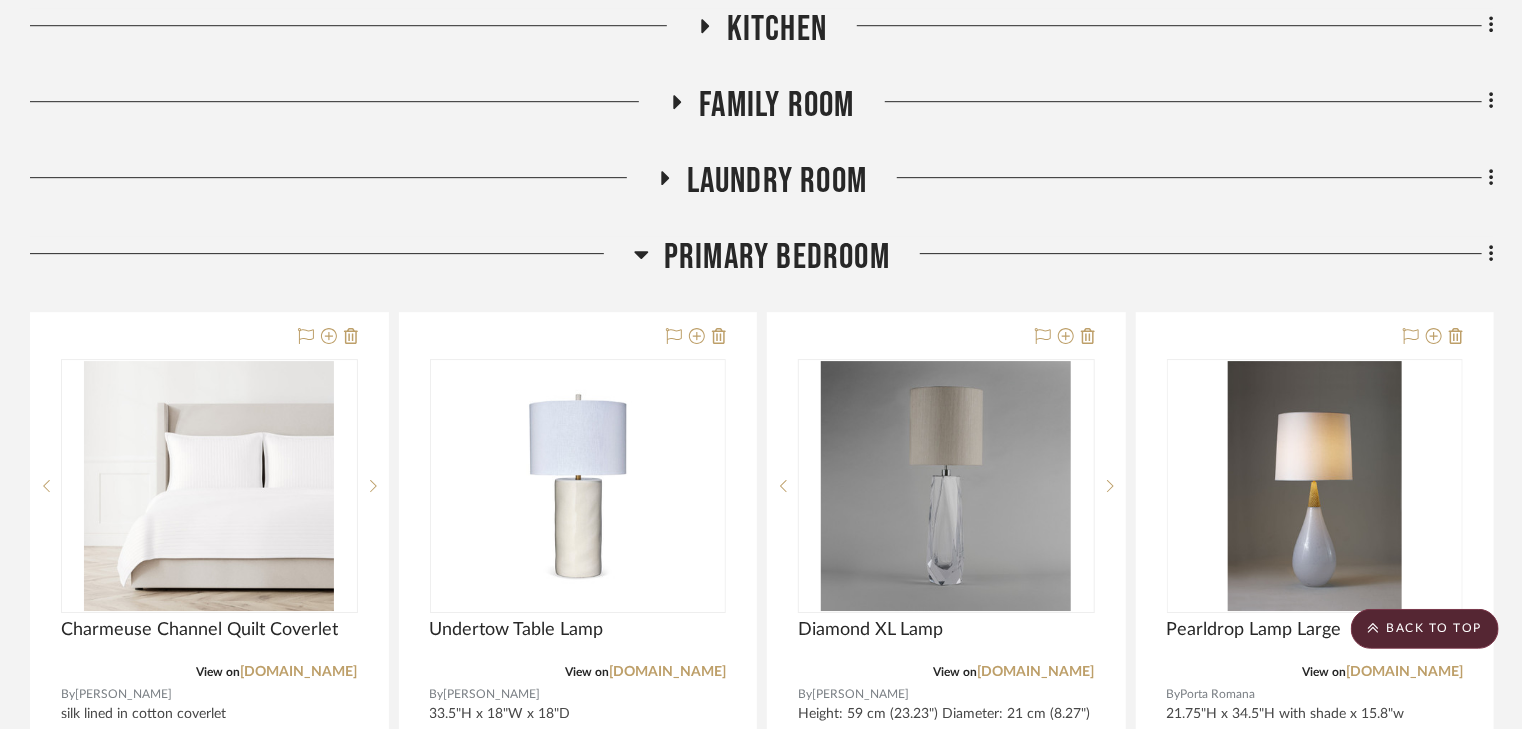 click 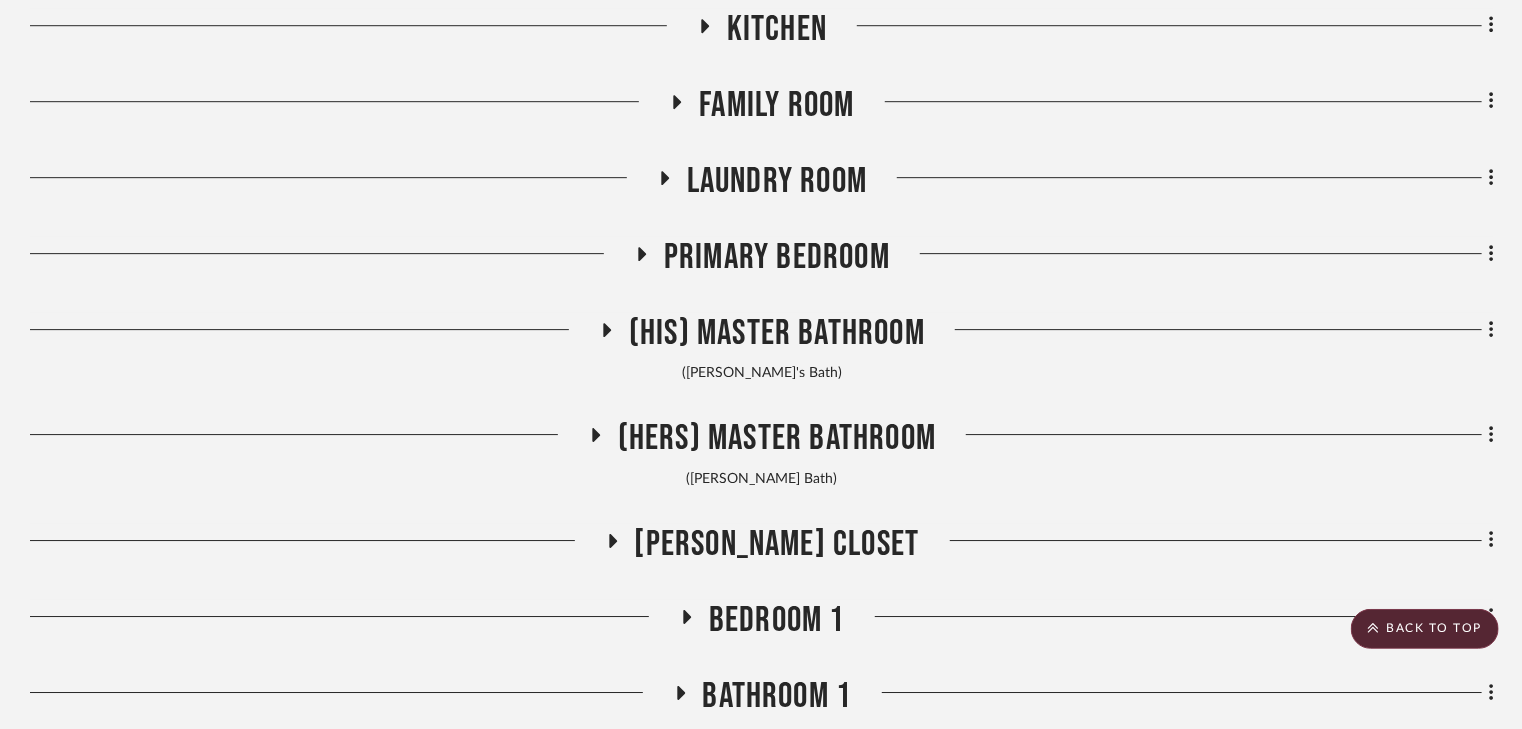 click 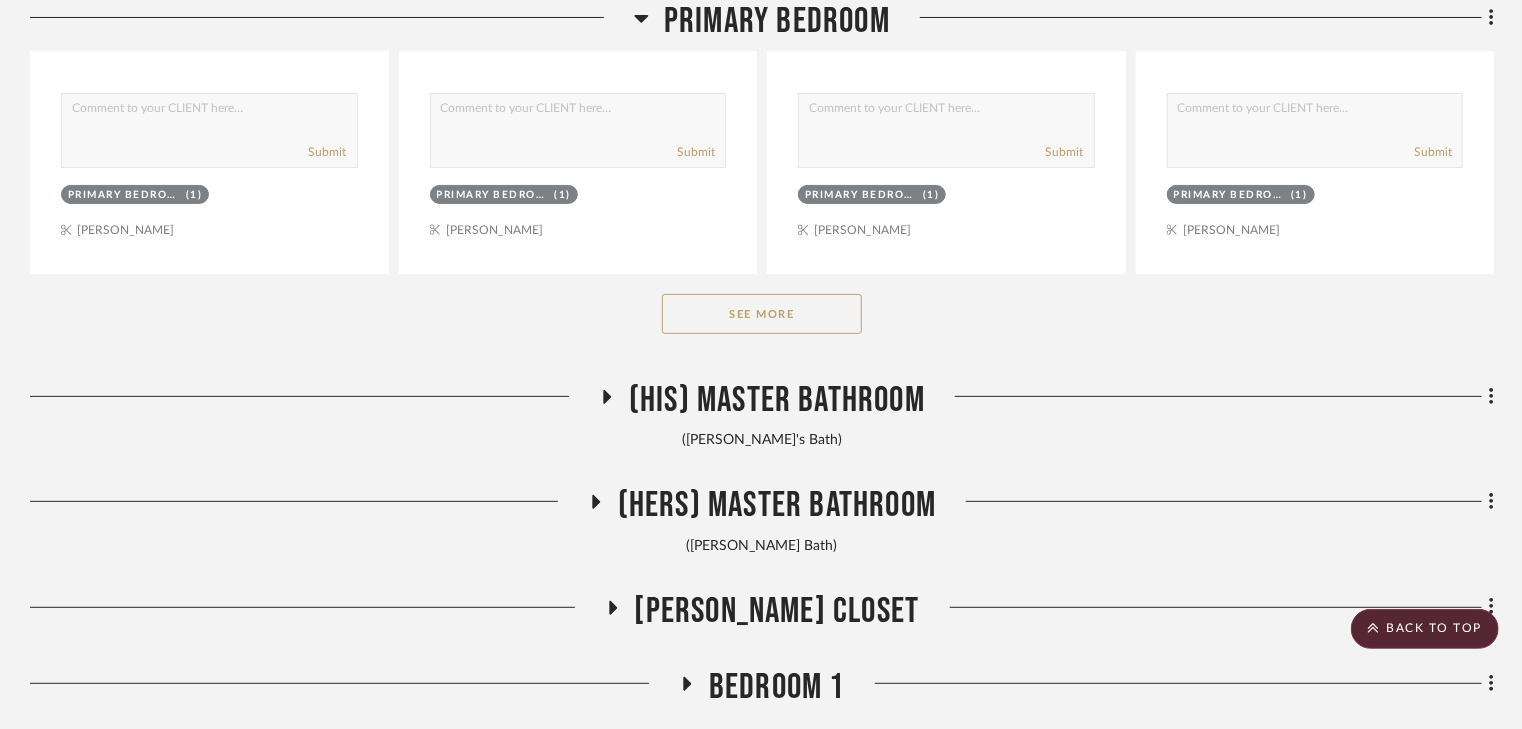 scroll, scrollTop: 4000, scrollLeft: 0, axis: vertical 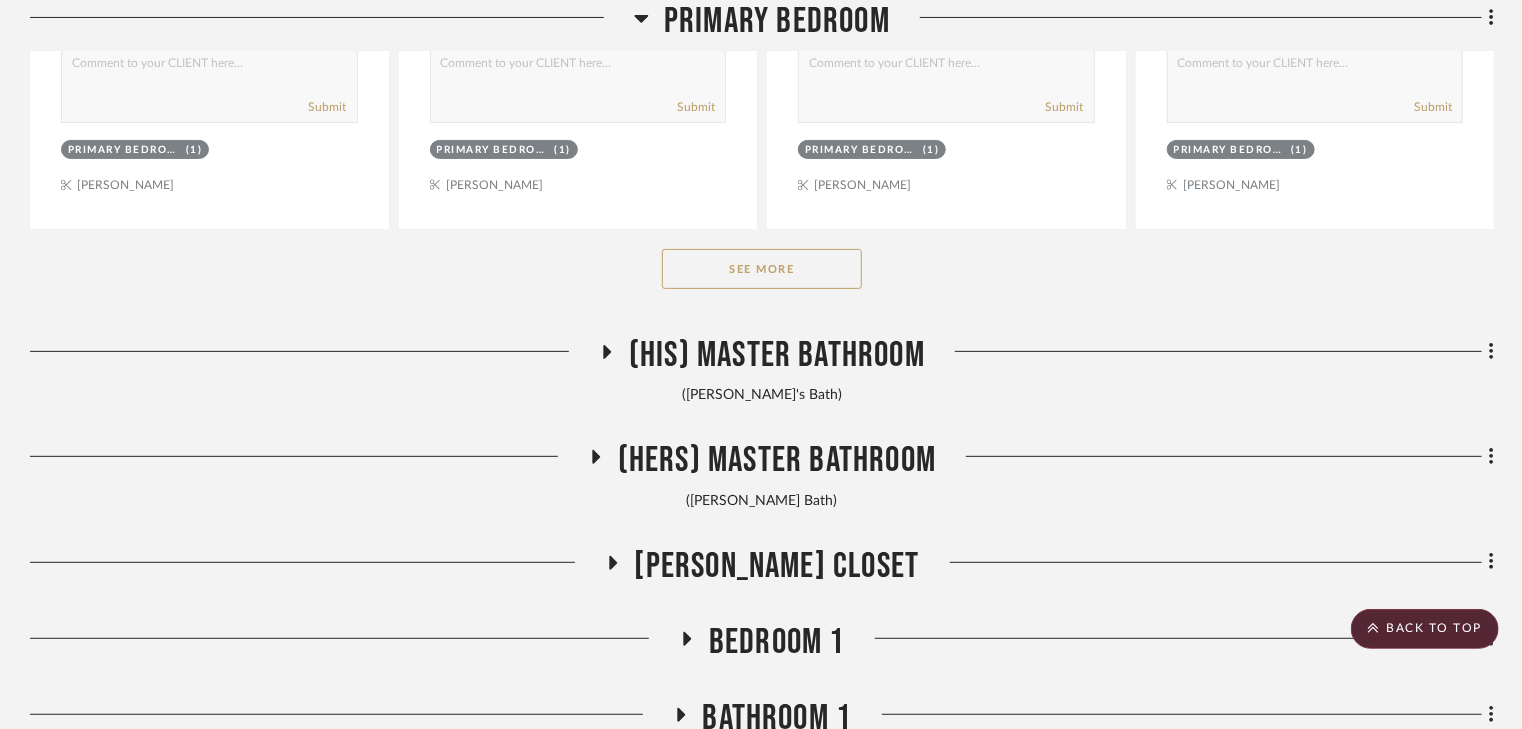 click on "See More" 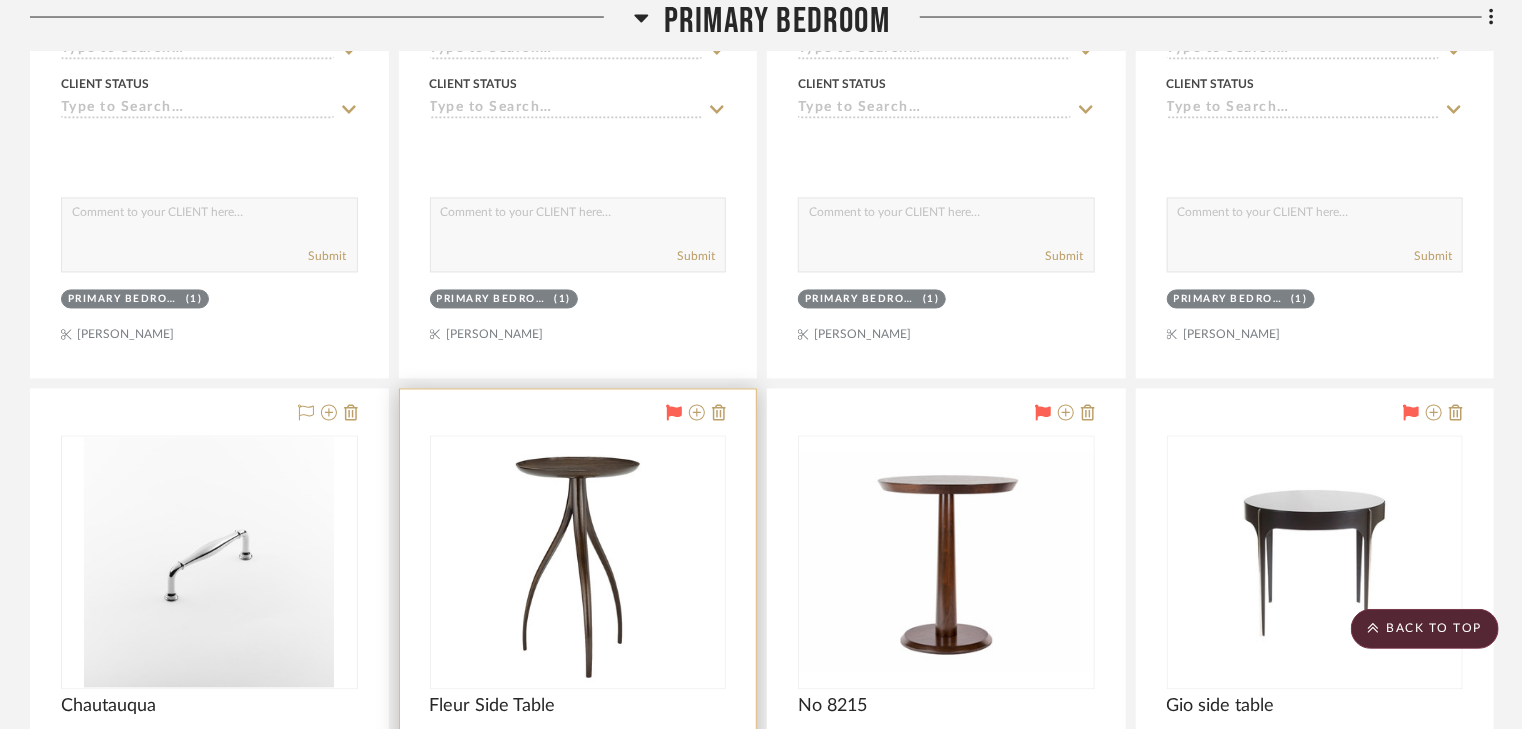scroll, scrollTop: 5840, scrollLeft: 0, axis: vertical 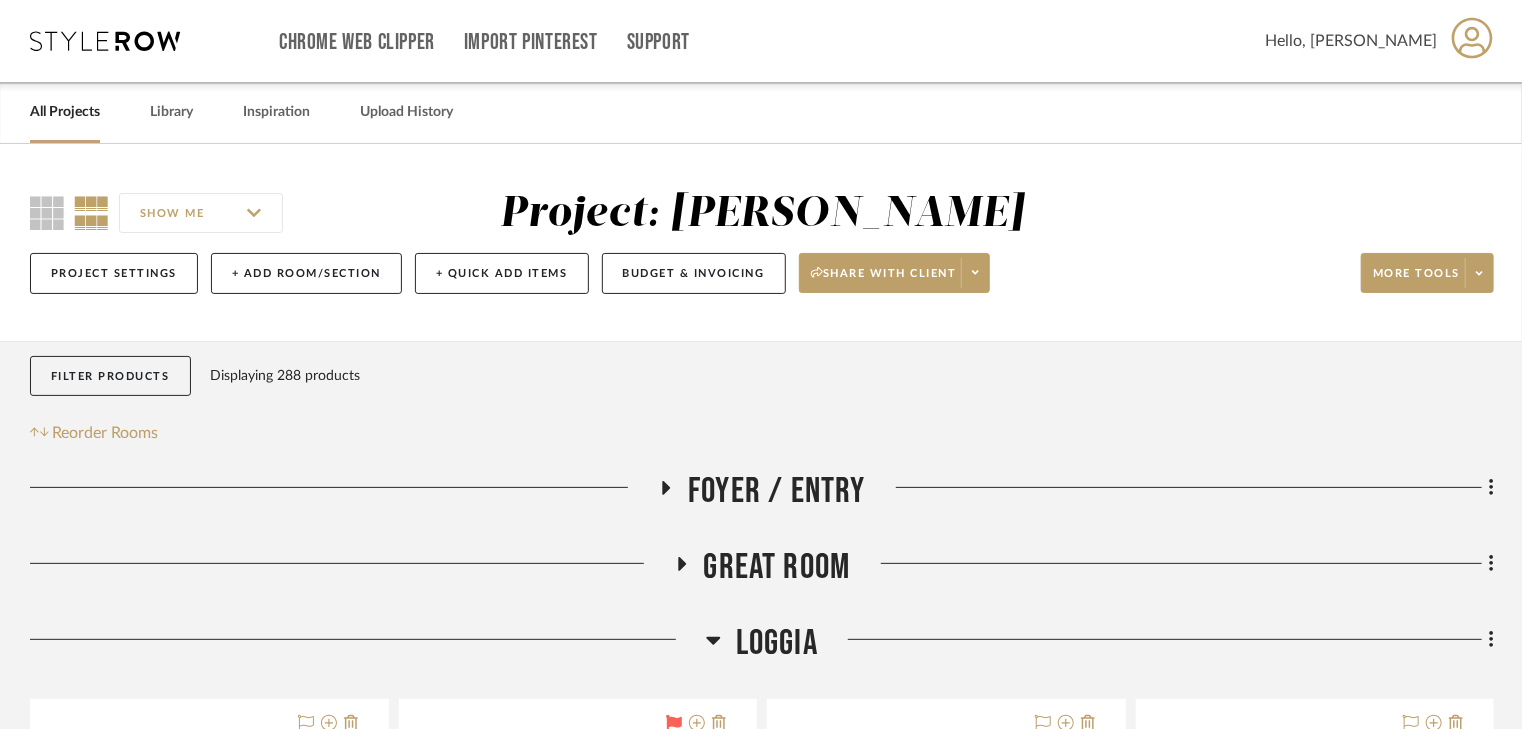 click on "All Projects" at bounding box center (65, 112) 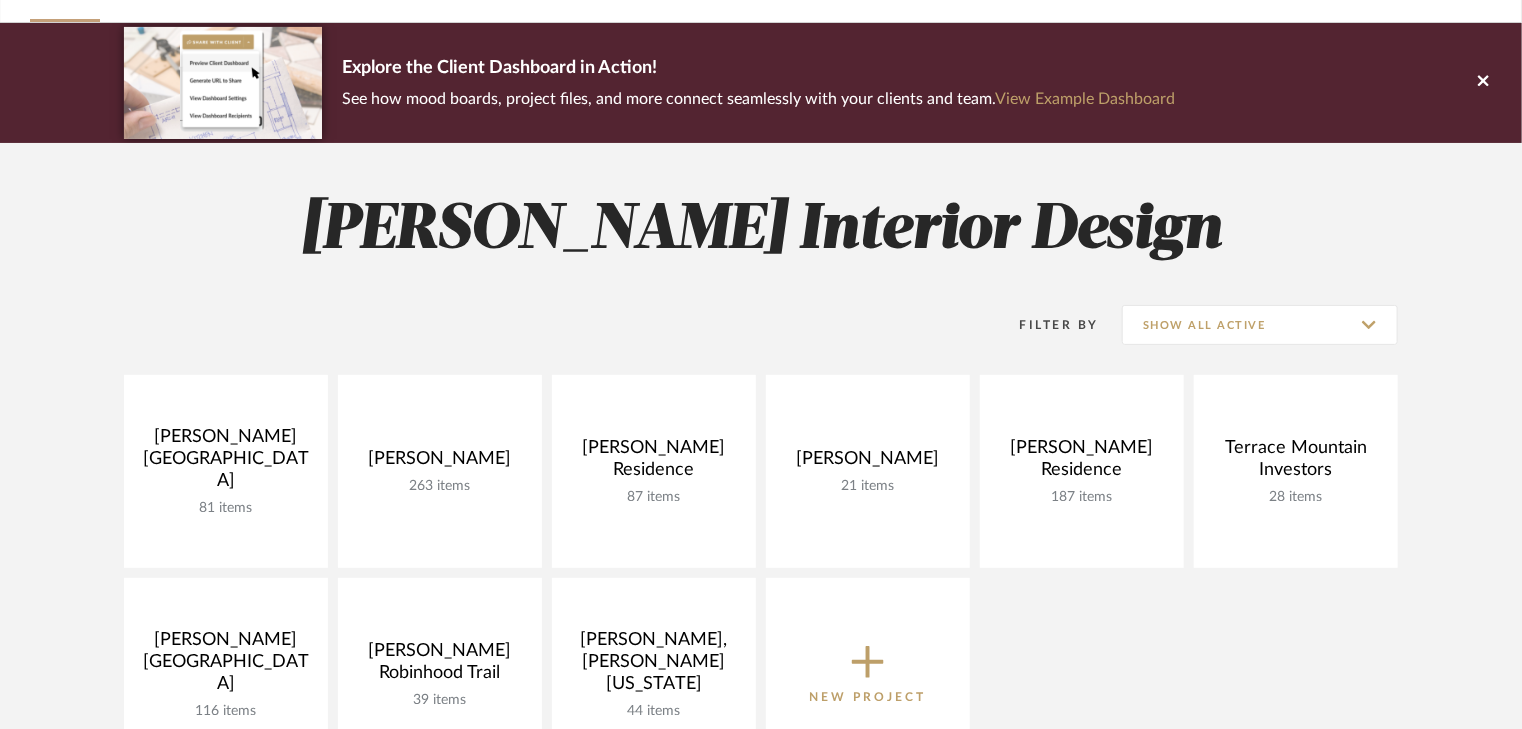 scroll, scrollTop: 320, scrollLeft: 0, axis: vertical 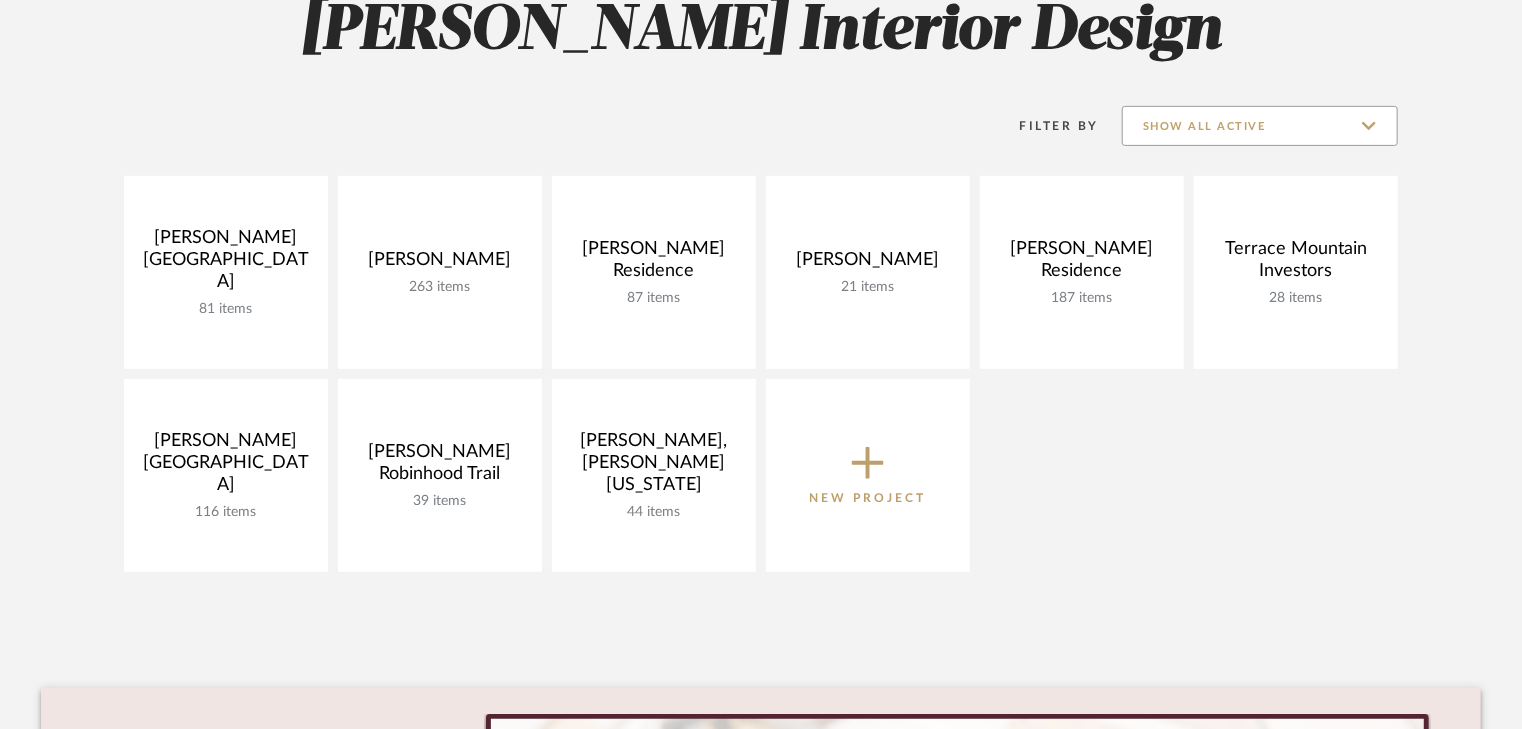 click on "Show All Active" 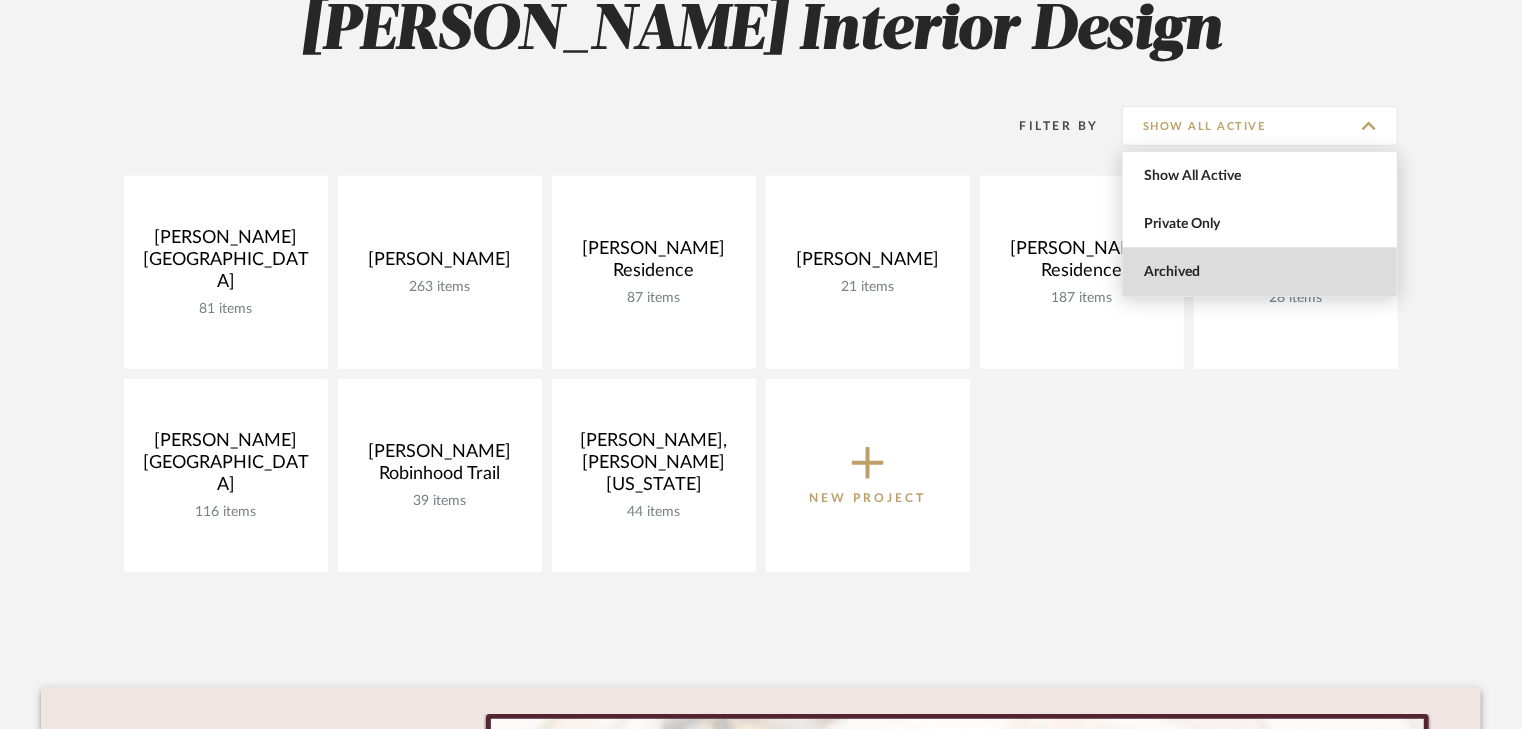 click on "Archived" at bounding box center (1262, 272) 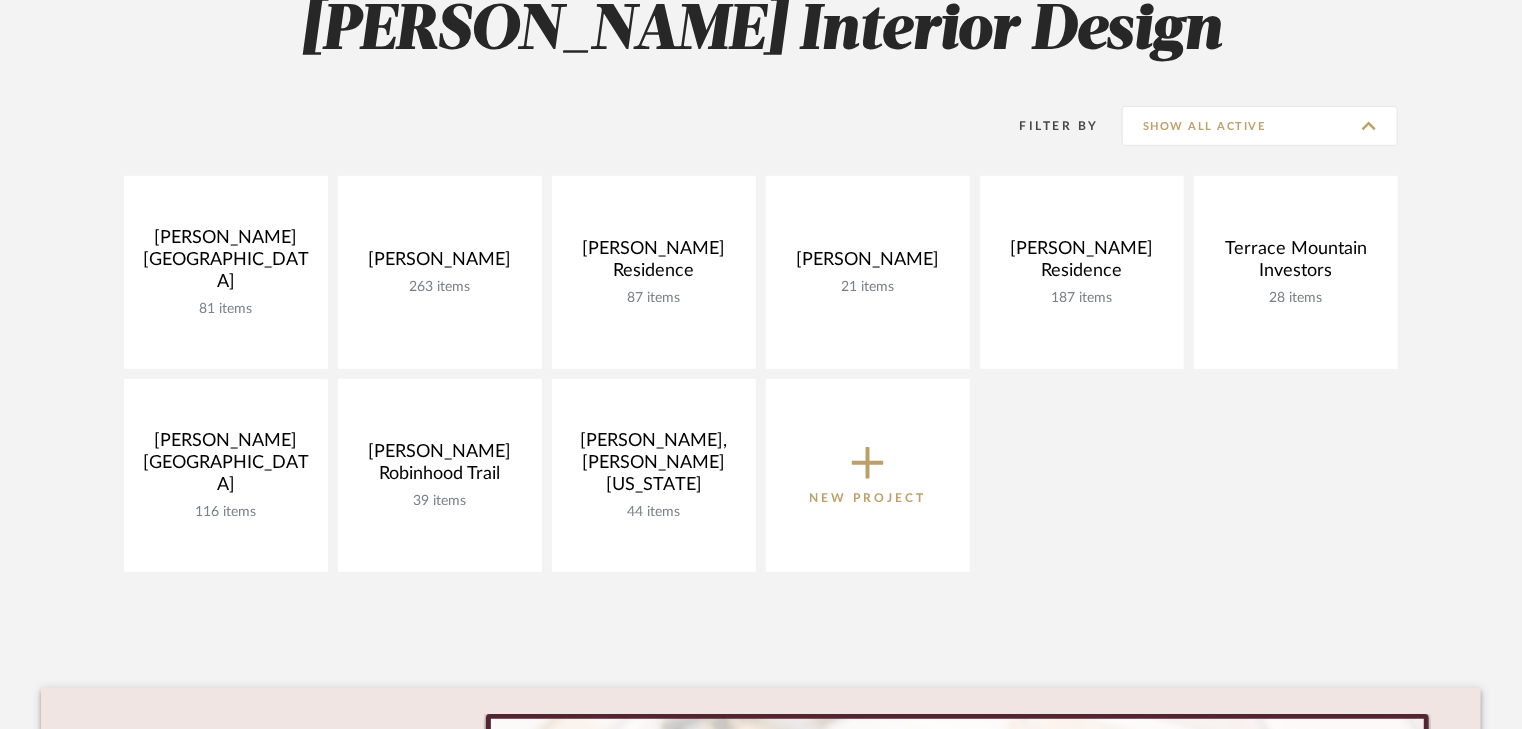 type on "Archived" 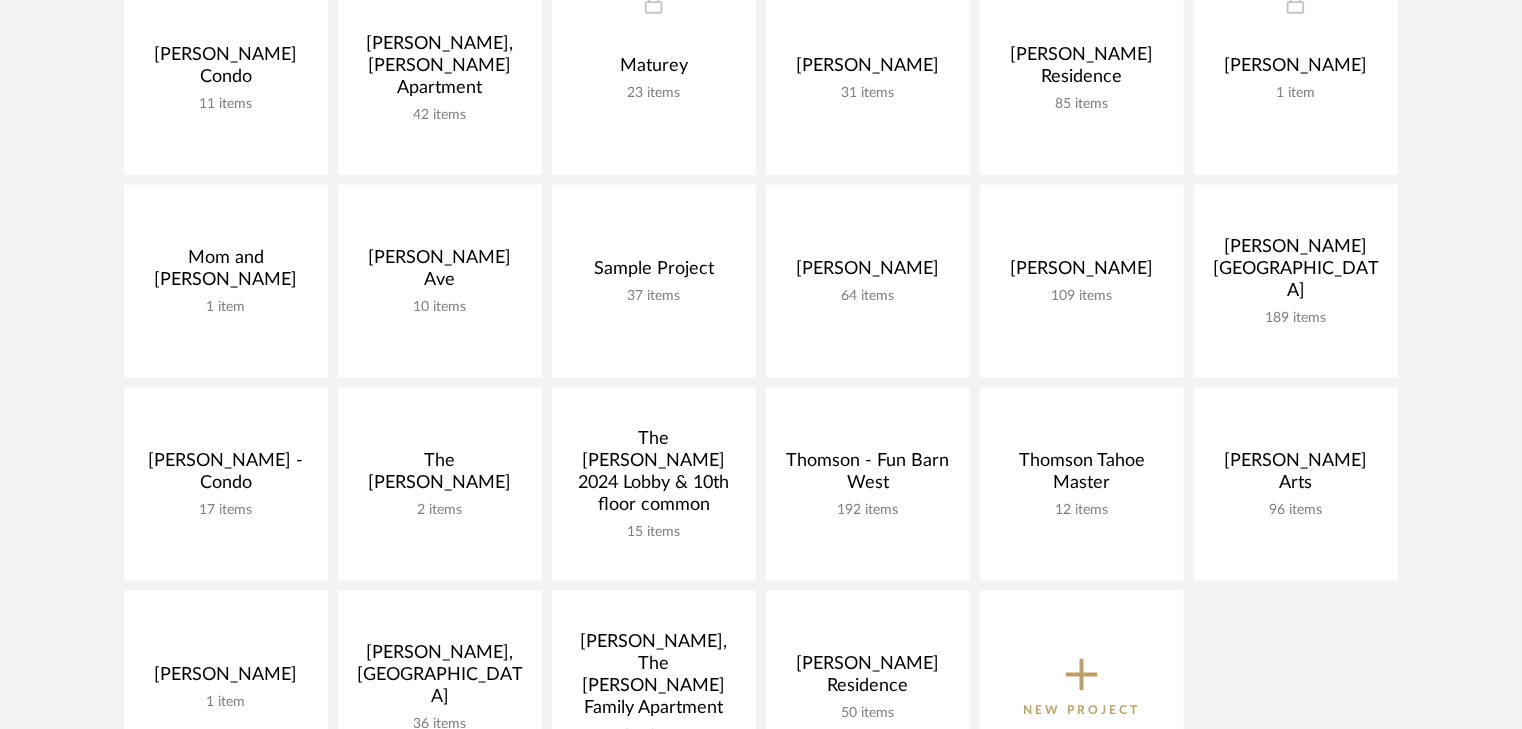 scroll, scrollTop: 1200, scrollLeft: 0, axis: vertical 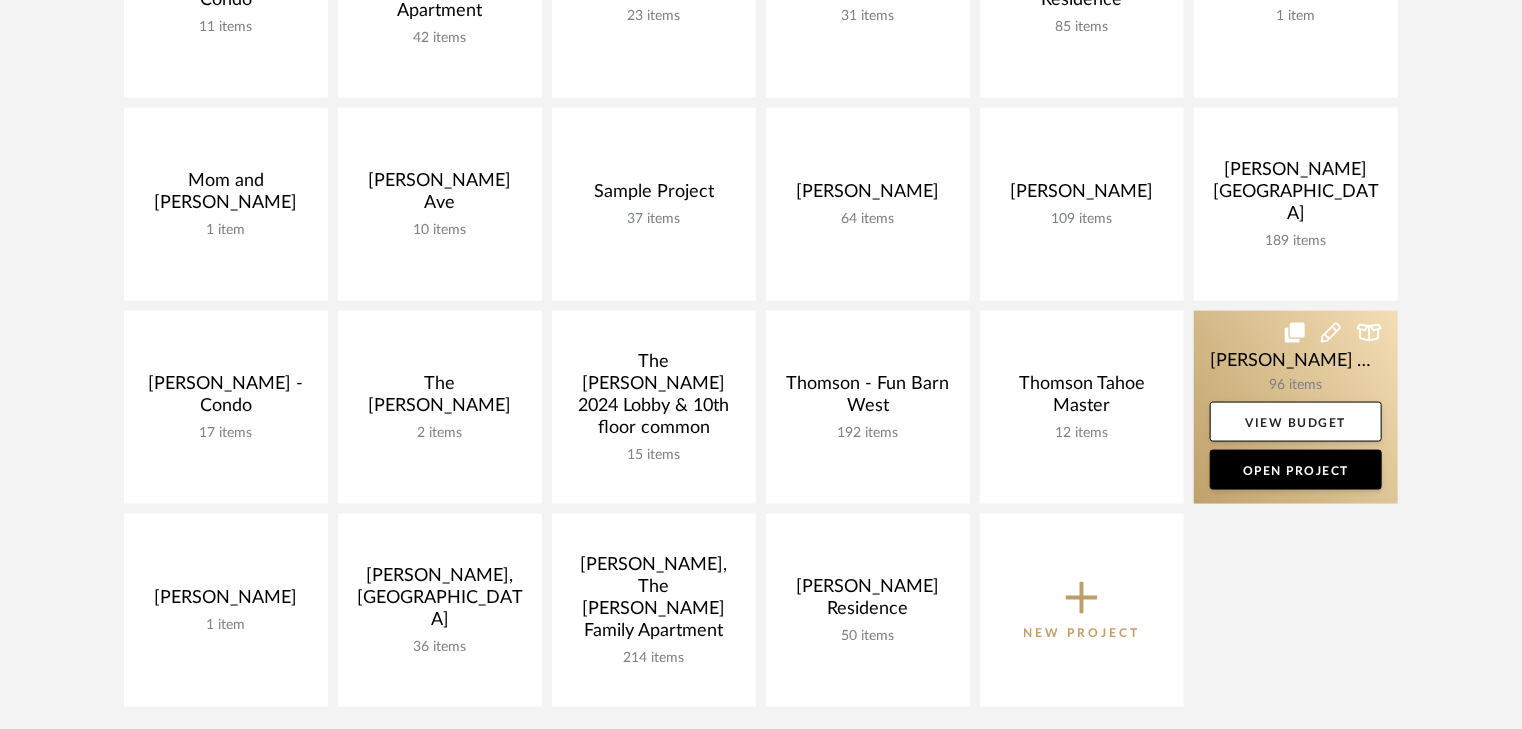 click 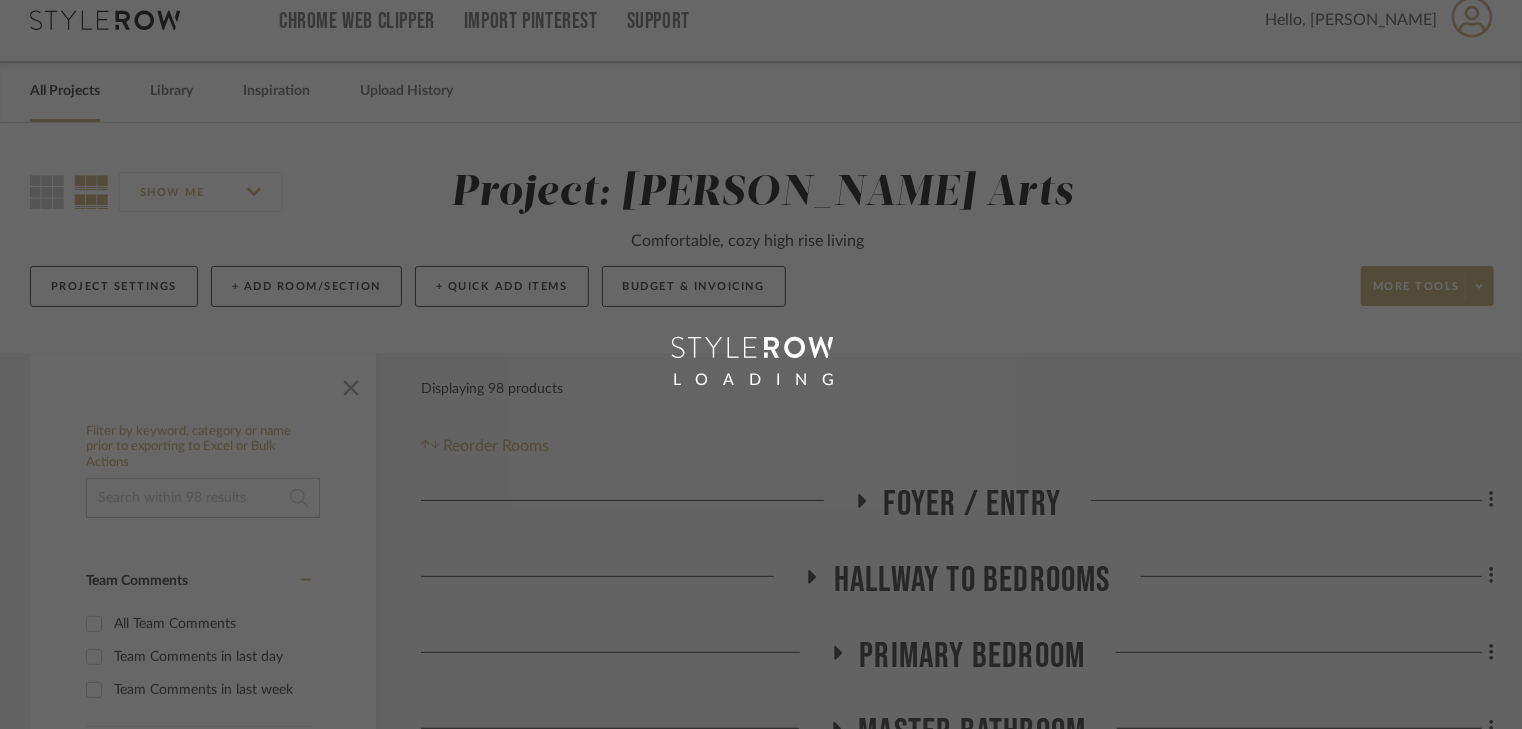 scroll, scrollTop: 0, scrollLeft: 0, axis: both 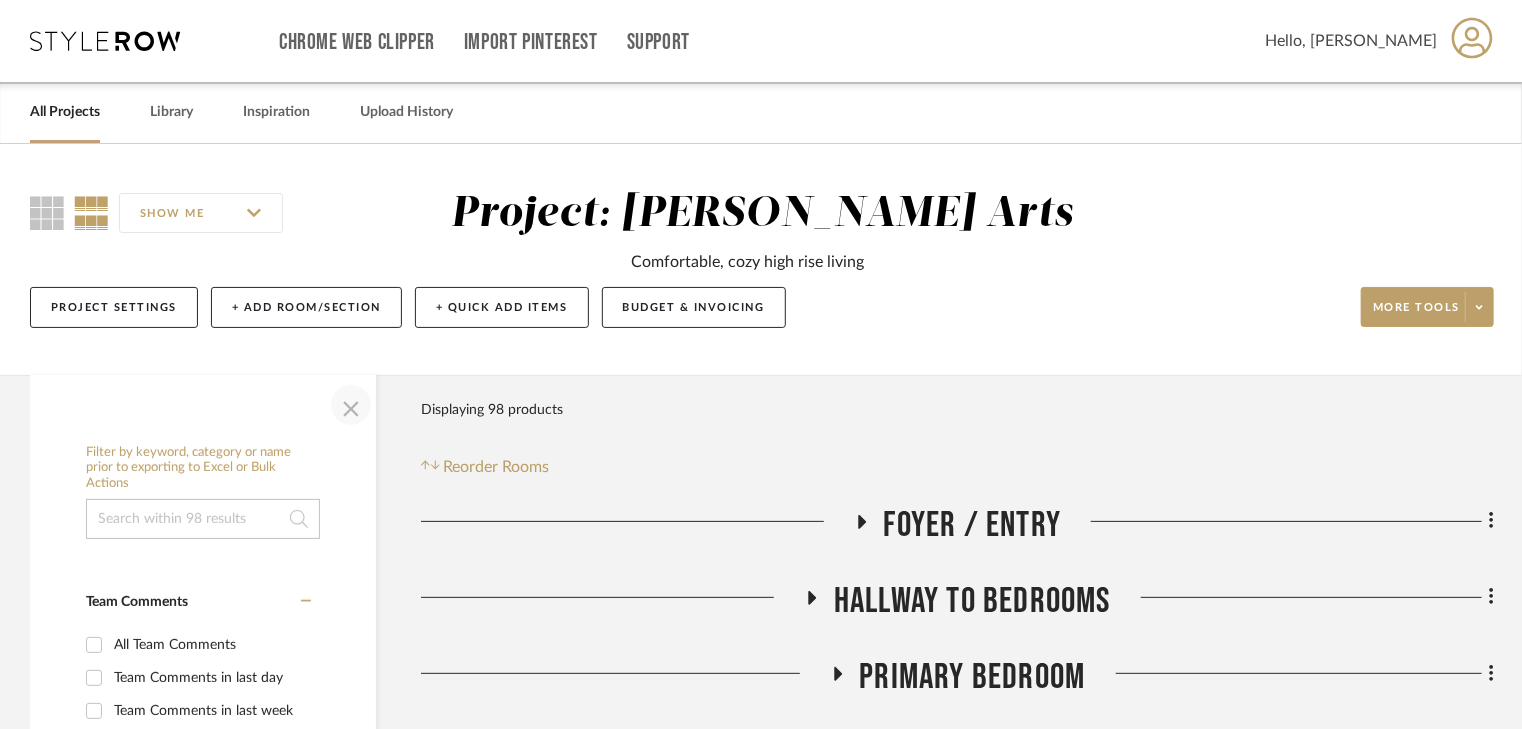 click 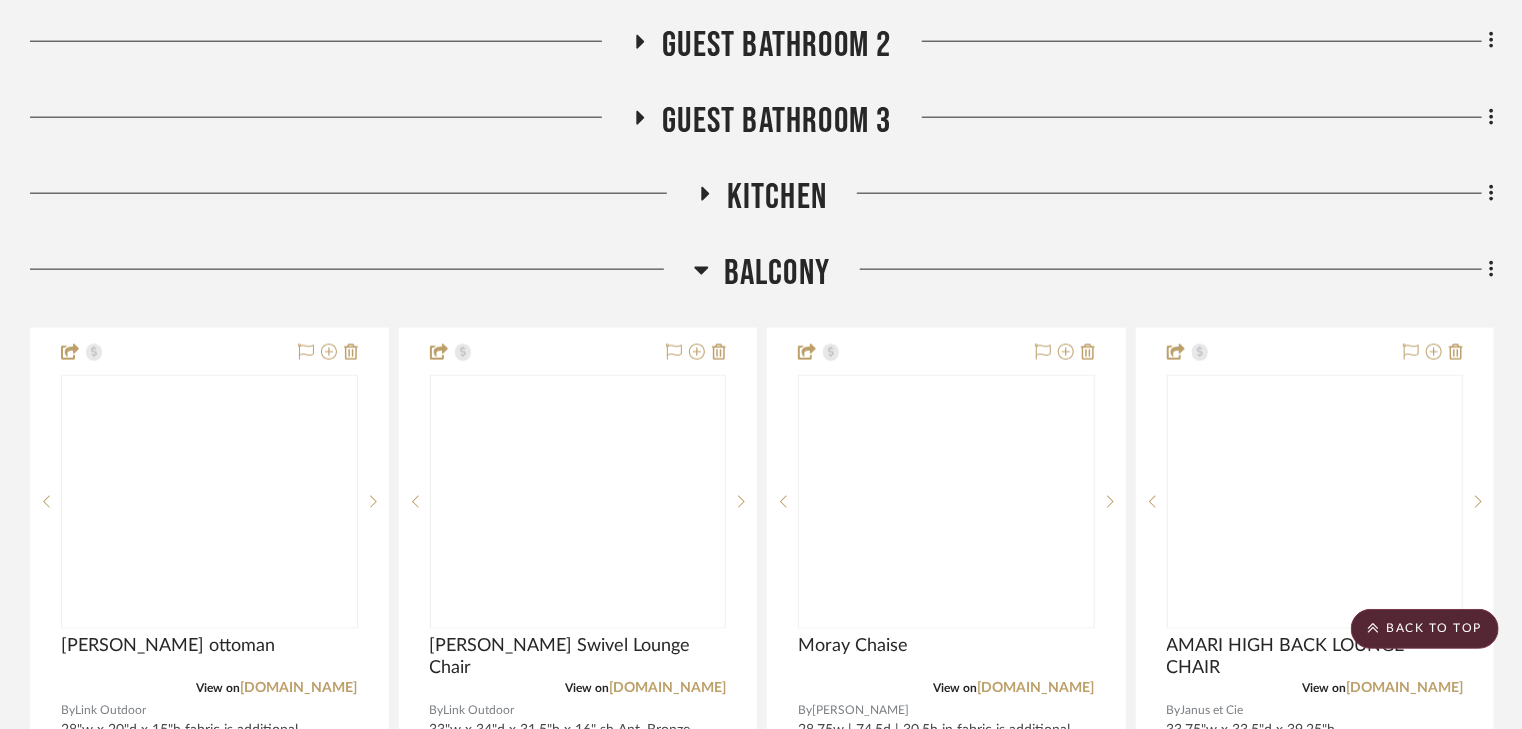 scroll, scrollTop: 1200, scrollLeft: 0, axis: vertical 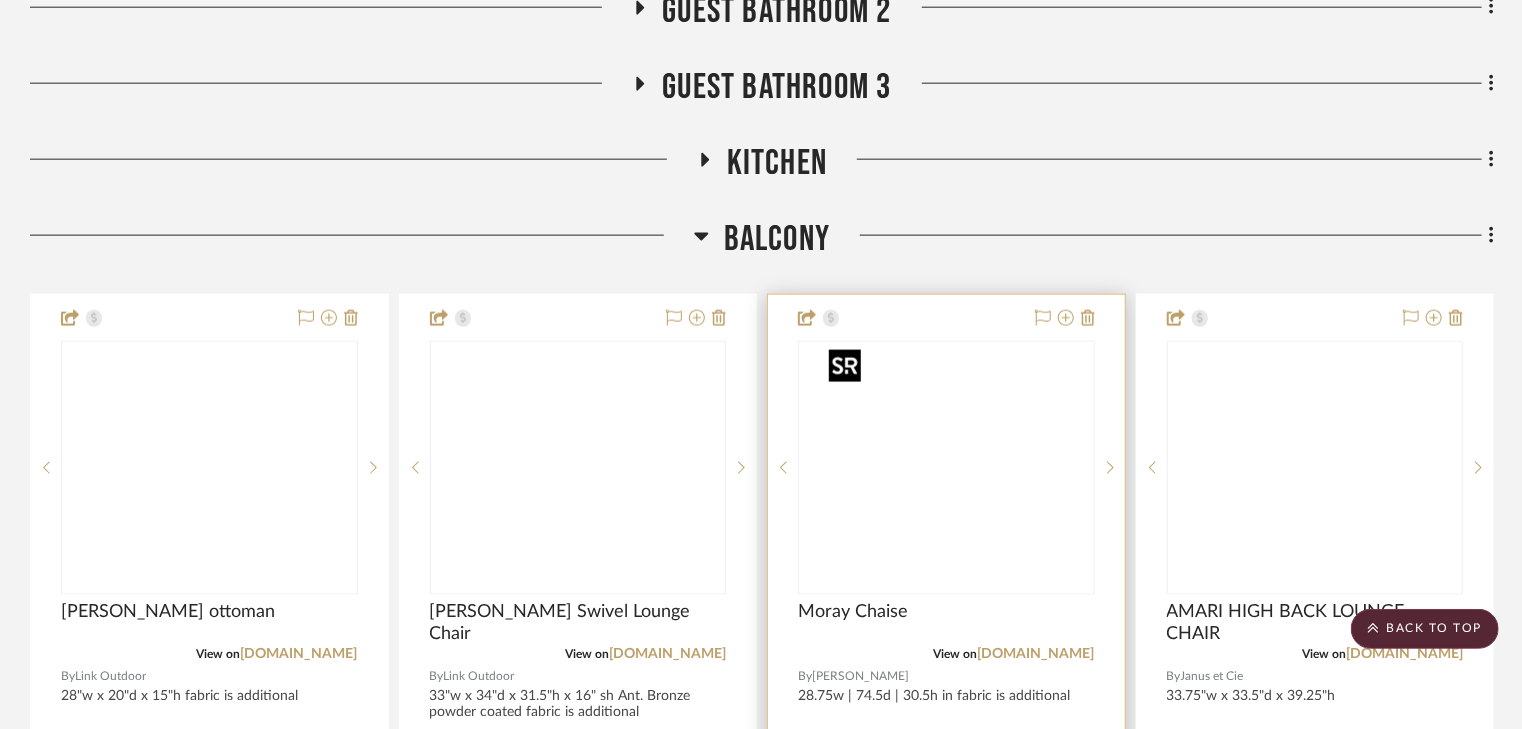 click at bounding box center (946, 468) 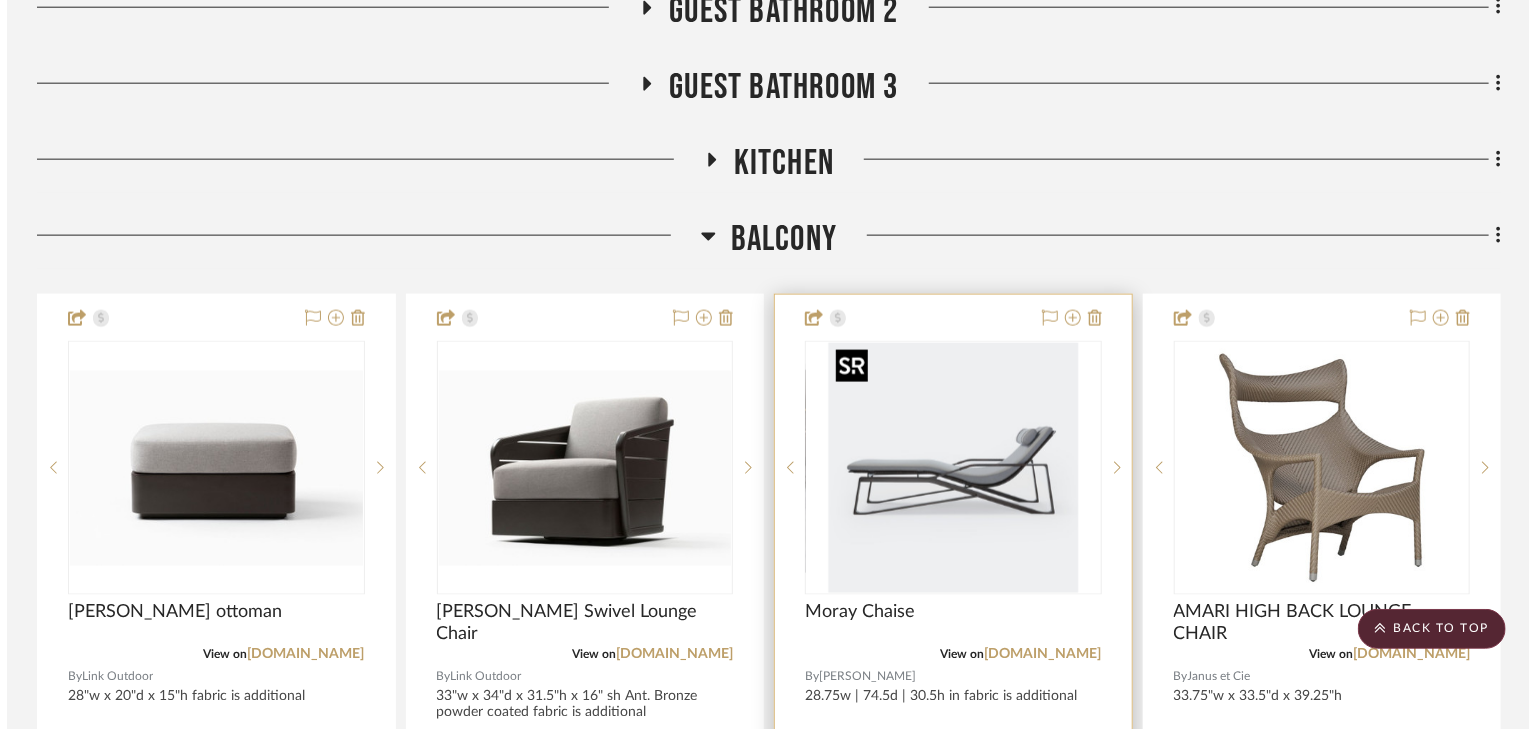 scroll, scrollTop: 0, scrollLeft: 0, axis: both 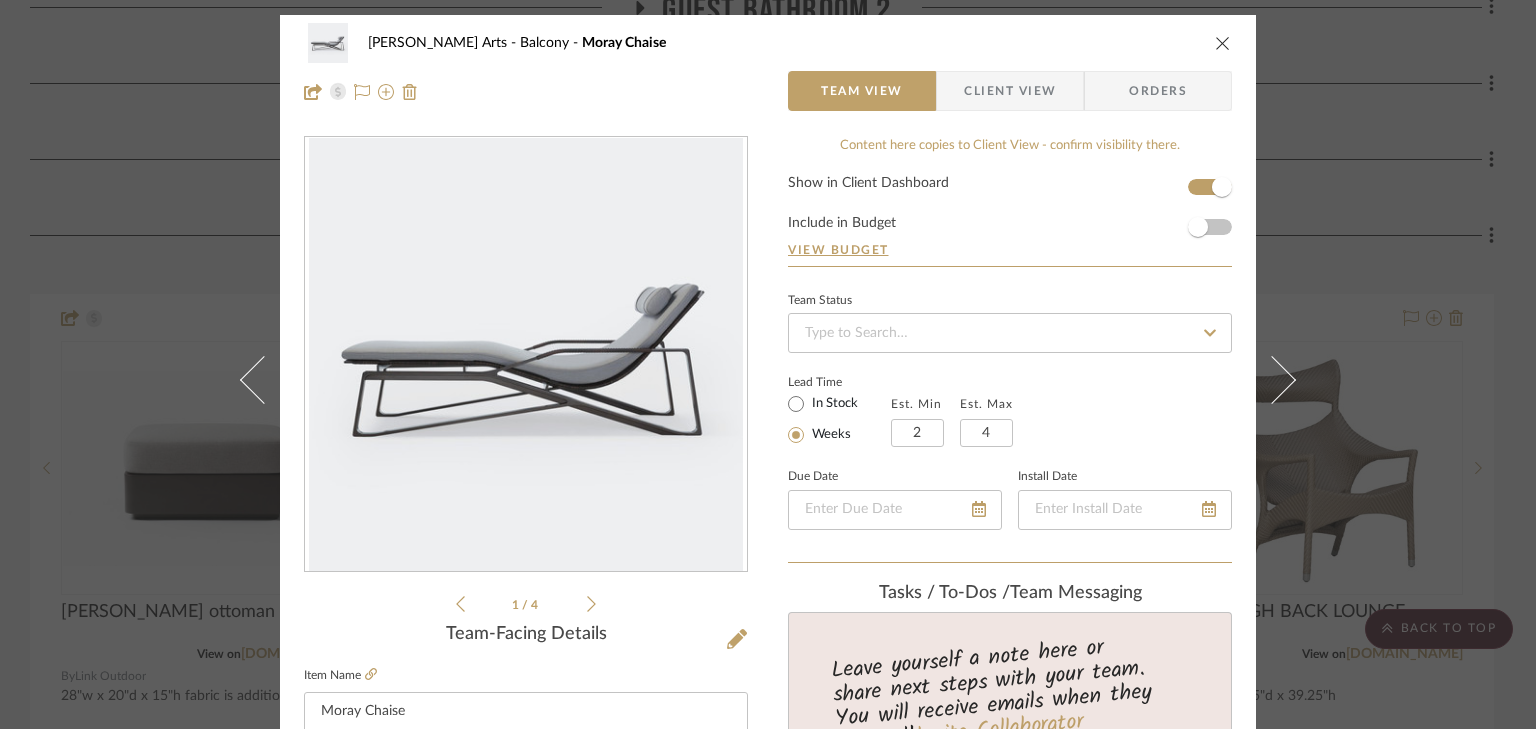 click 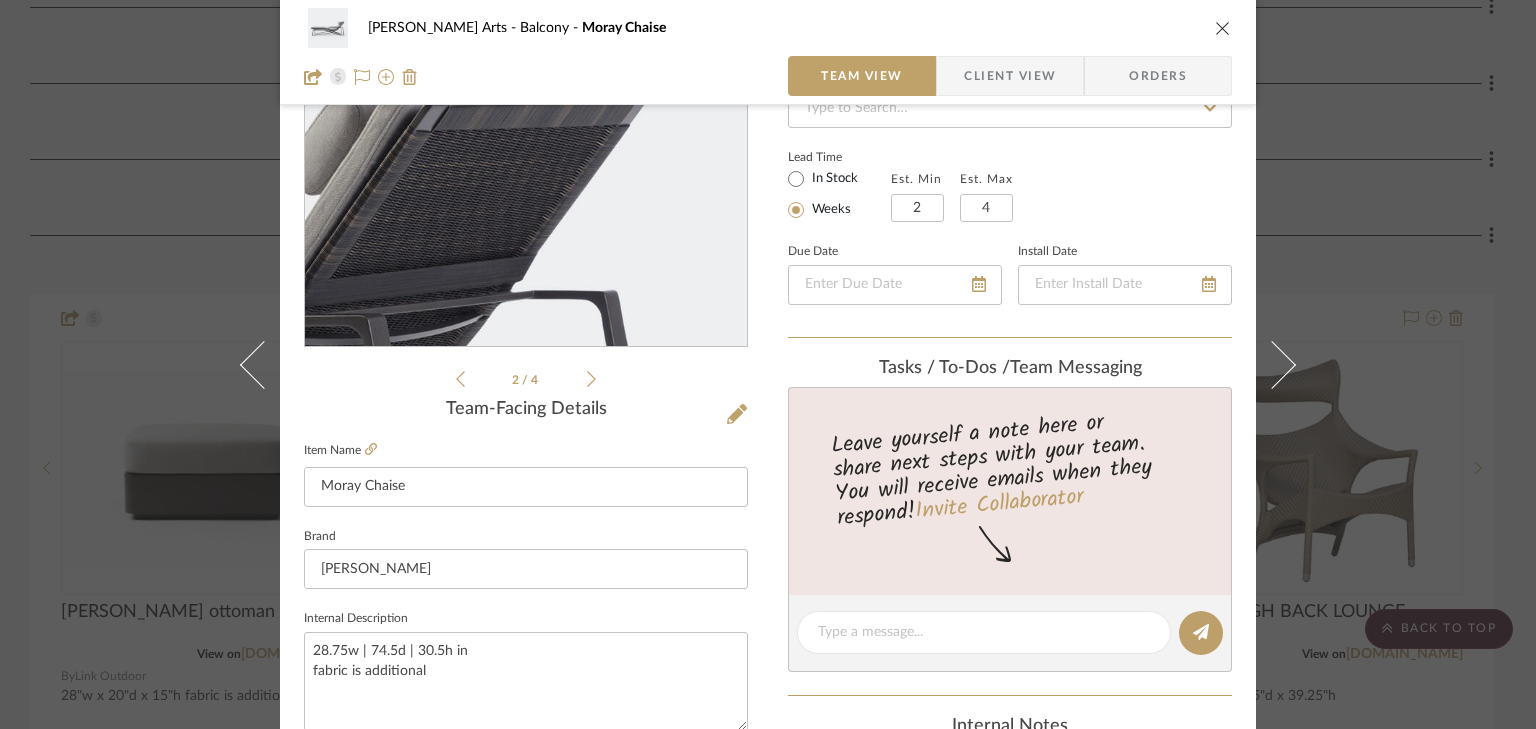 scroll, scrollTop: 240, scrollLeft: 0, axis: vertical 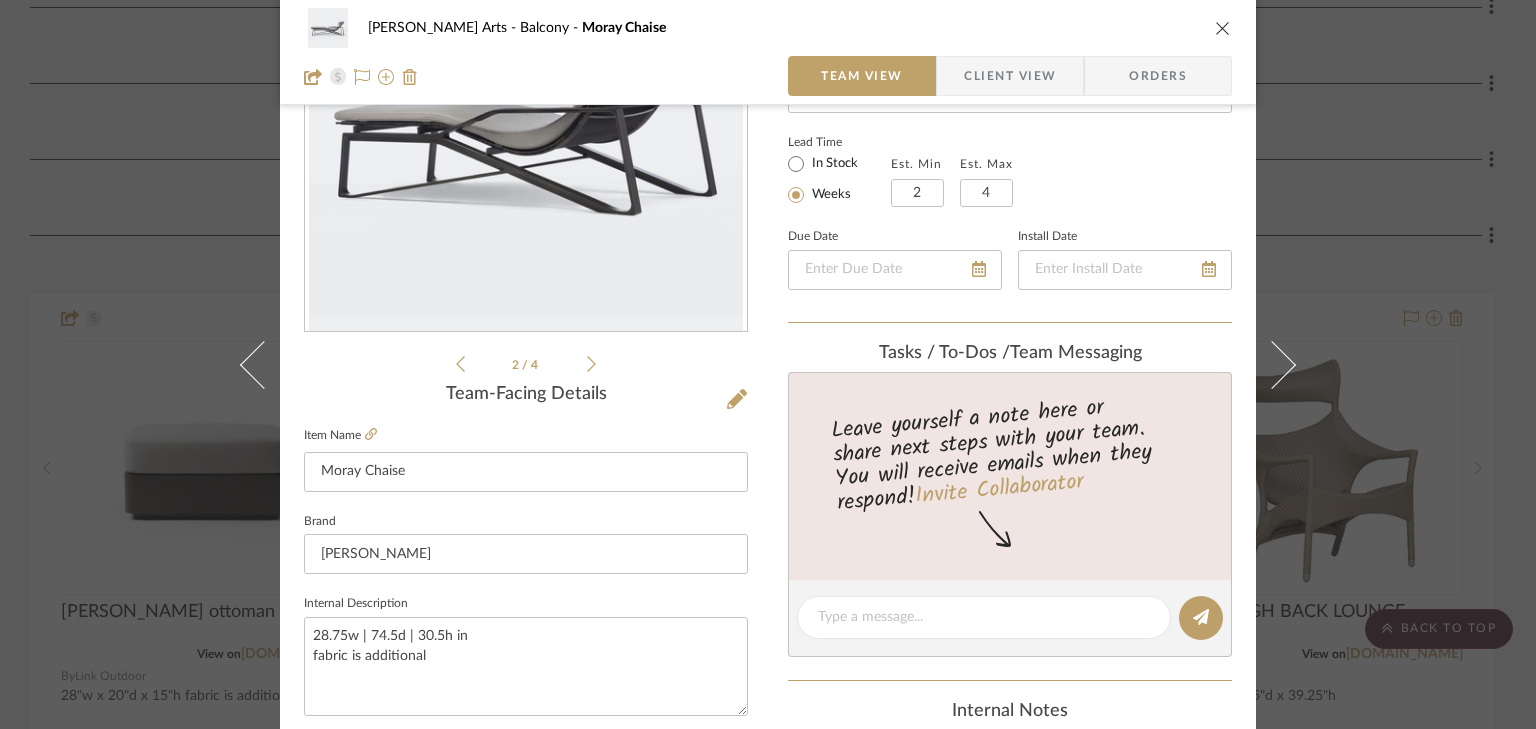 click on "2 / 4" at bounding box center (526, 364) 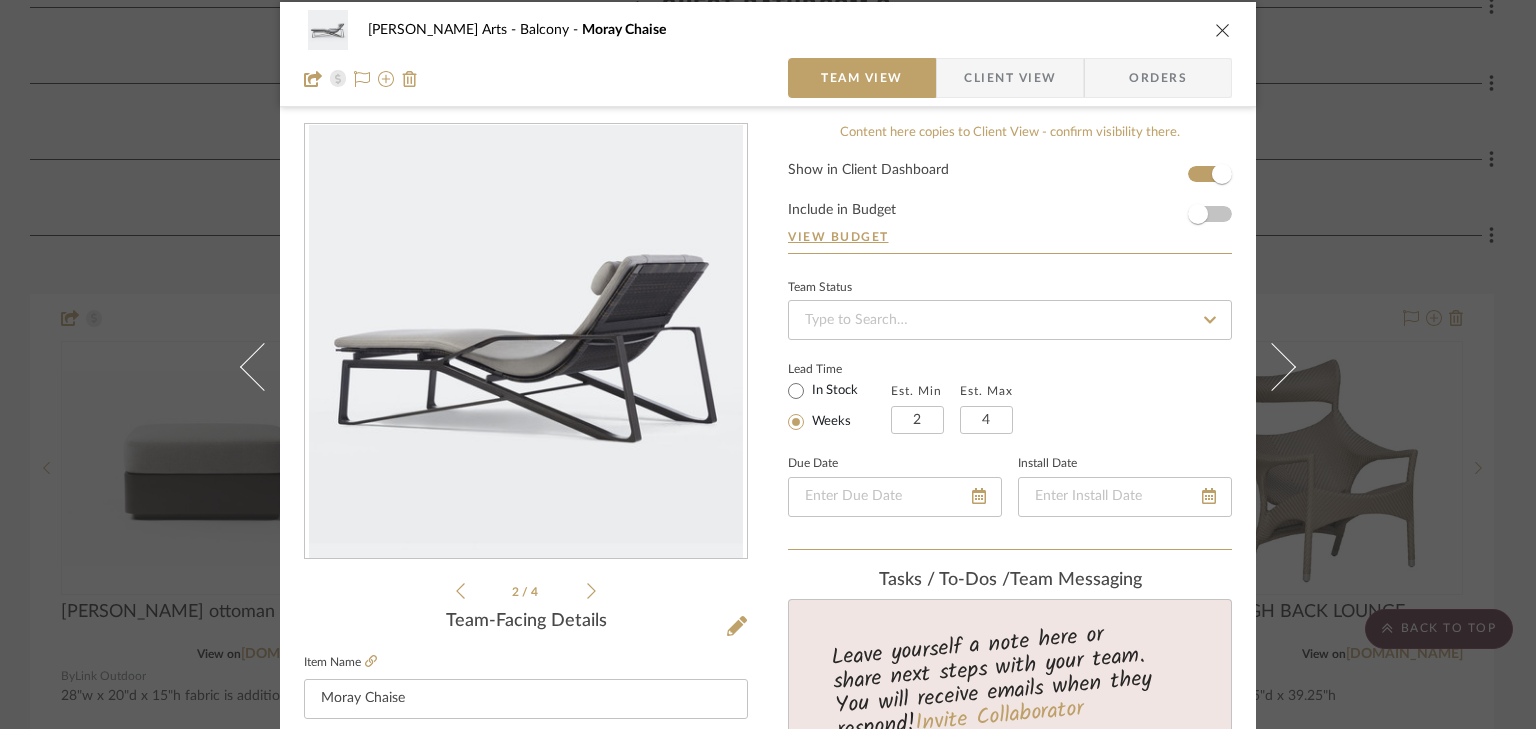 scroll, scrollTop: 0, scrollLeft: 0, axis: both 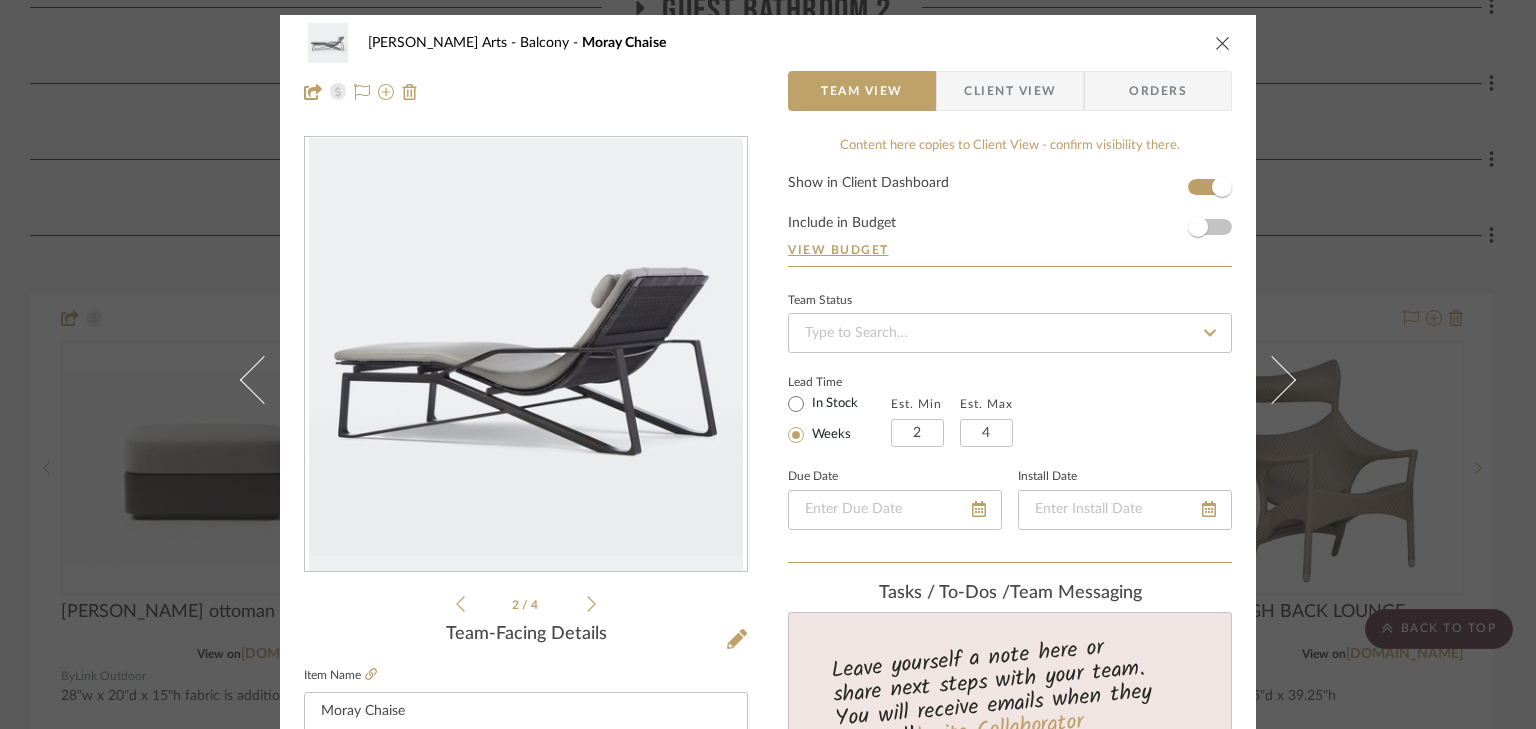 click 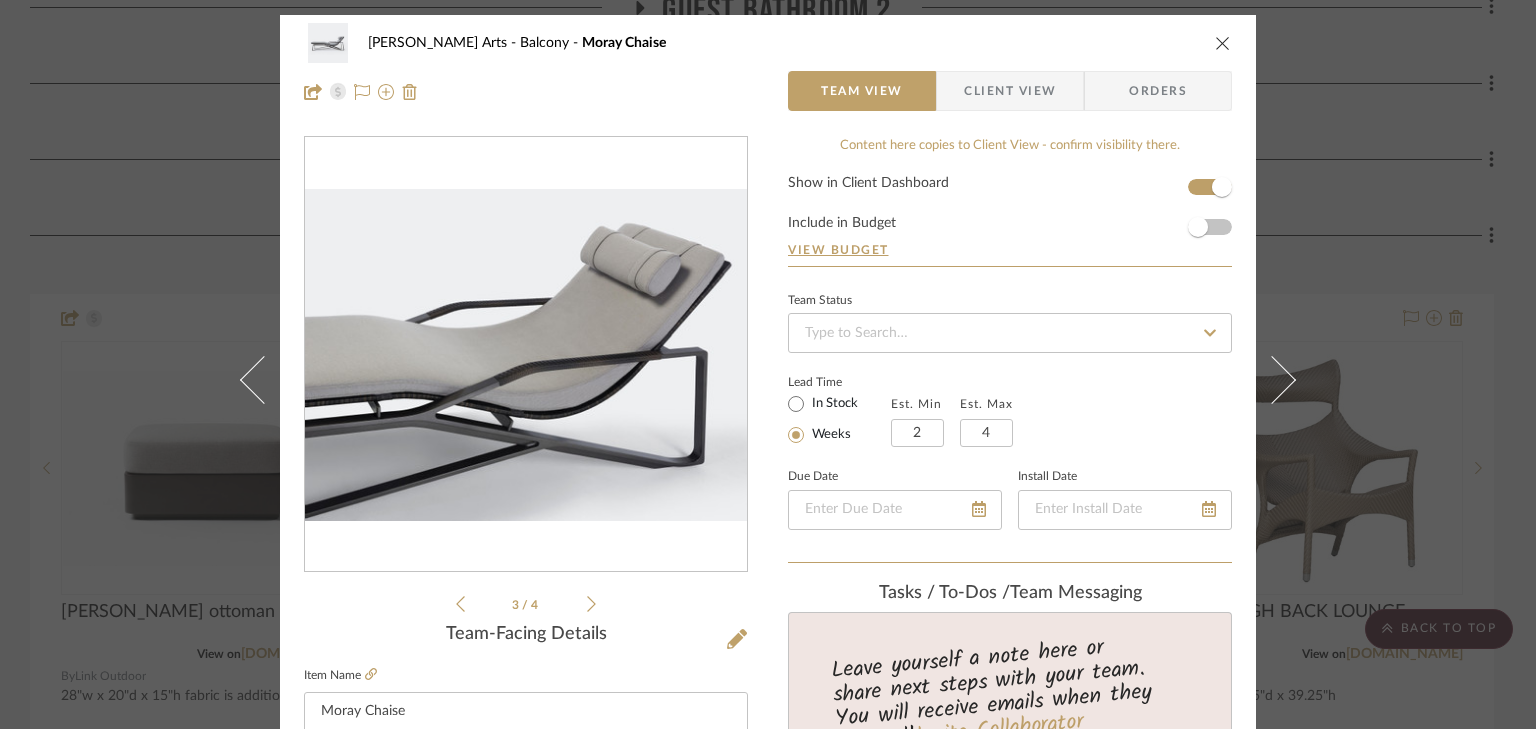 click 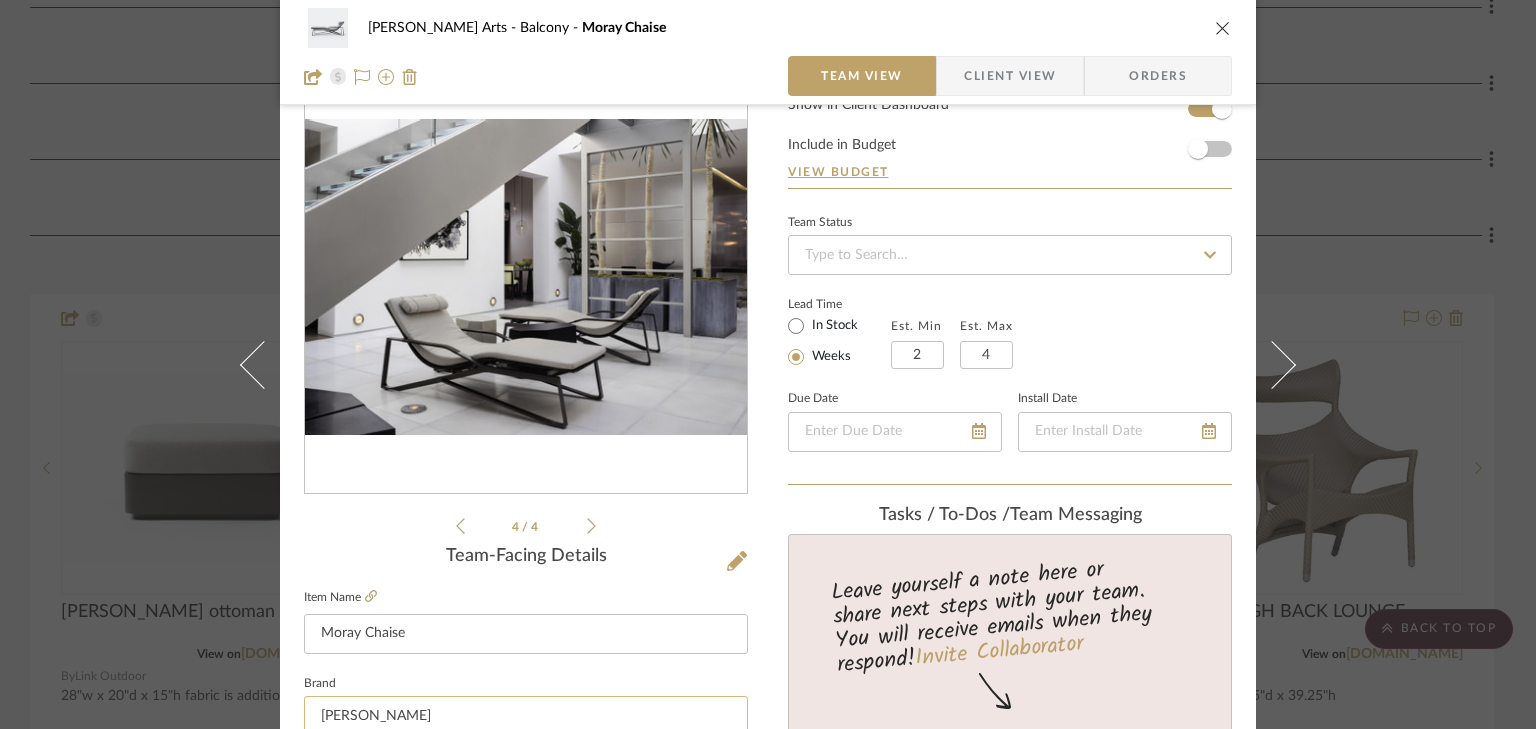 scroll, scrollTop: 320, scrollLeft: 0, axis: vertical 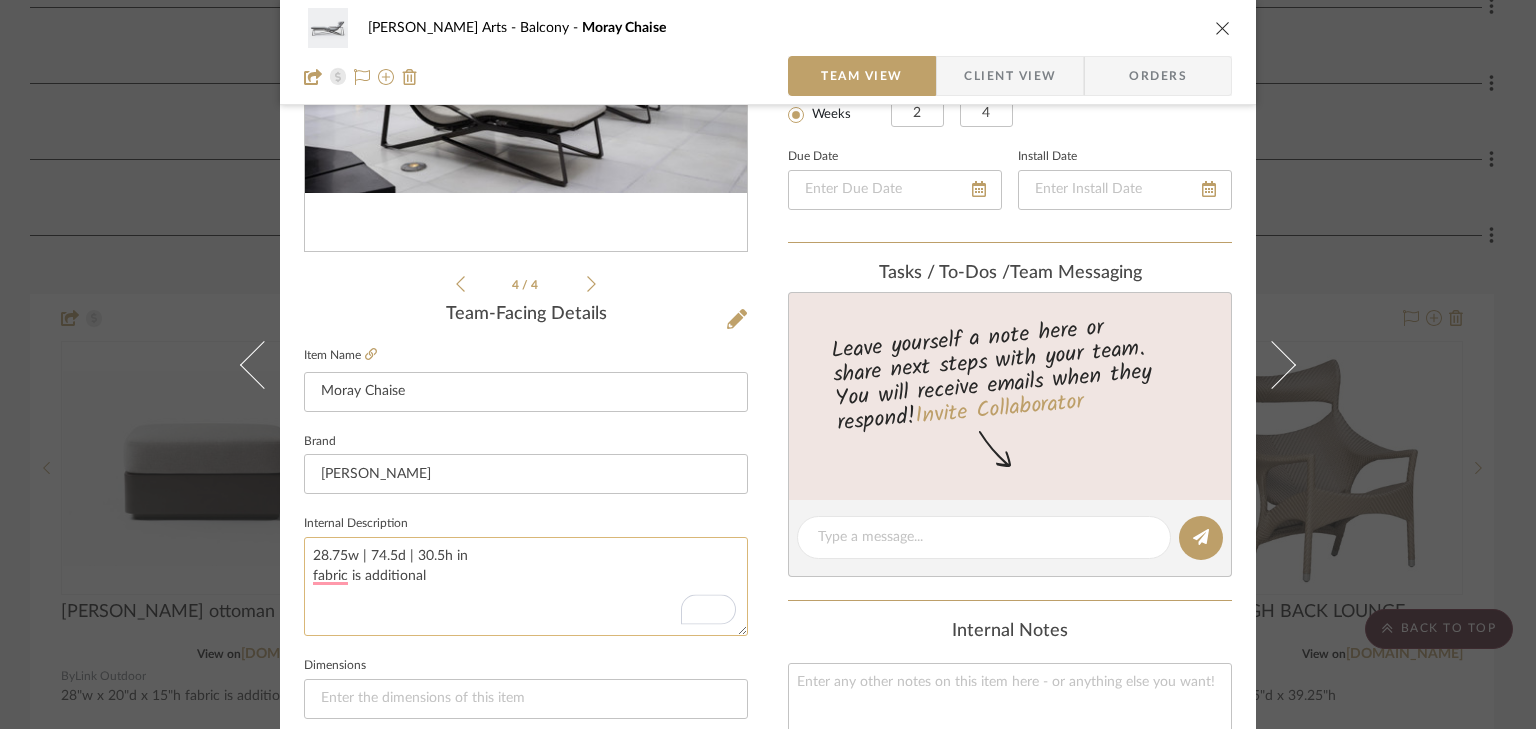 drag, startPoint x: 480, startPoint y: 553, endPoint x: 307, endPoint y: 554, distance: 173.00288 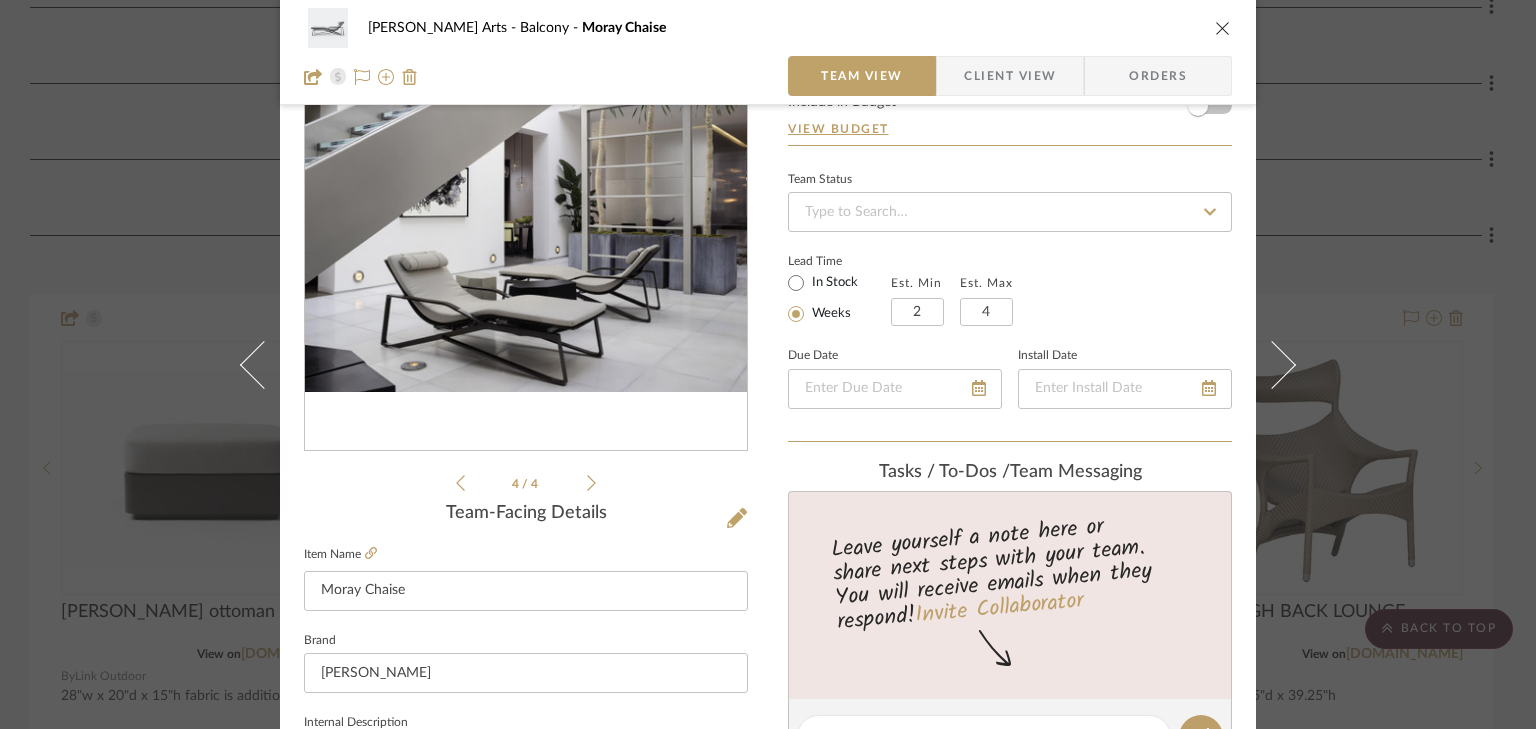 scroll, scrollTop: 160, scrollLeft: 0, axis: vertical 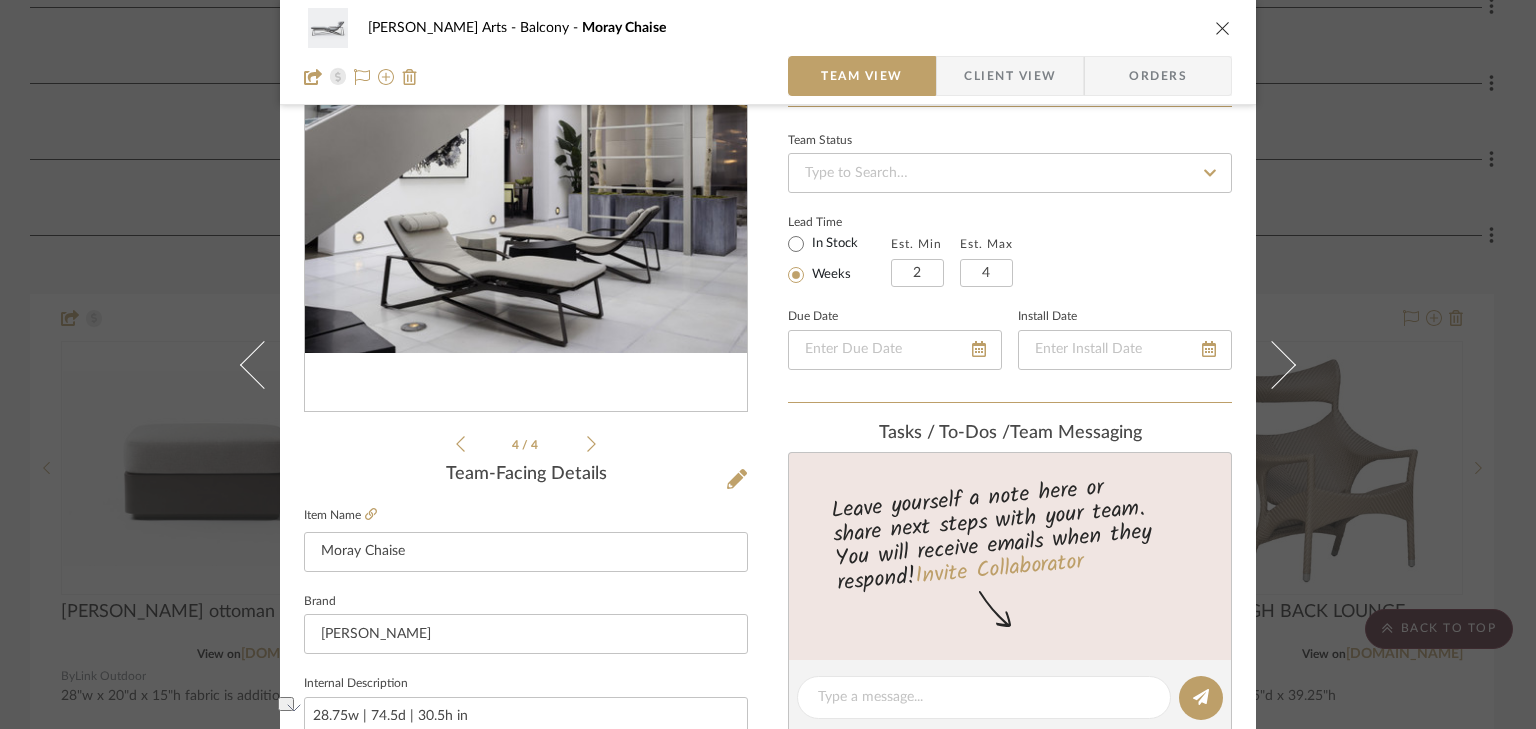 click on "4 / 4" at bounding box center [526, 216] 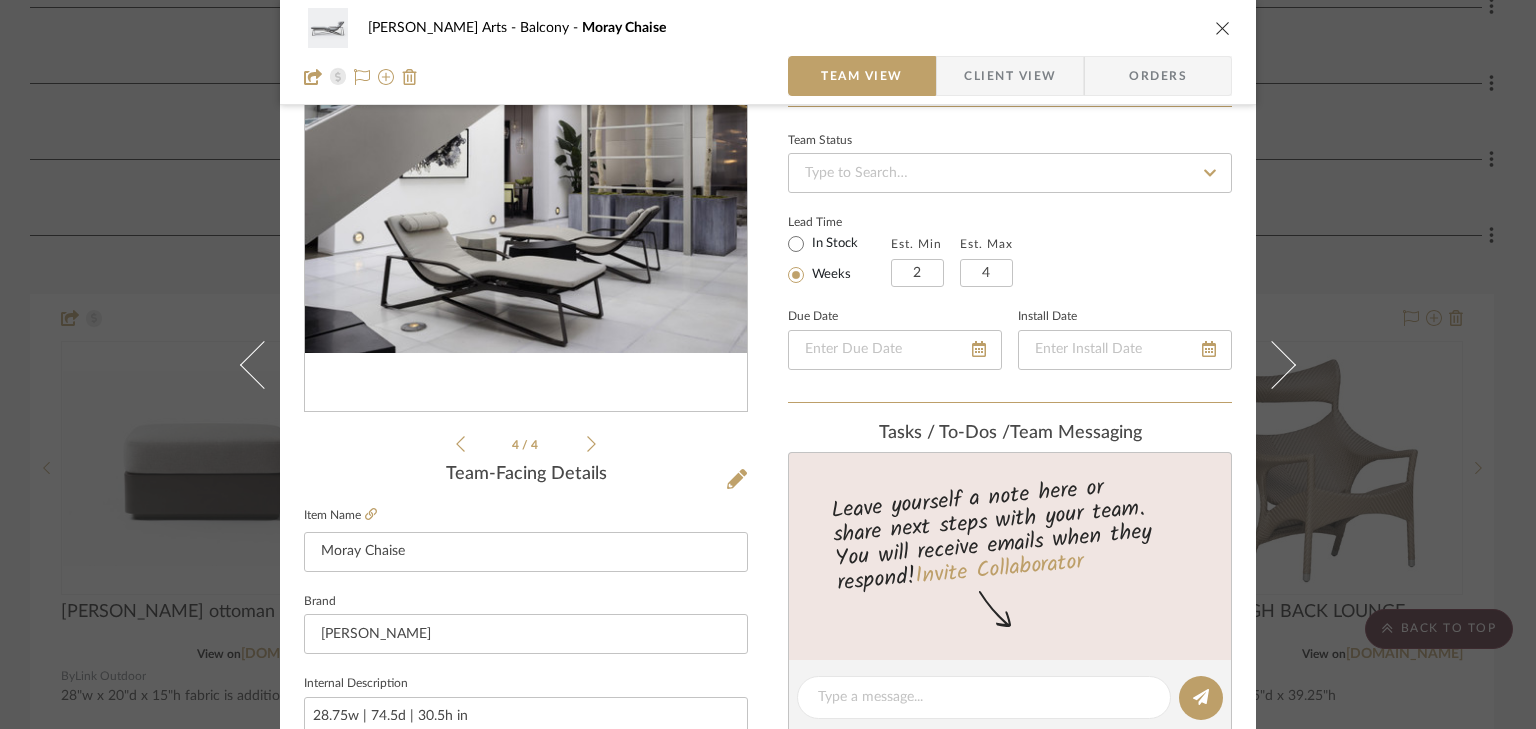 click 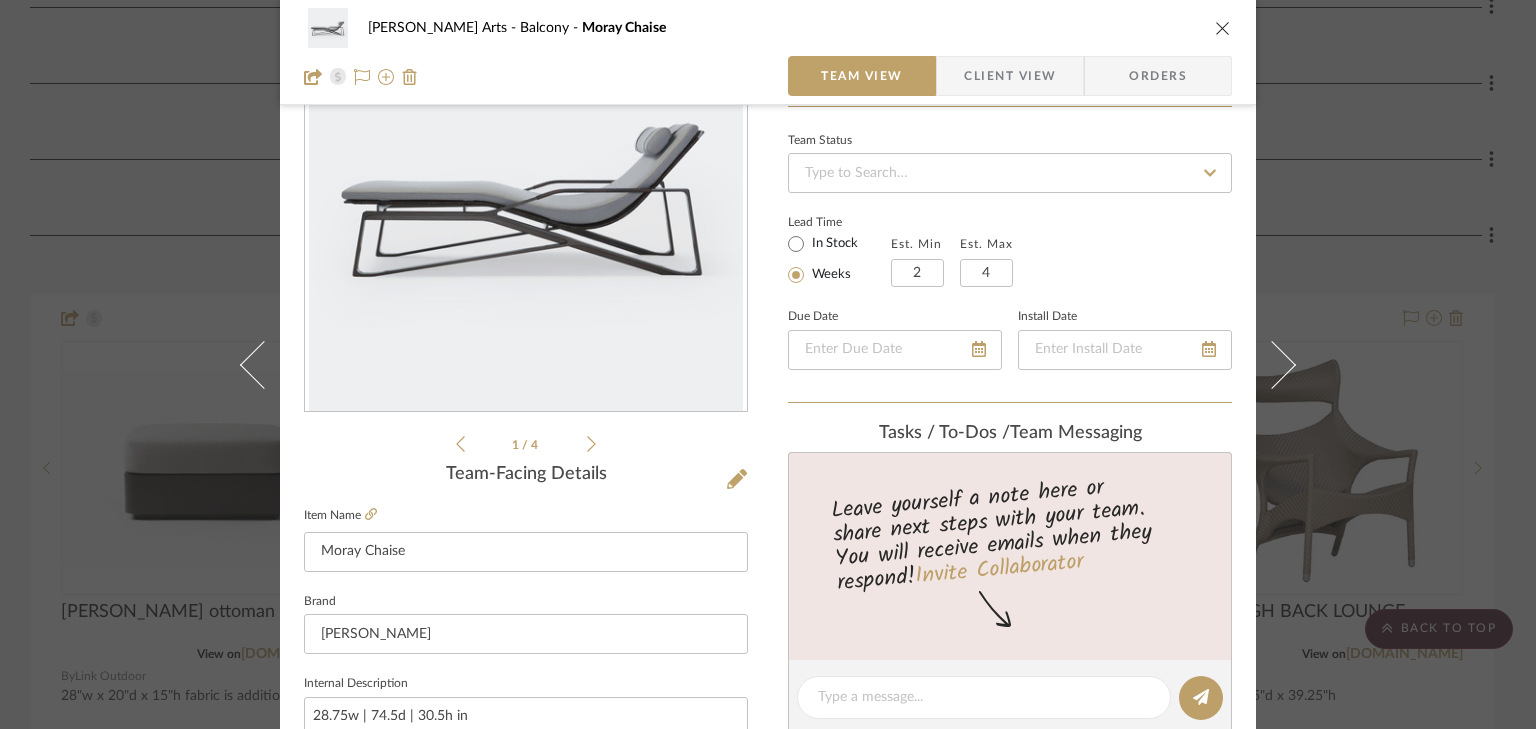 click at bounding box center (1223, 28) 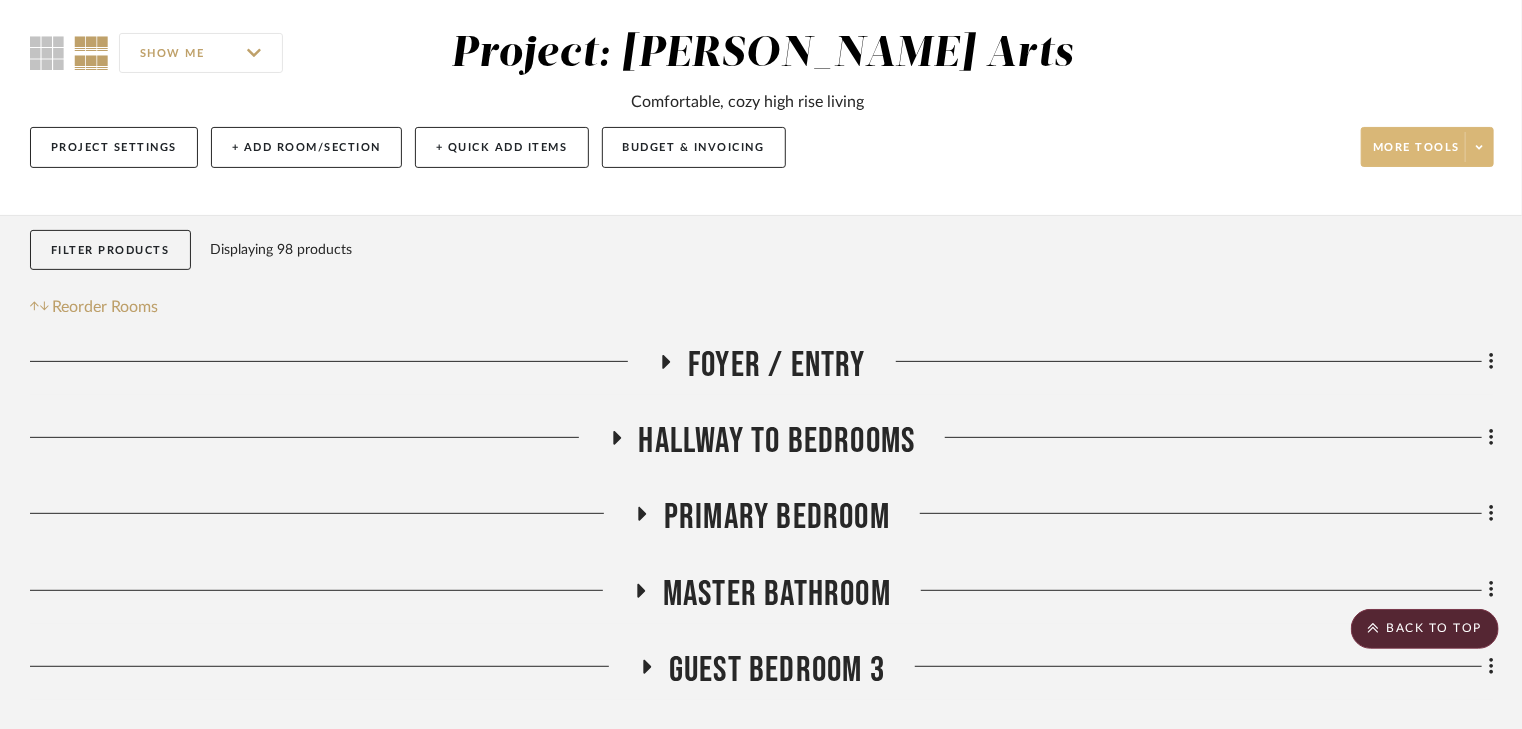 scroll, scrollTop: 0, scrollLeft: 0, axis: both 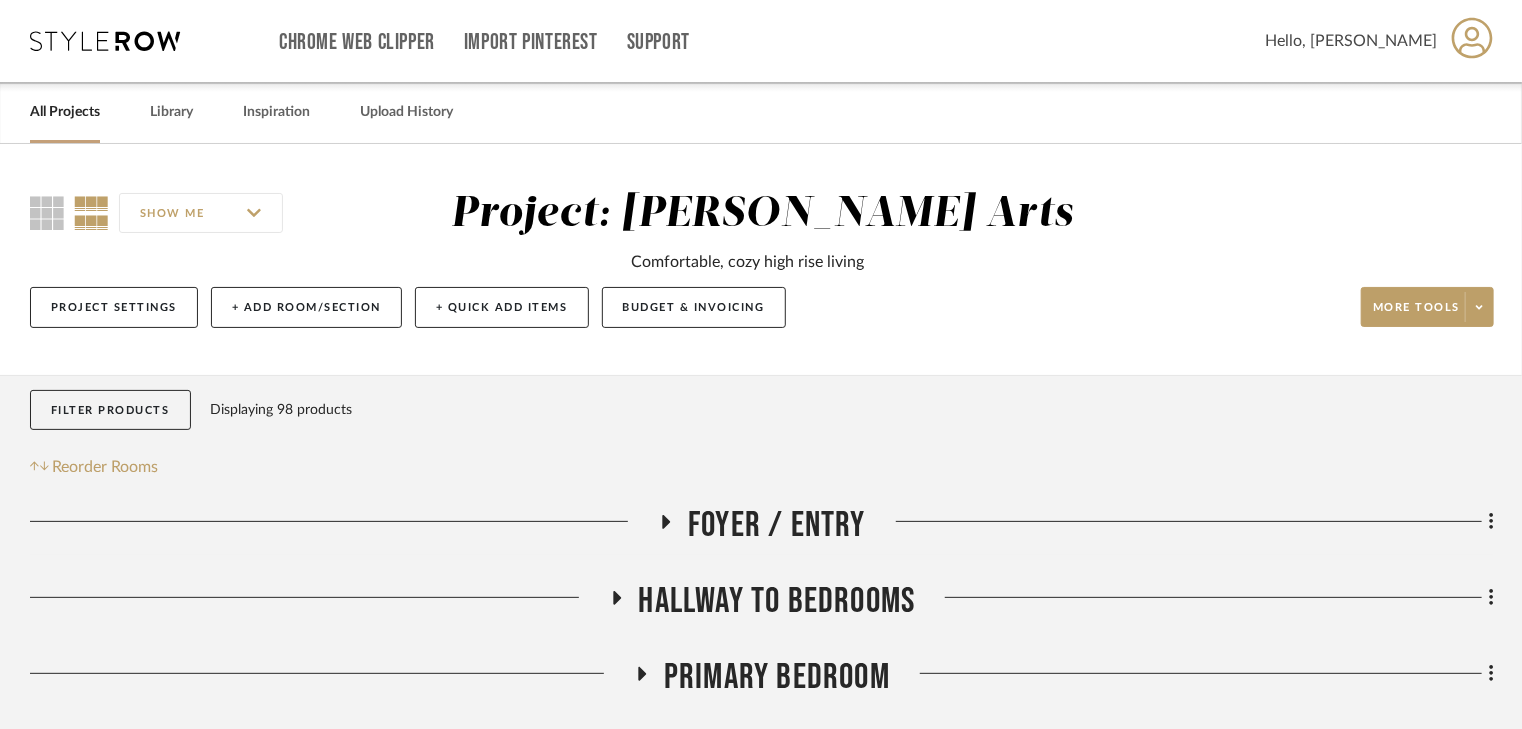click on "All Projects" at bounding box center [65, 112] 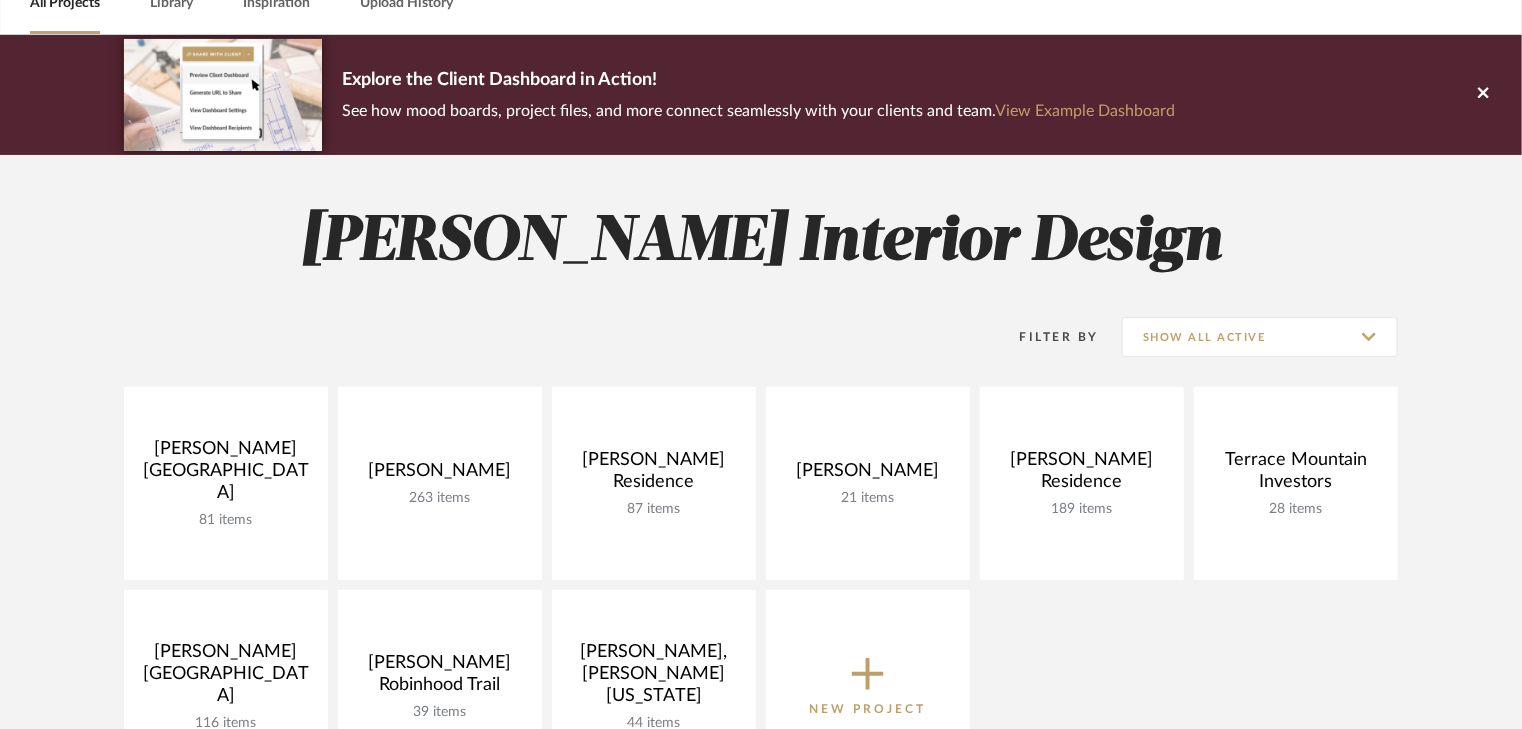 scroll, scrollTop: 160, scrollLeft: 0, axis: vertical 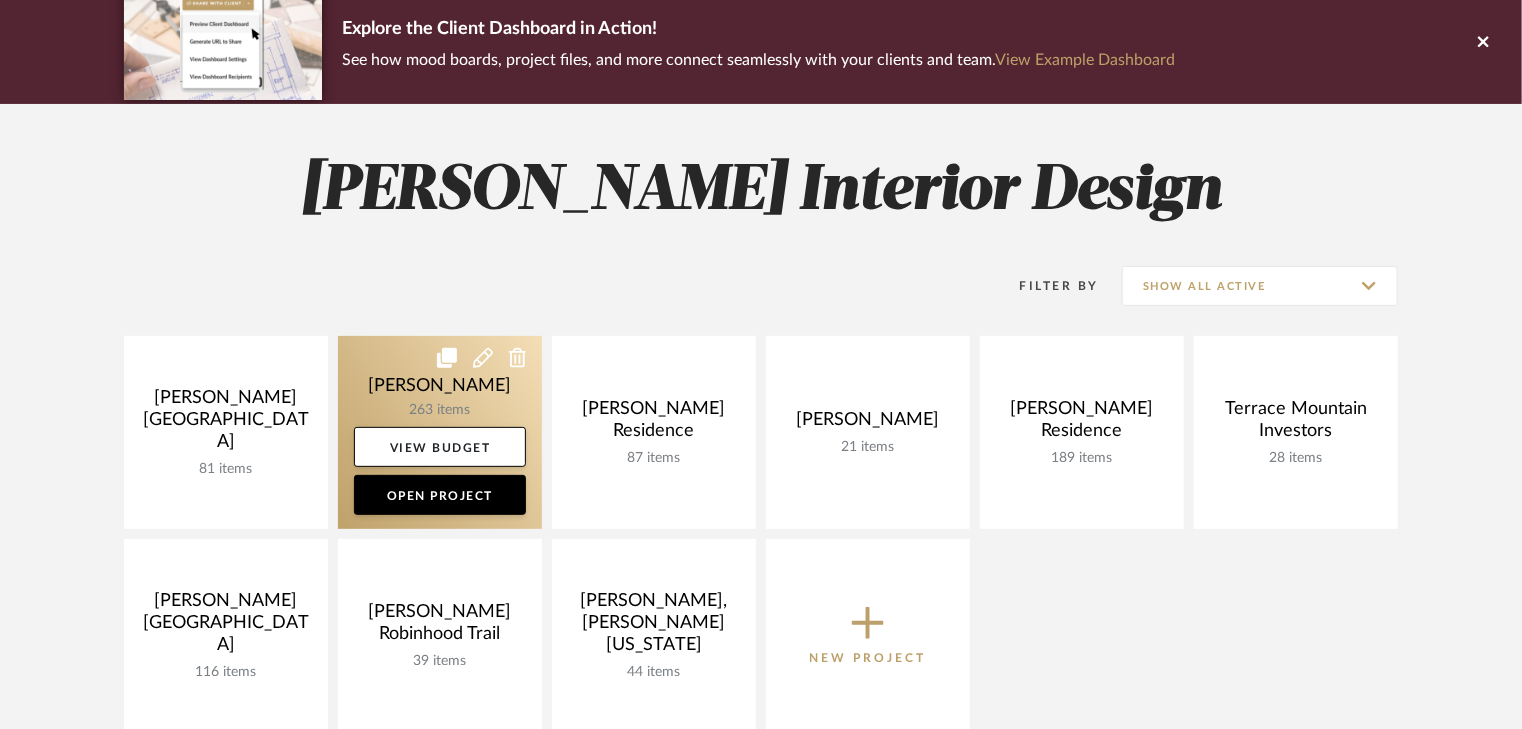 click 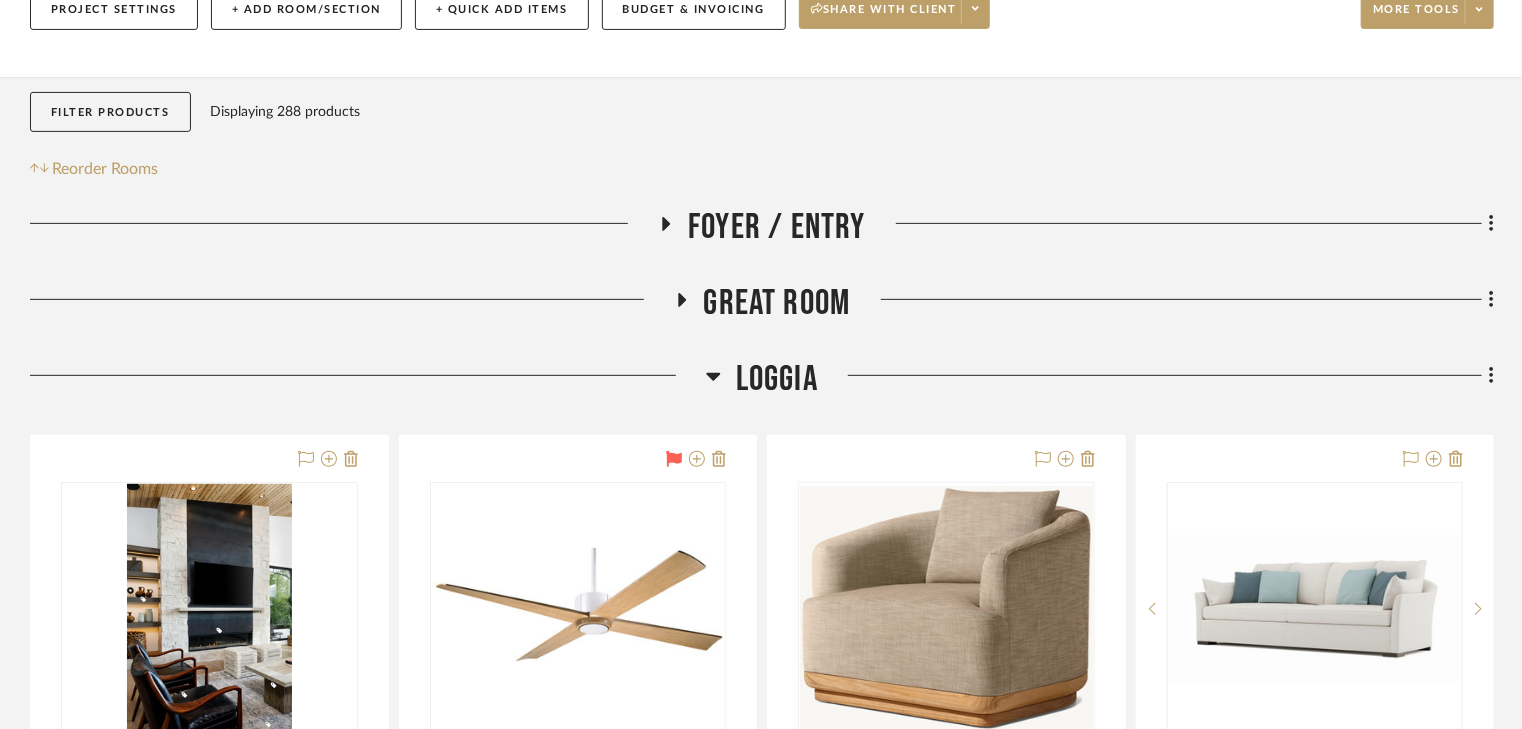 scroll, scrollTop: 320, scrollLeft: 0, axis: vertical 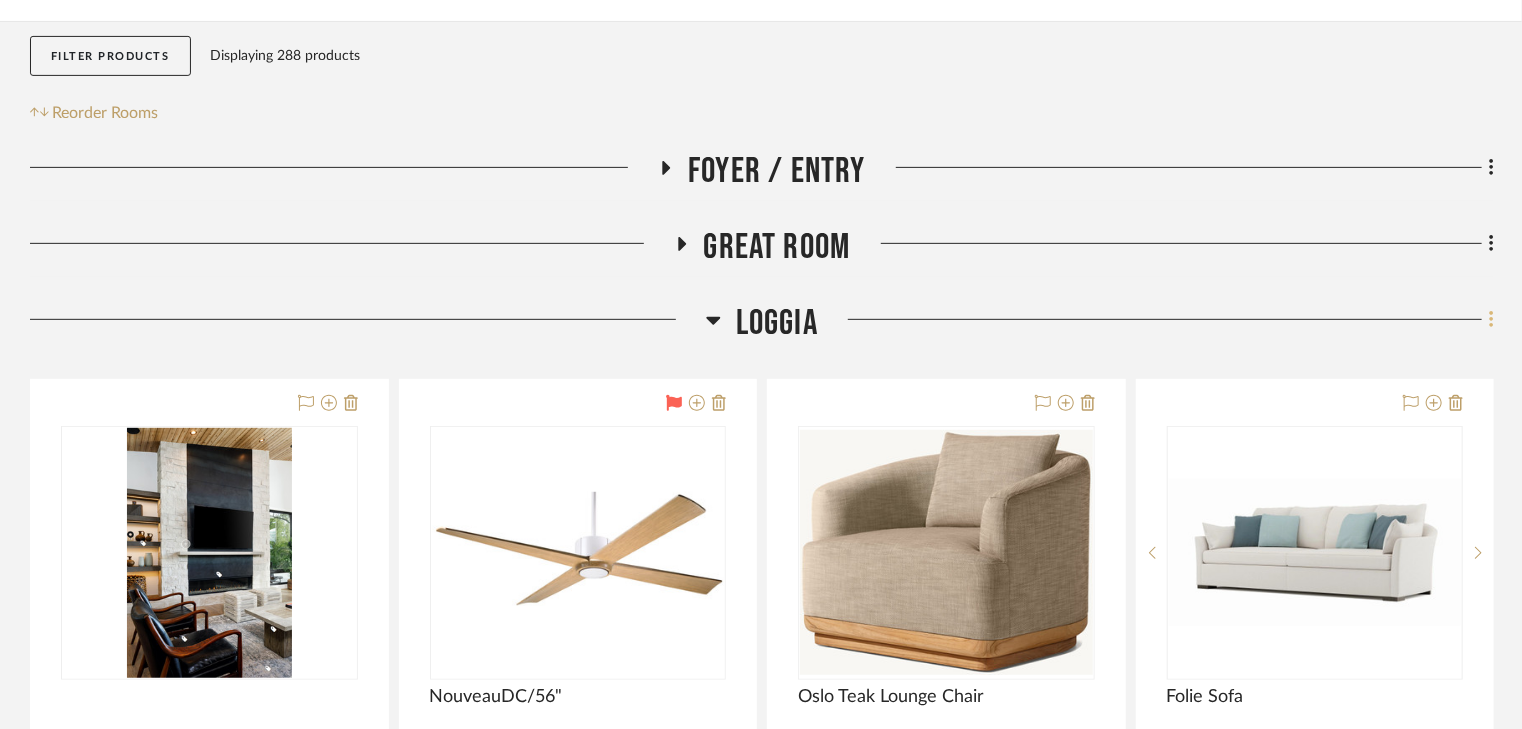 click 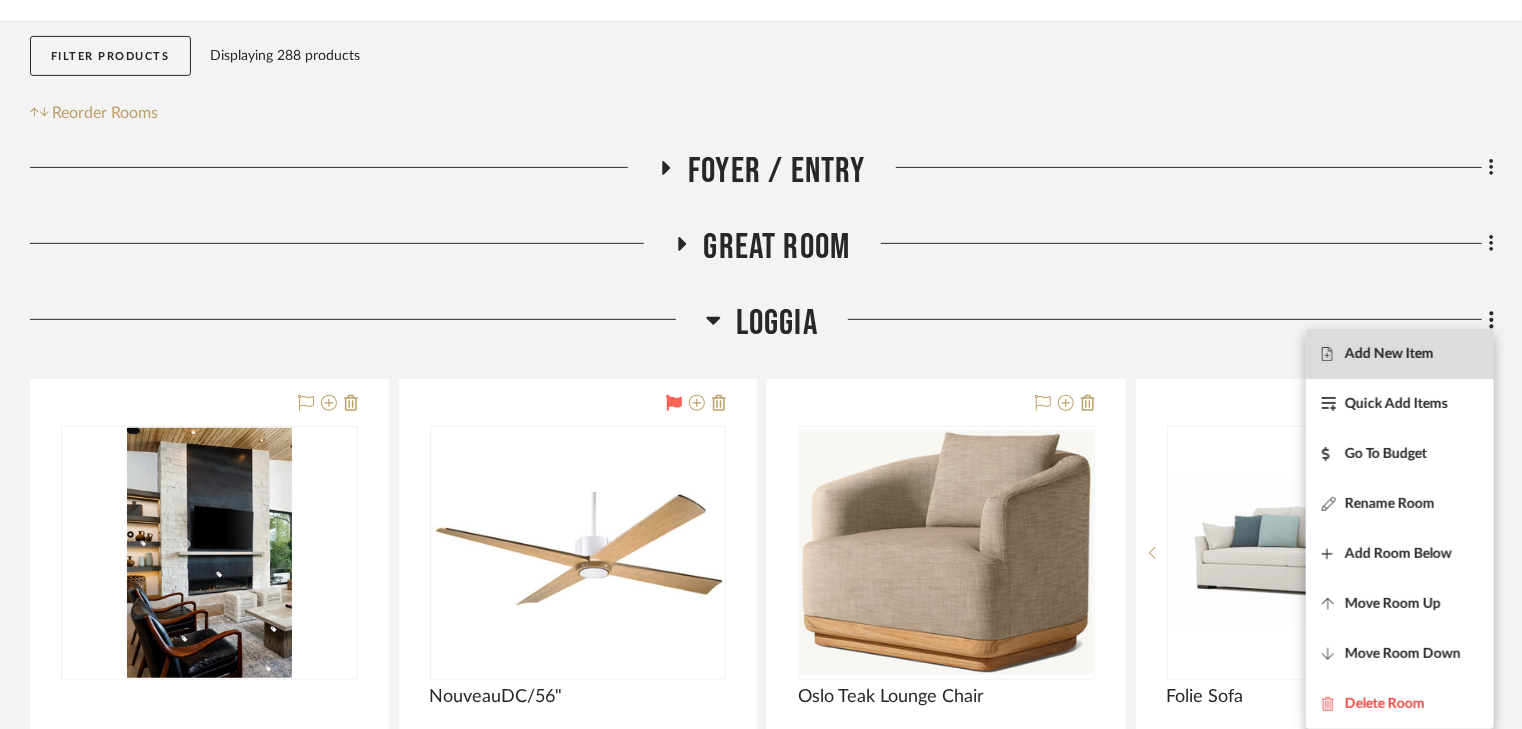 click on "Add New Item" at bounding box center [1389, 354] 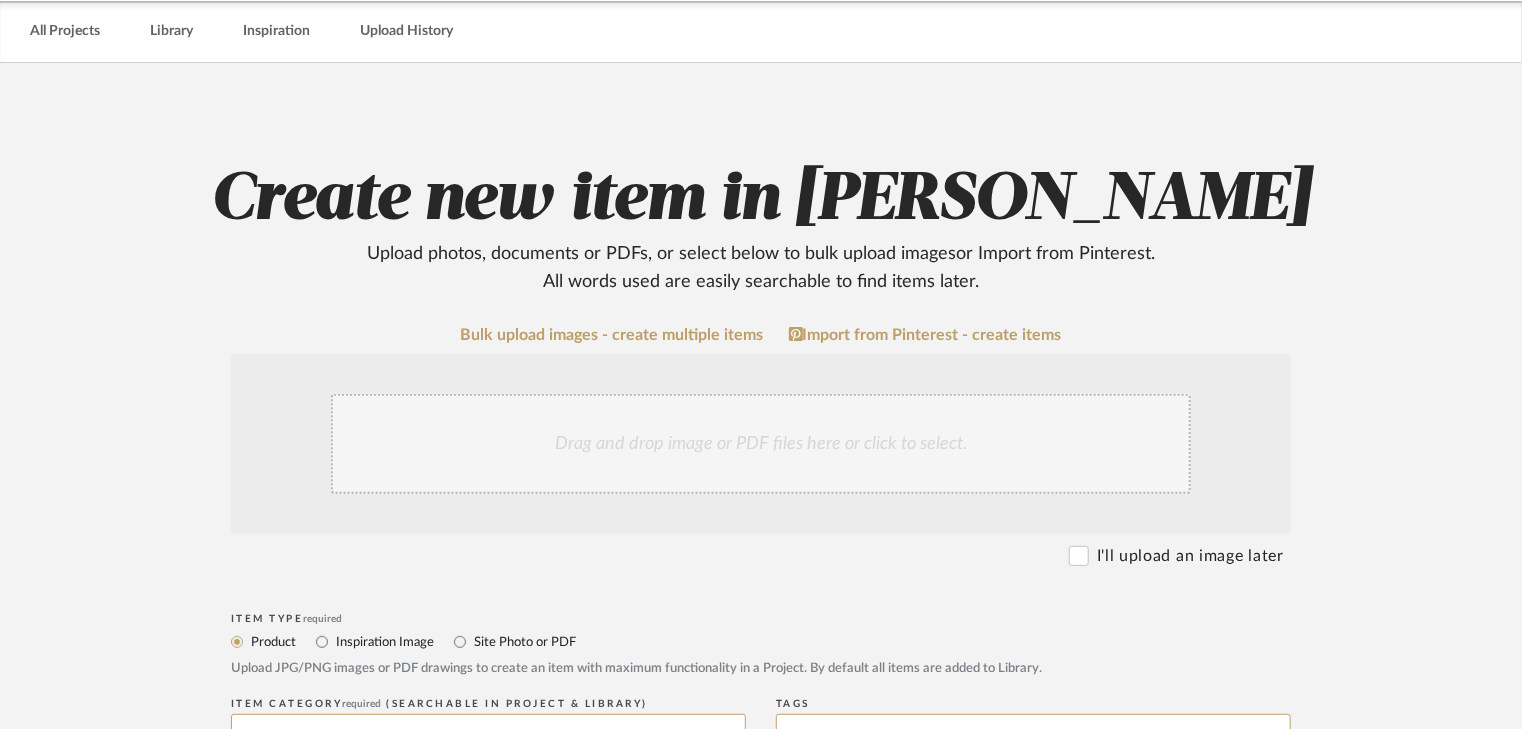 scroll, scrollTop: 160, scrollLeft: 0, axis: vertical 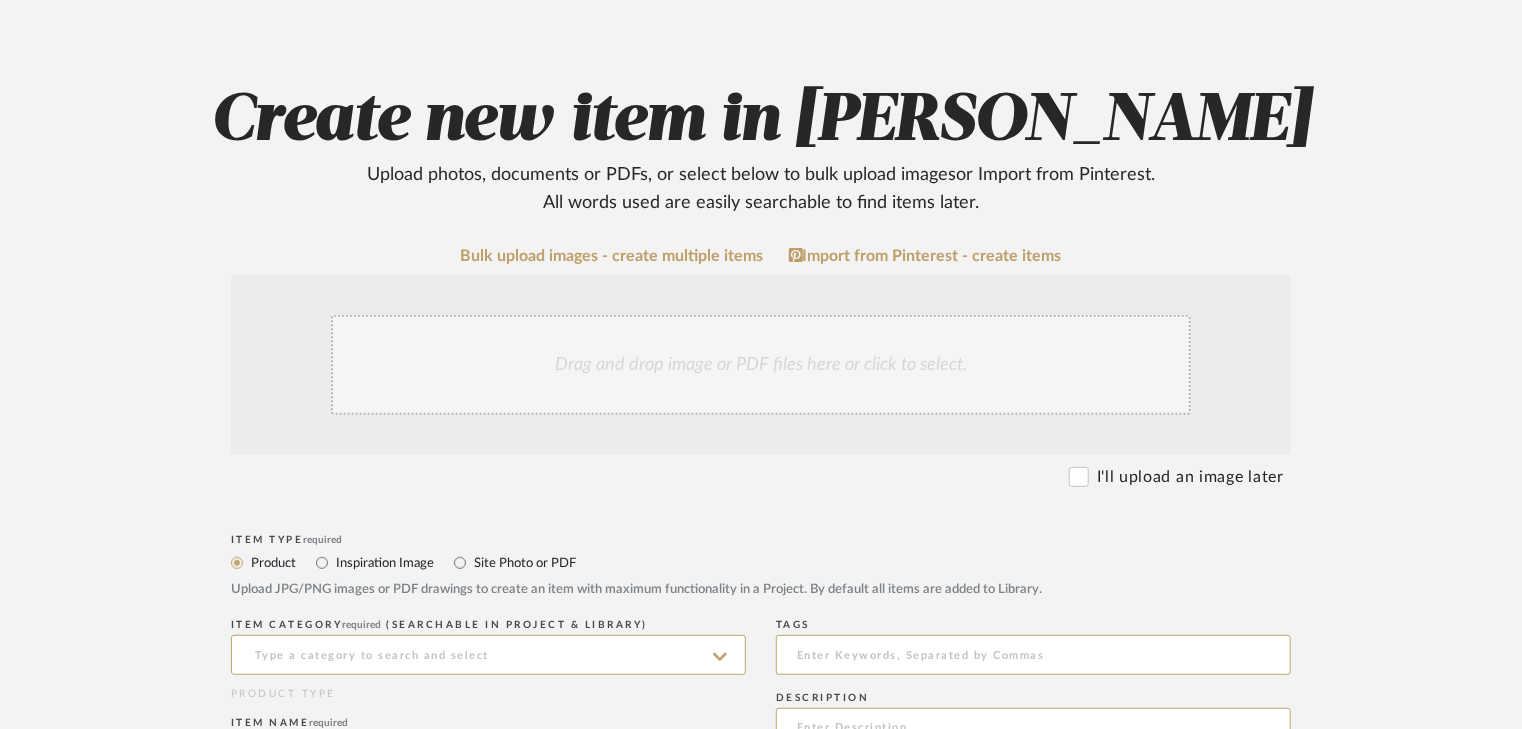 click on "Drag and drop image or PDF files here or click to select." 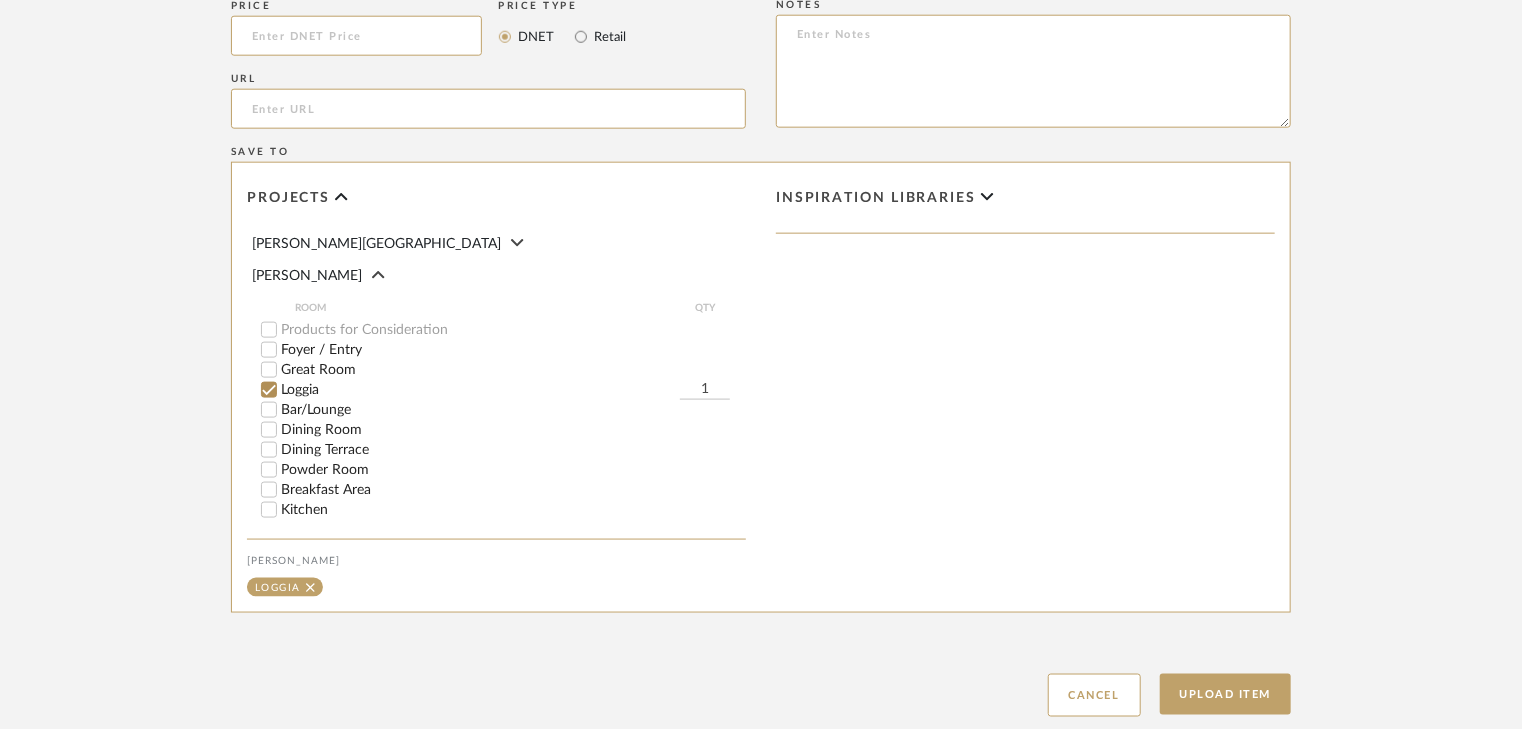 scroll, scrollTop: 1200, scrollLeft: 0, axis: vertical 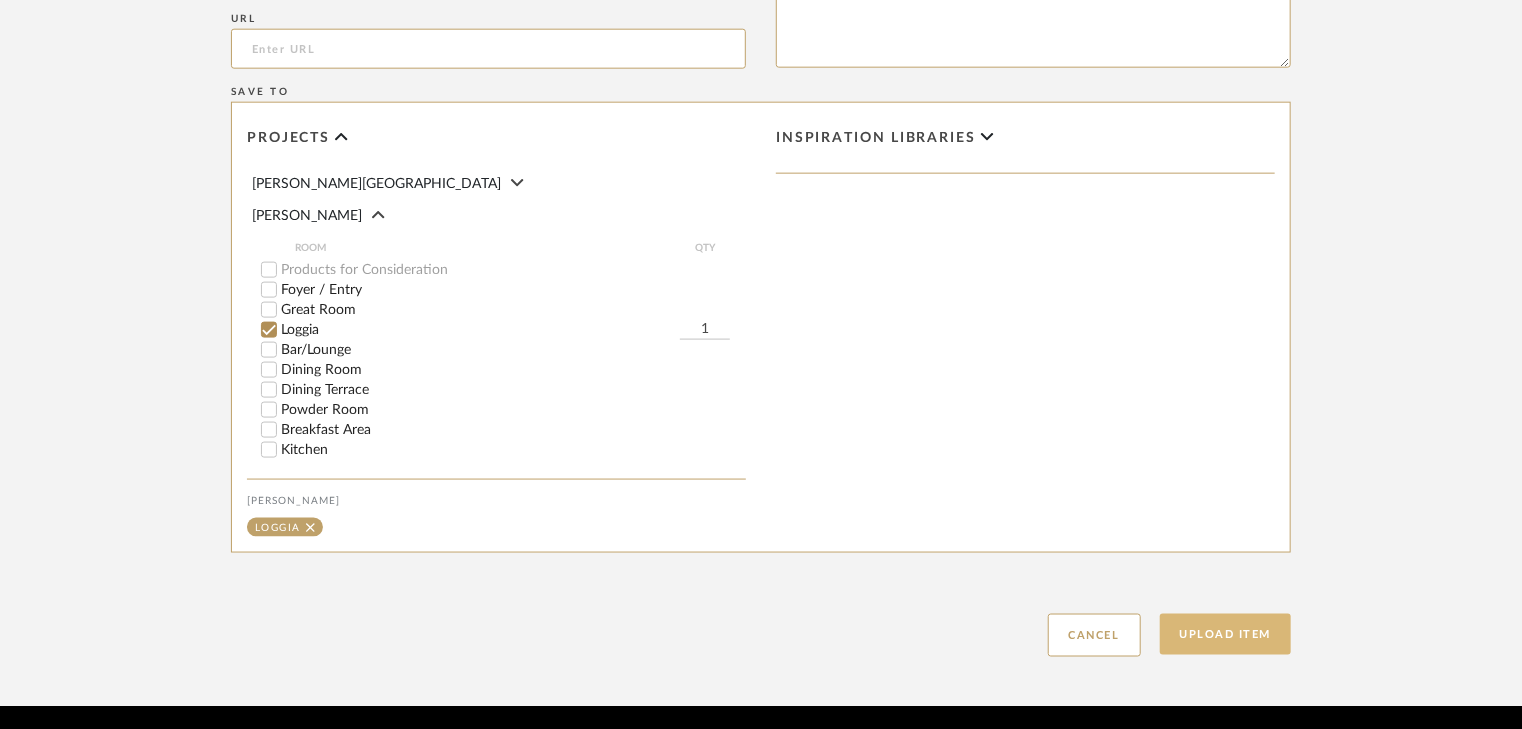 click on "Upload Item" 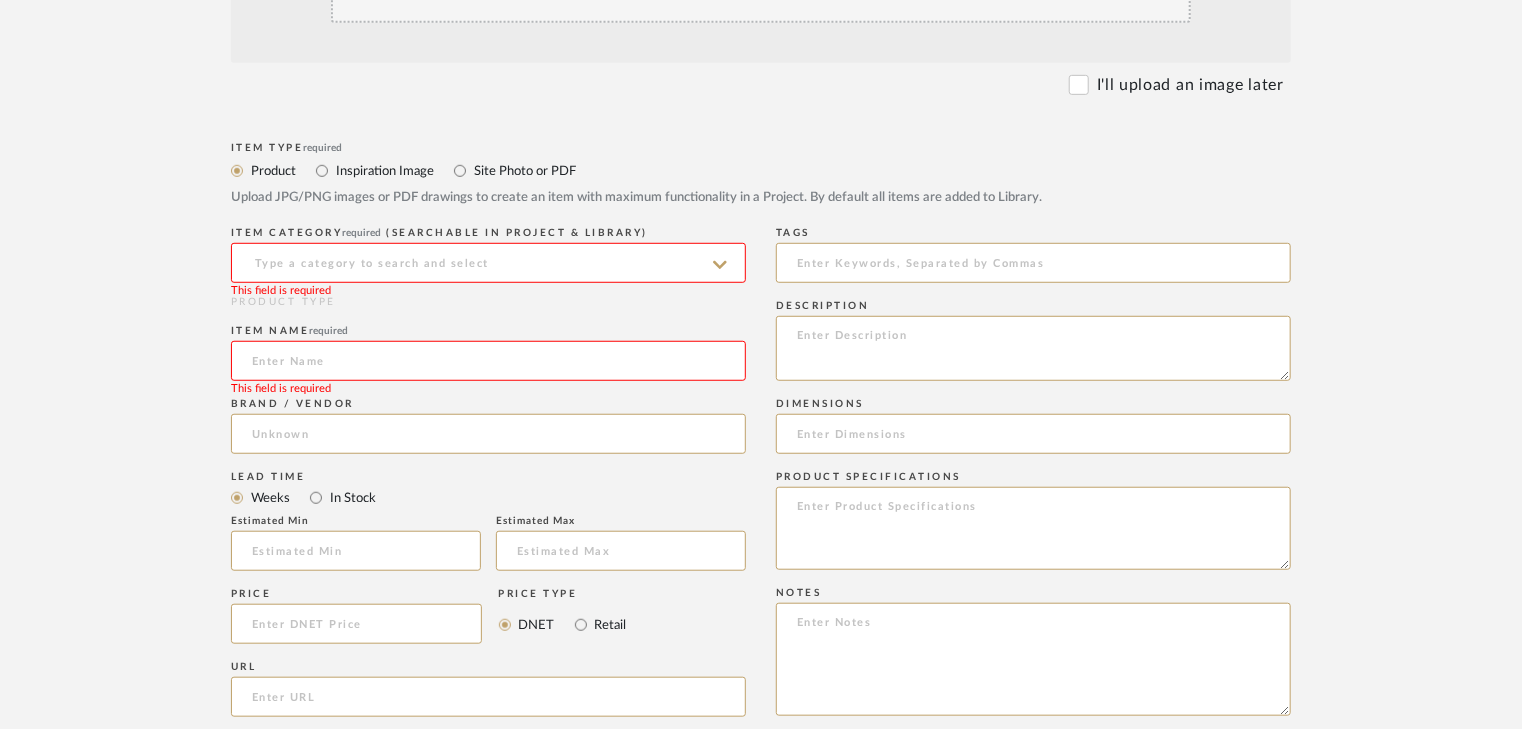 scroll, scrollTop: 400, scrollLeft: 0, axis: vertical 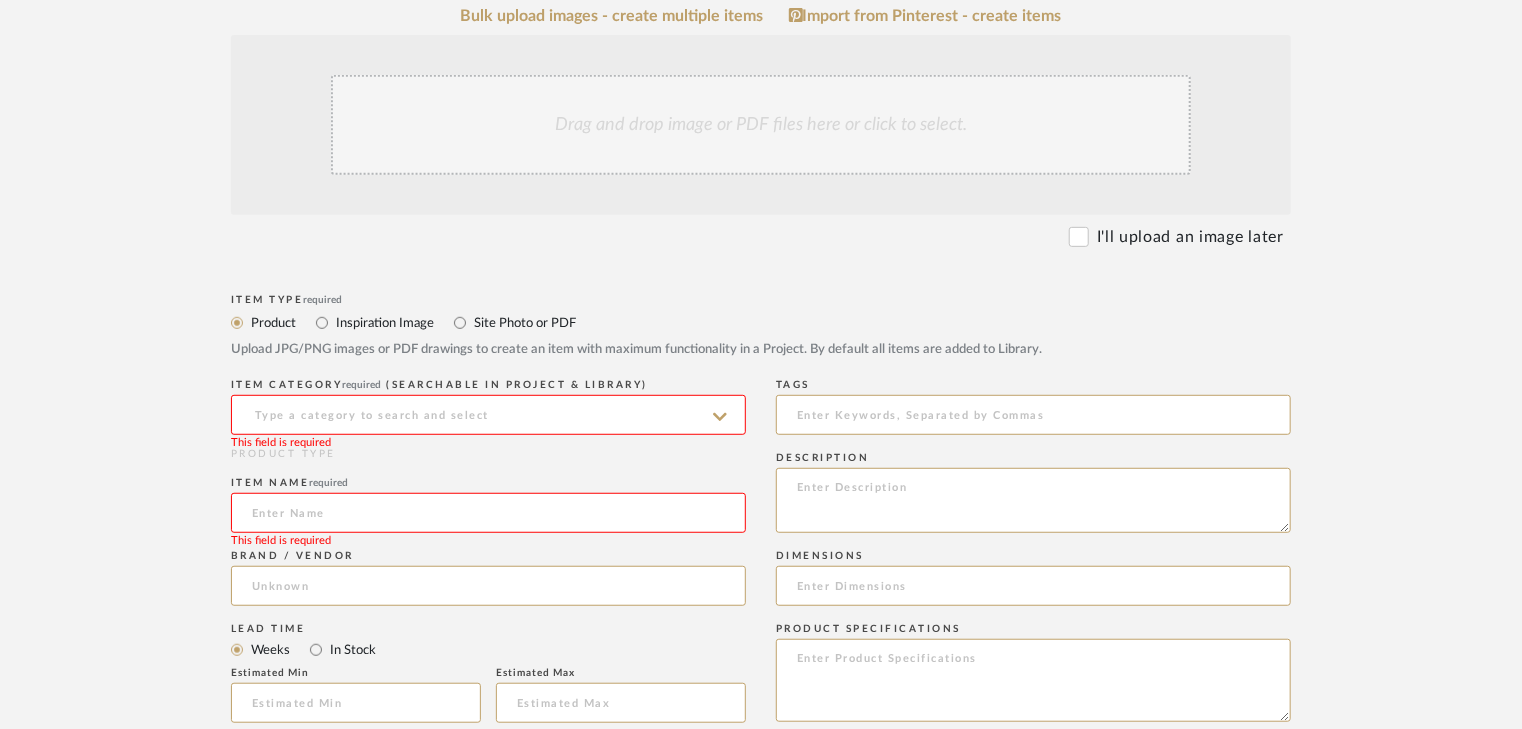 click 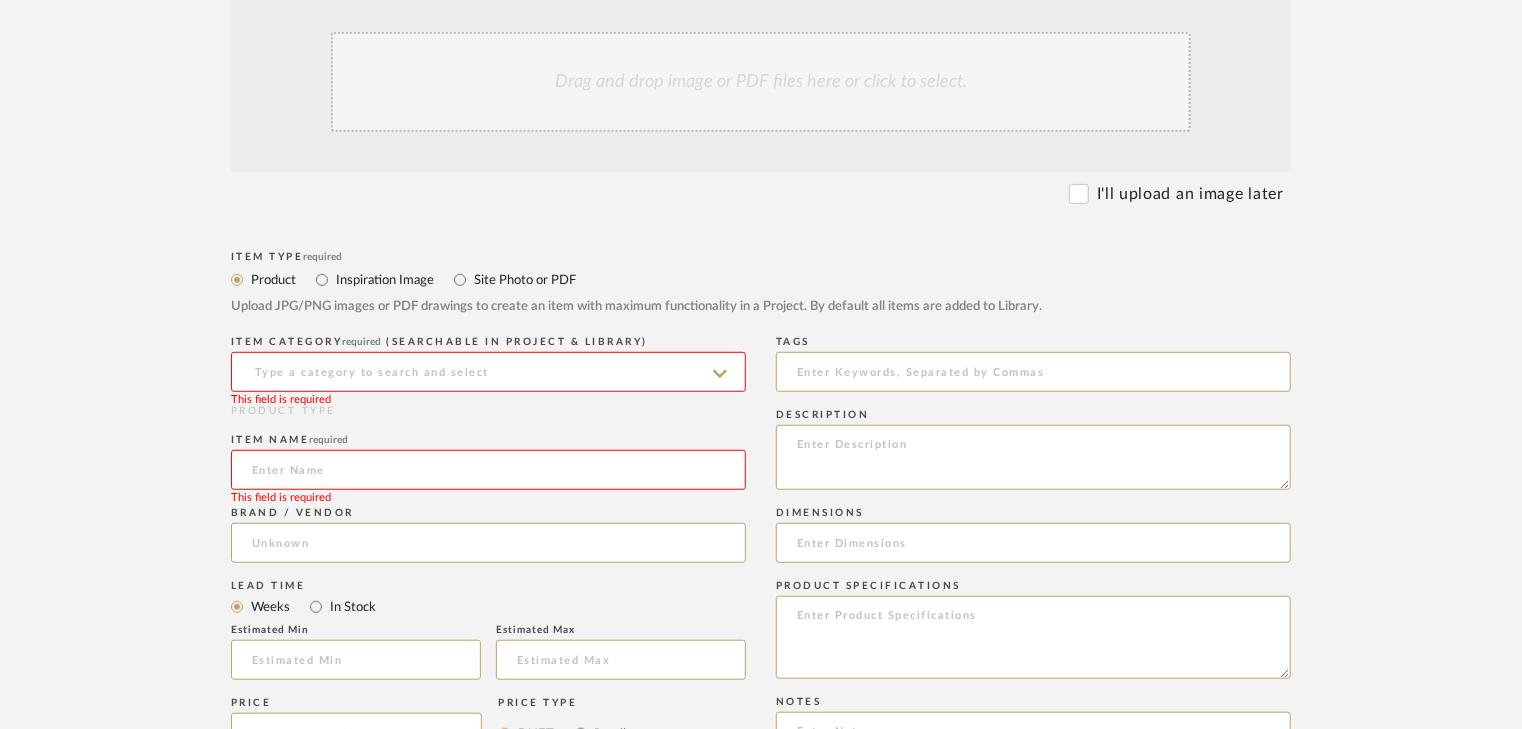 scroll, scrollTop: 480, scrollLeft: 0, axis: vertical 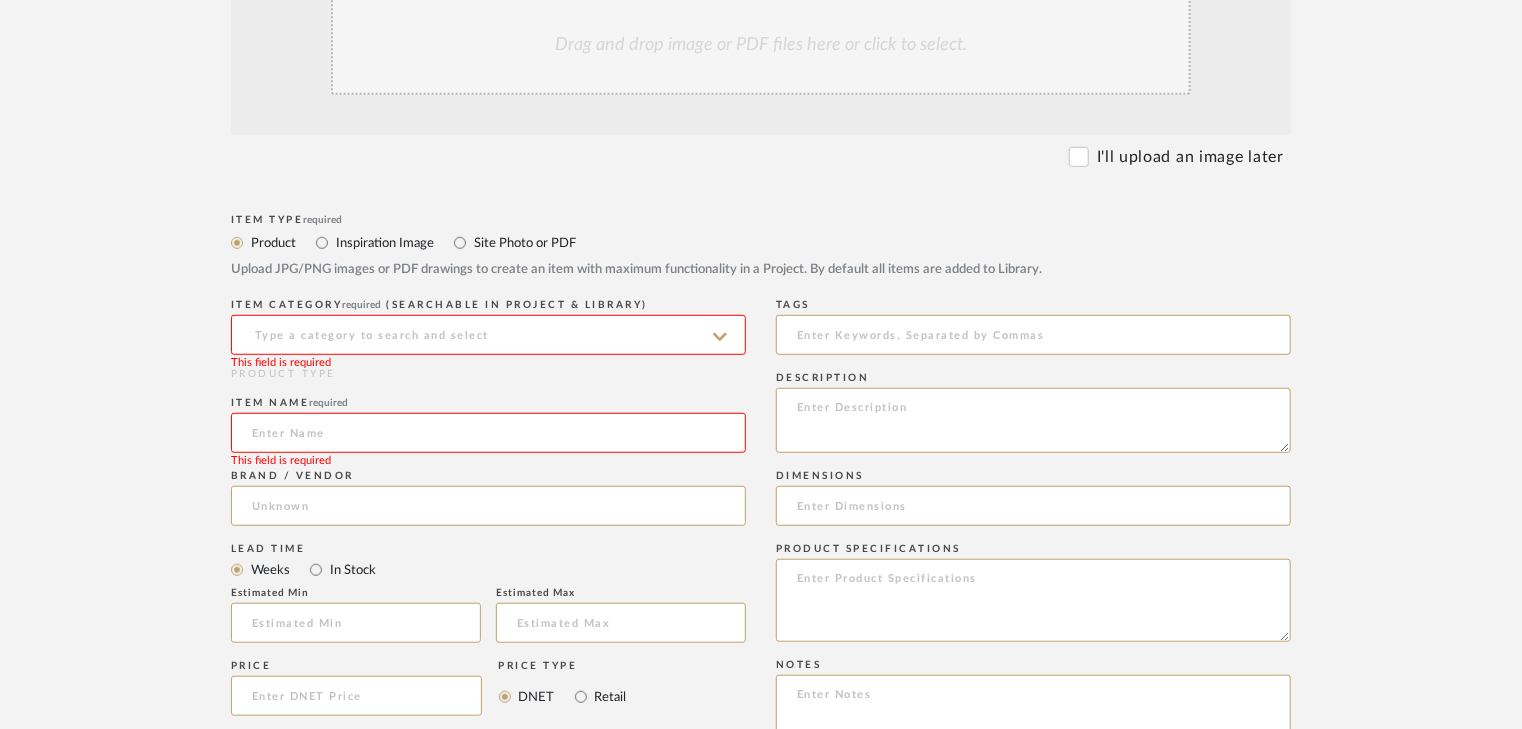 click 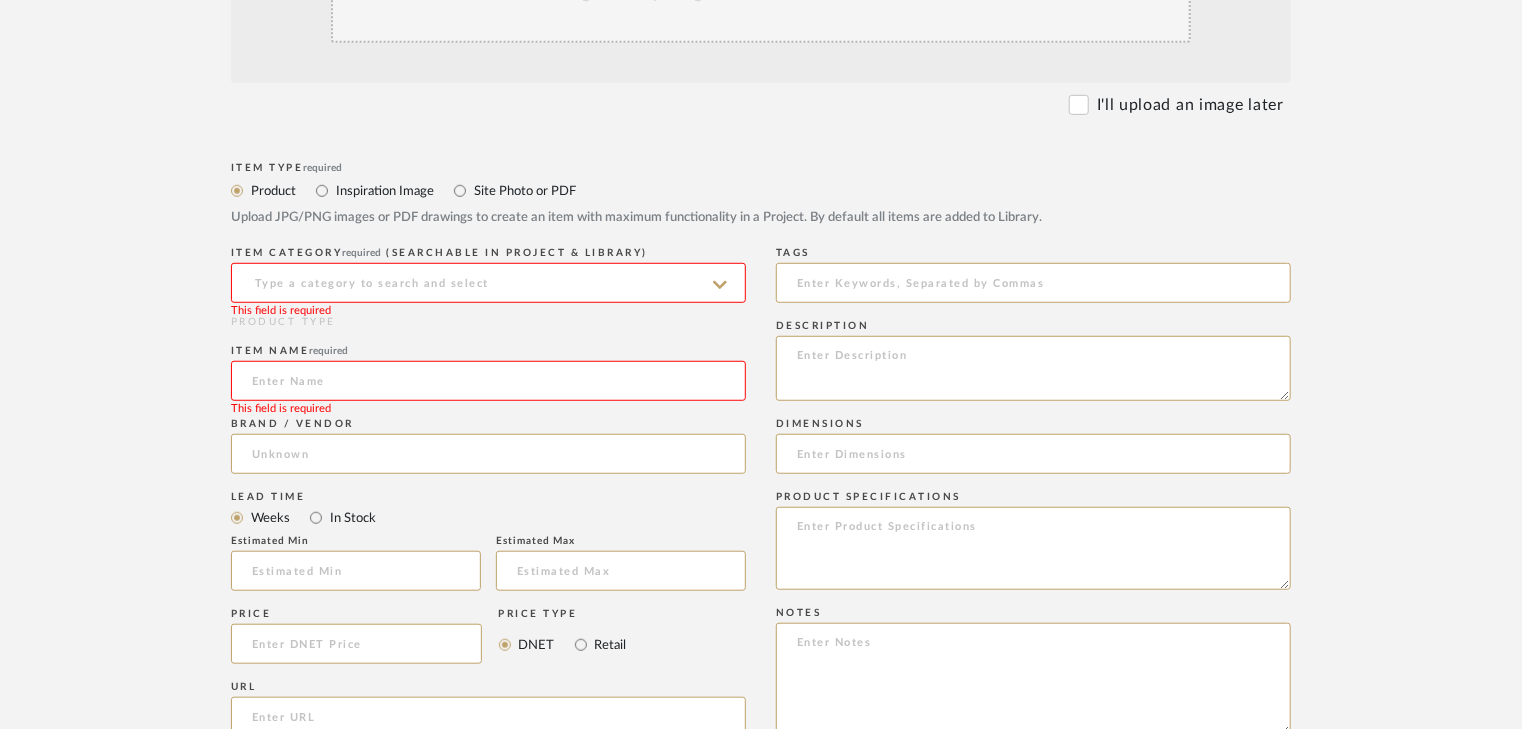 scroll, scrollTop: 560, scrollLeft: 0, axis: vertical 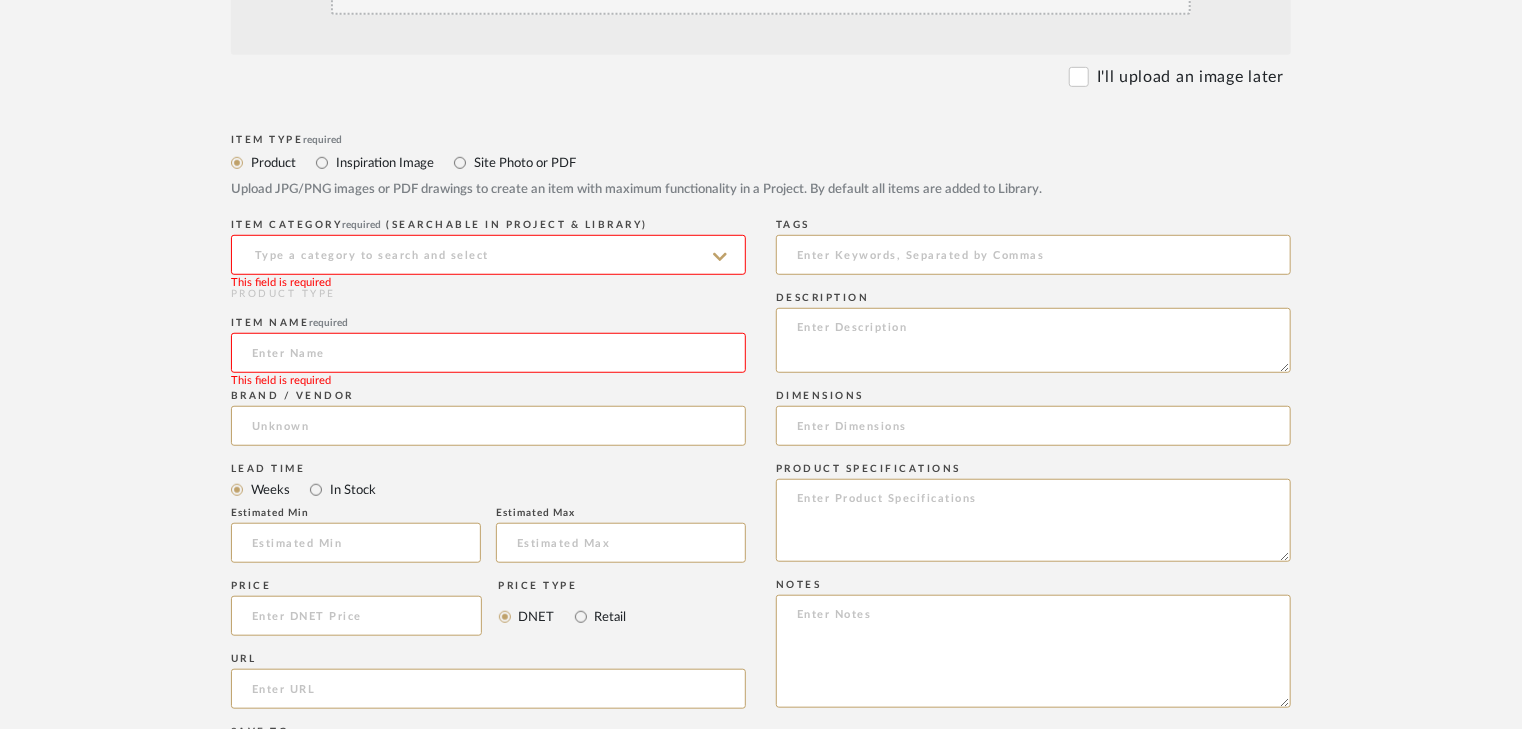 click 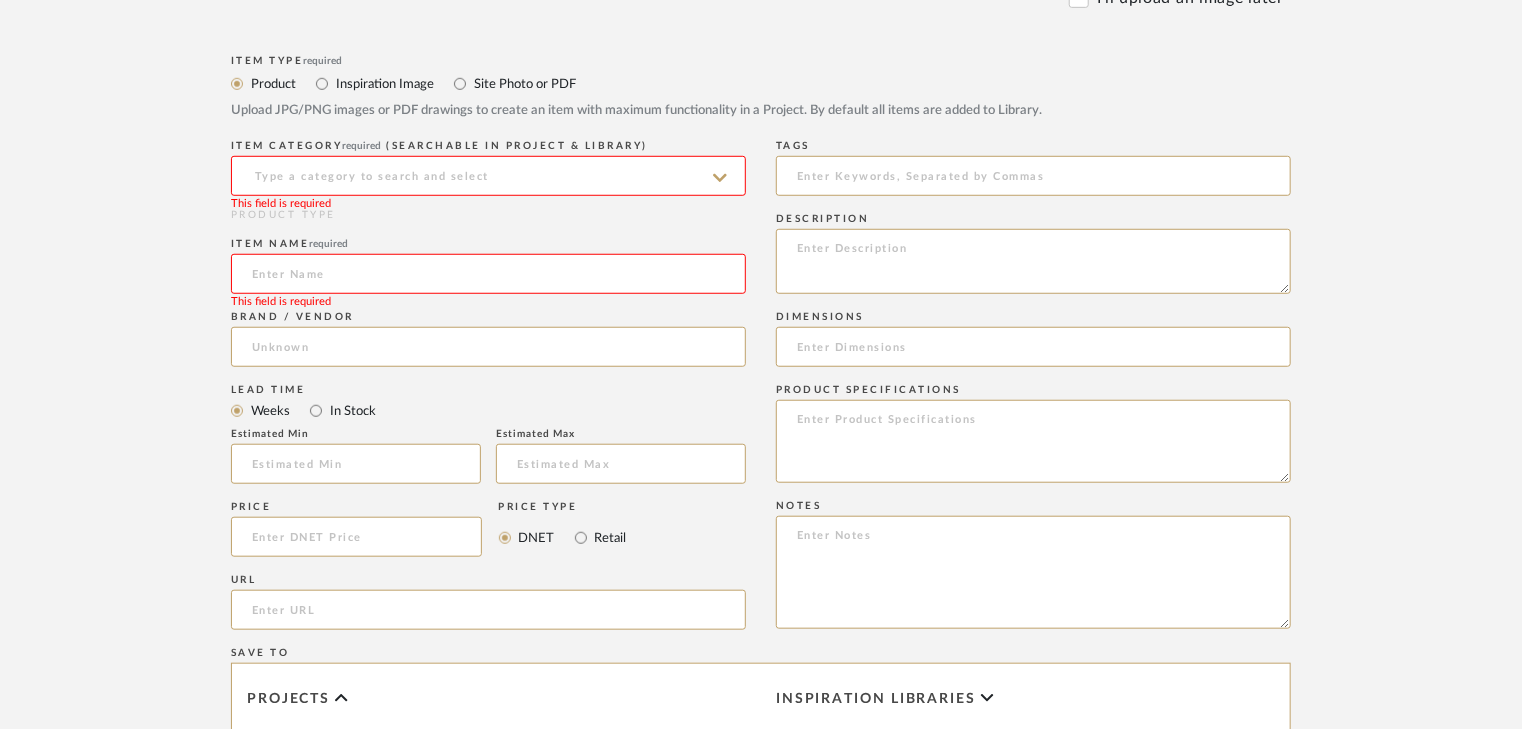 scroll, scrollTop: 640, scrollLeft: 0, axis: vertical 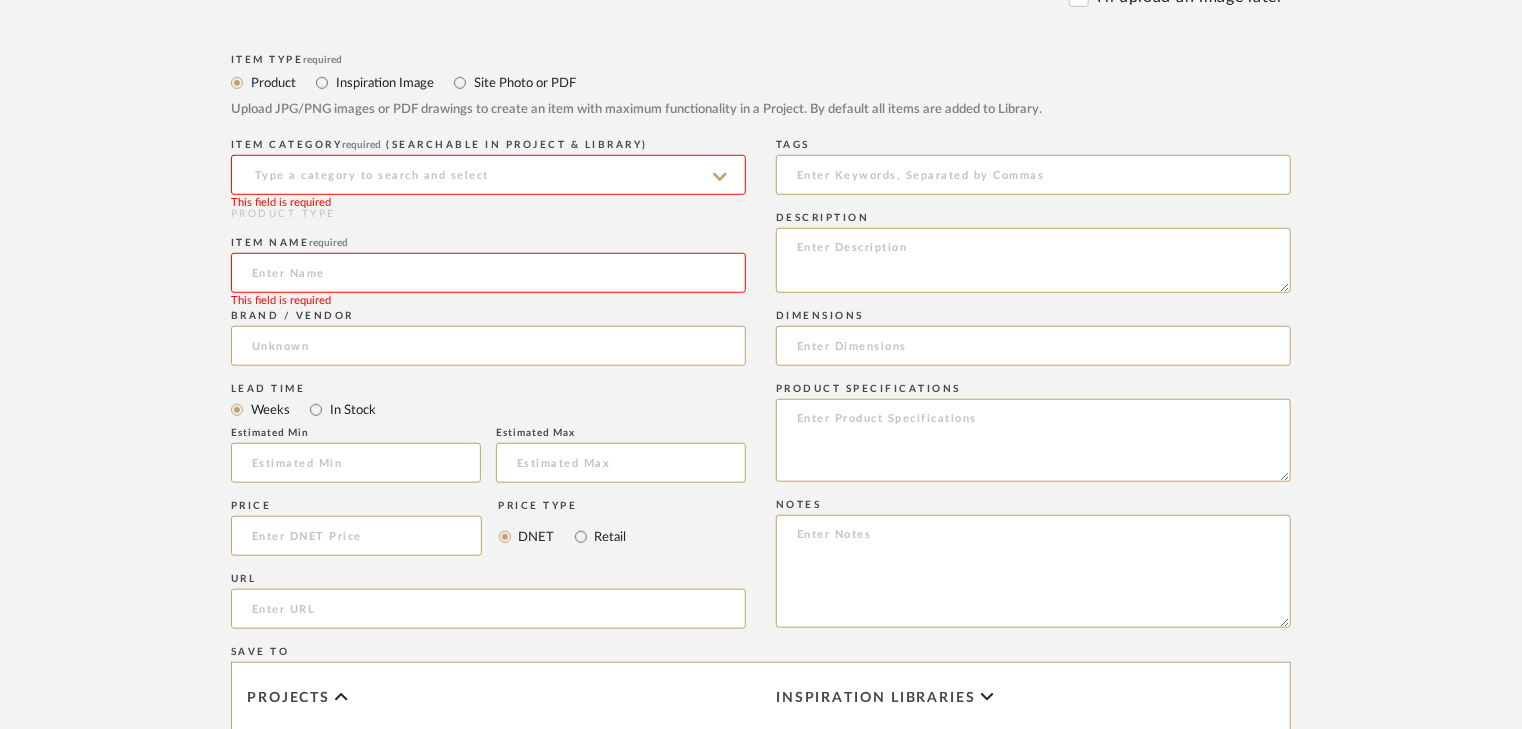 click 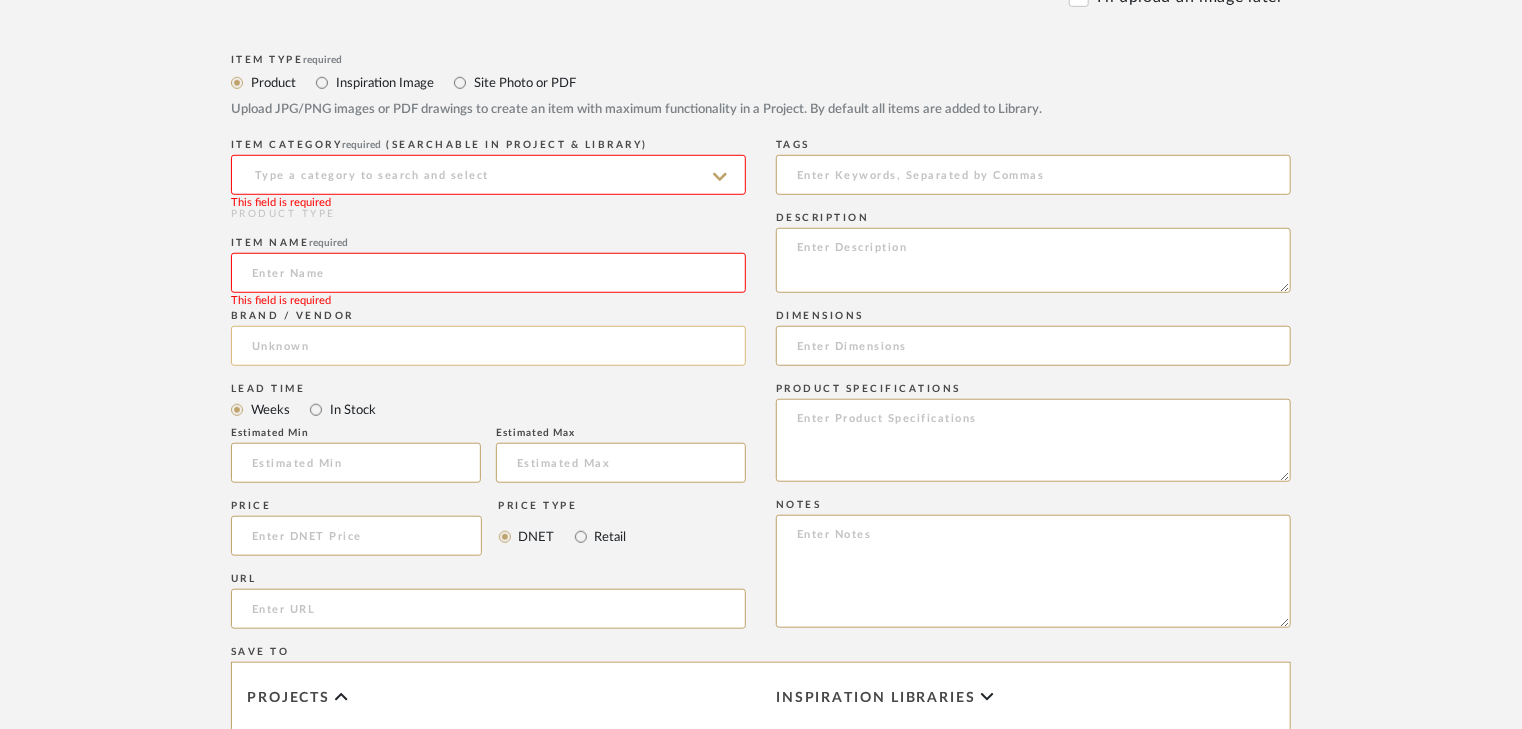 click 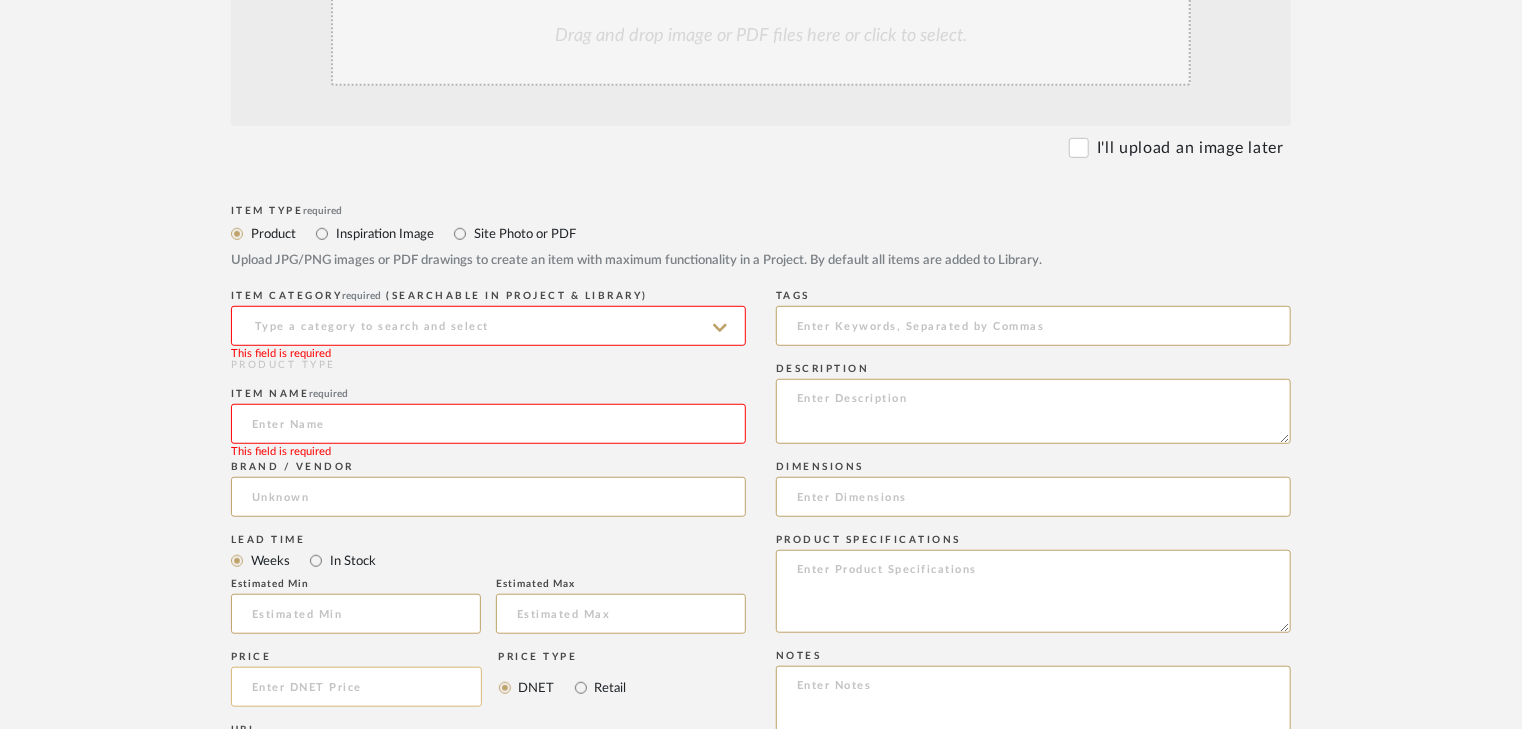 scroll, scrollTop: 480, scrollLeft: 0, axis: vertical 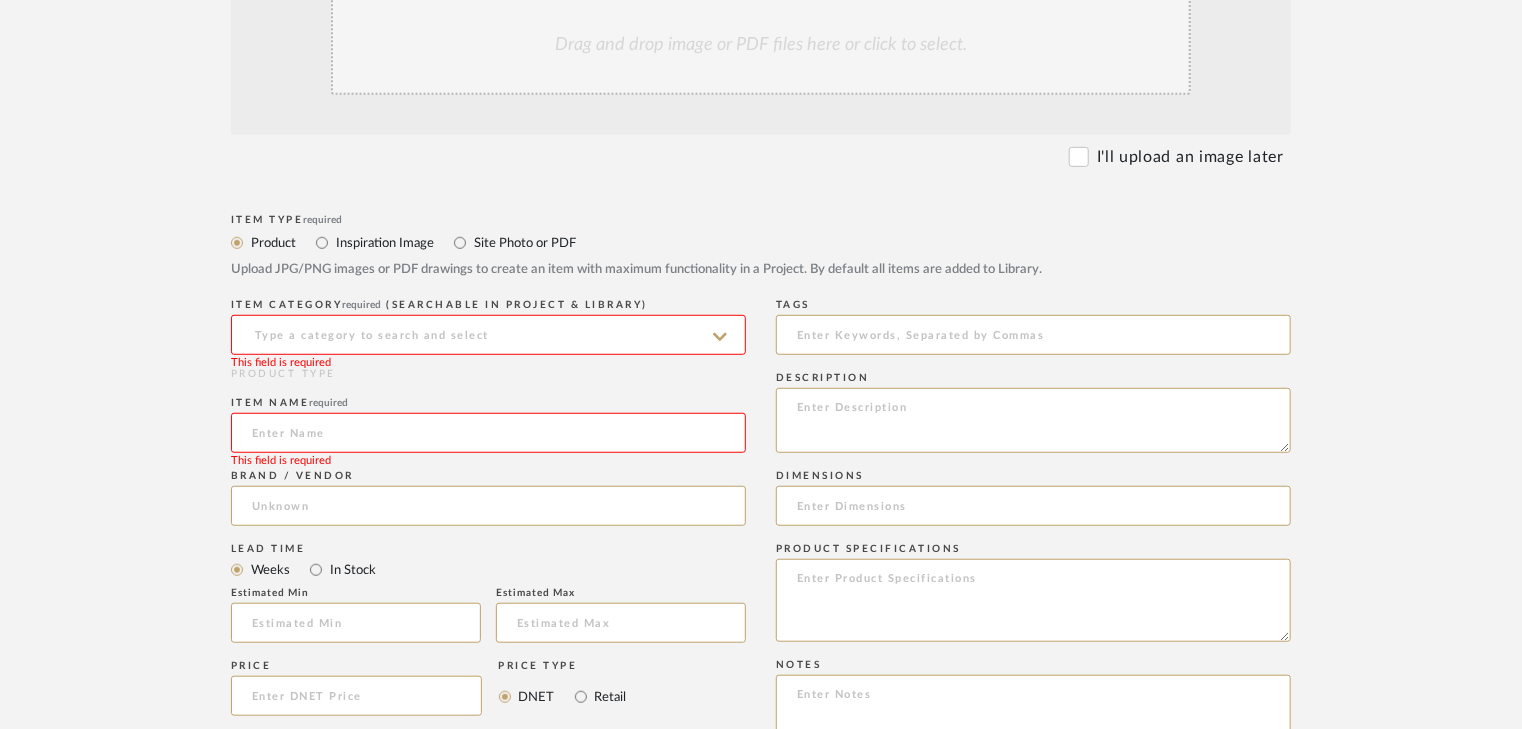 click 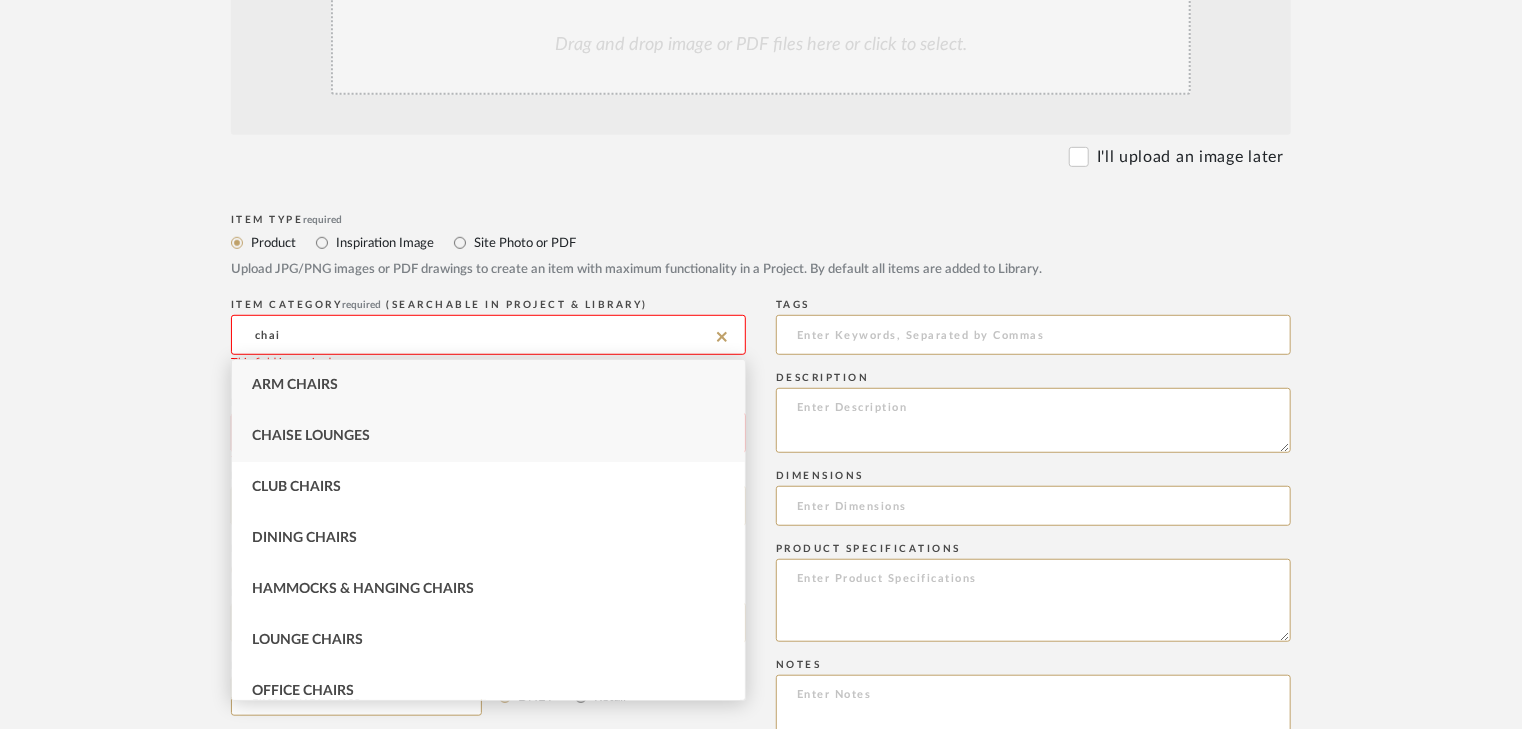 click on "Chaise Lounges" at bounding box center [311, 436] 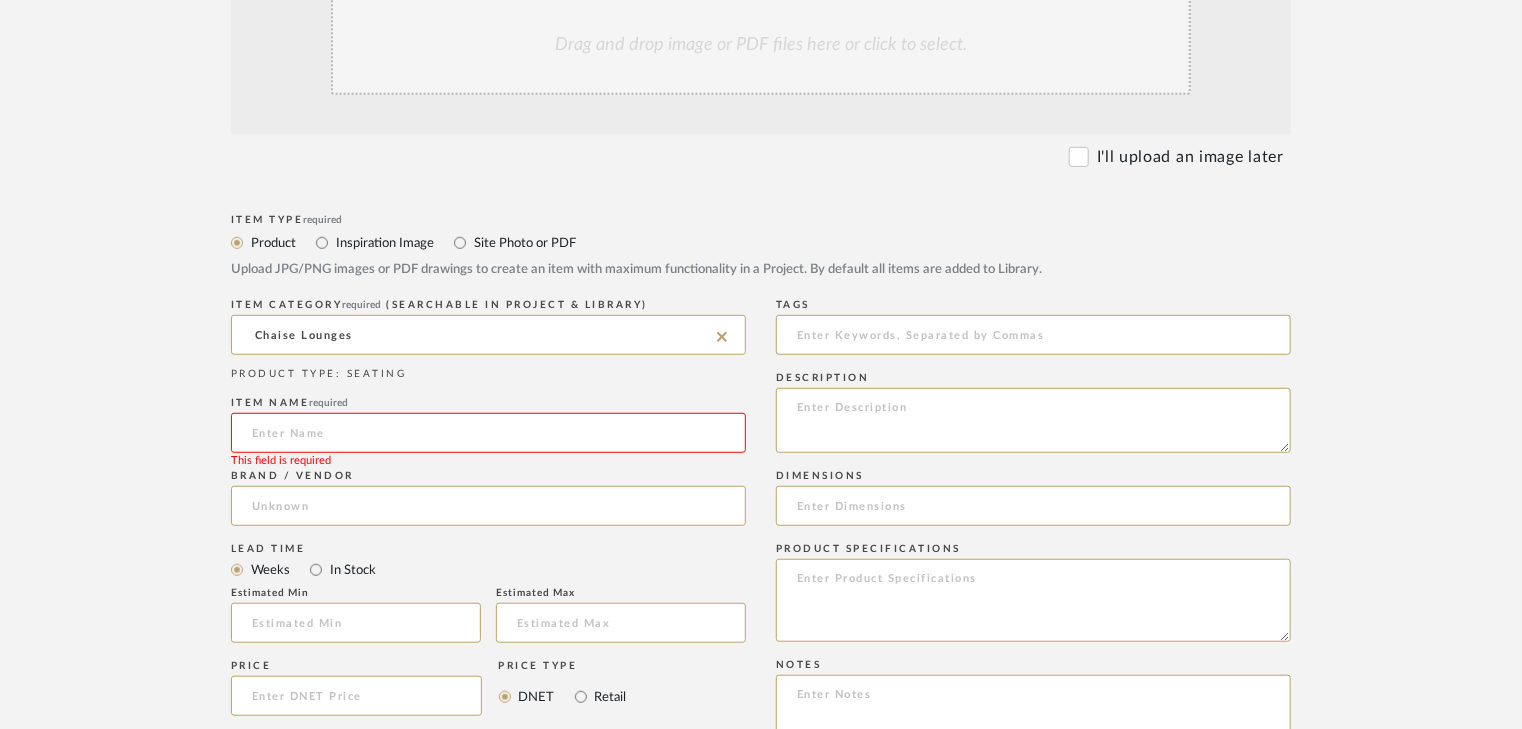 click 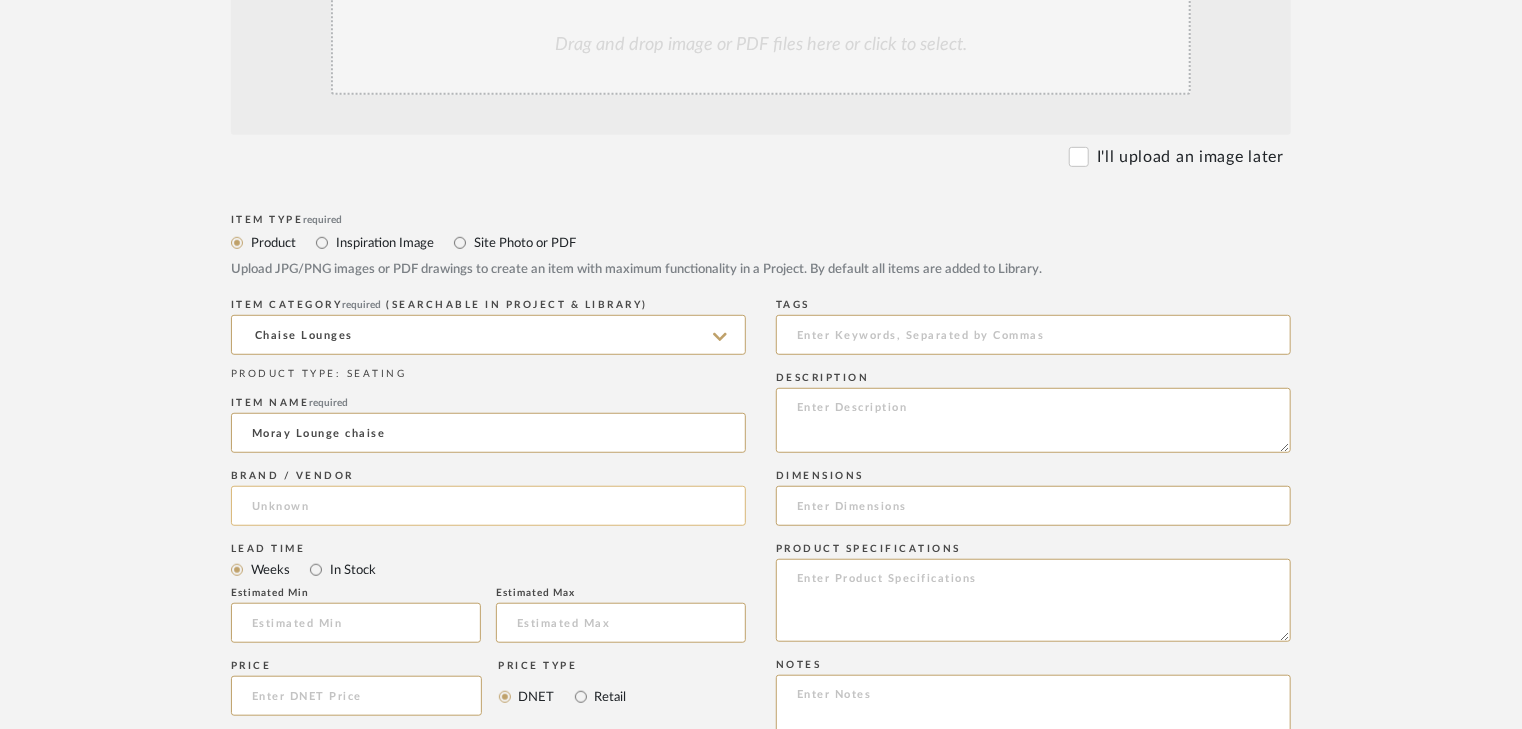 type on "Moray Lounge chaise" 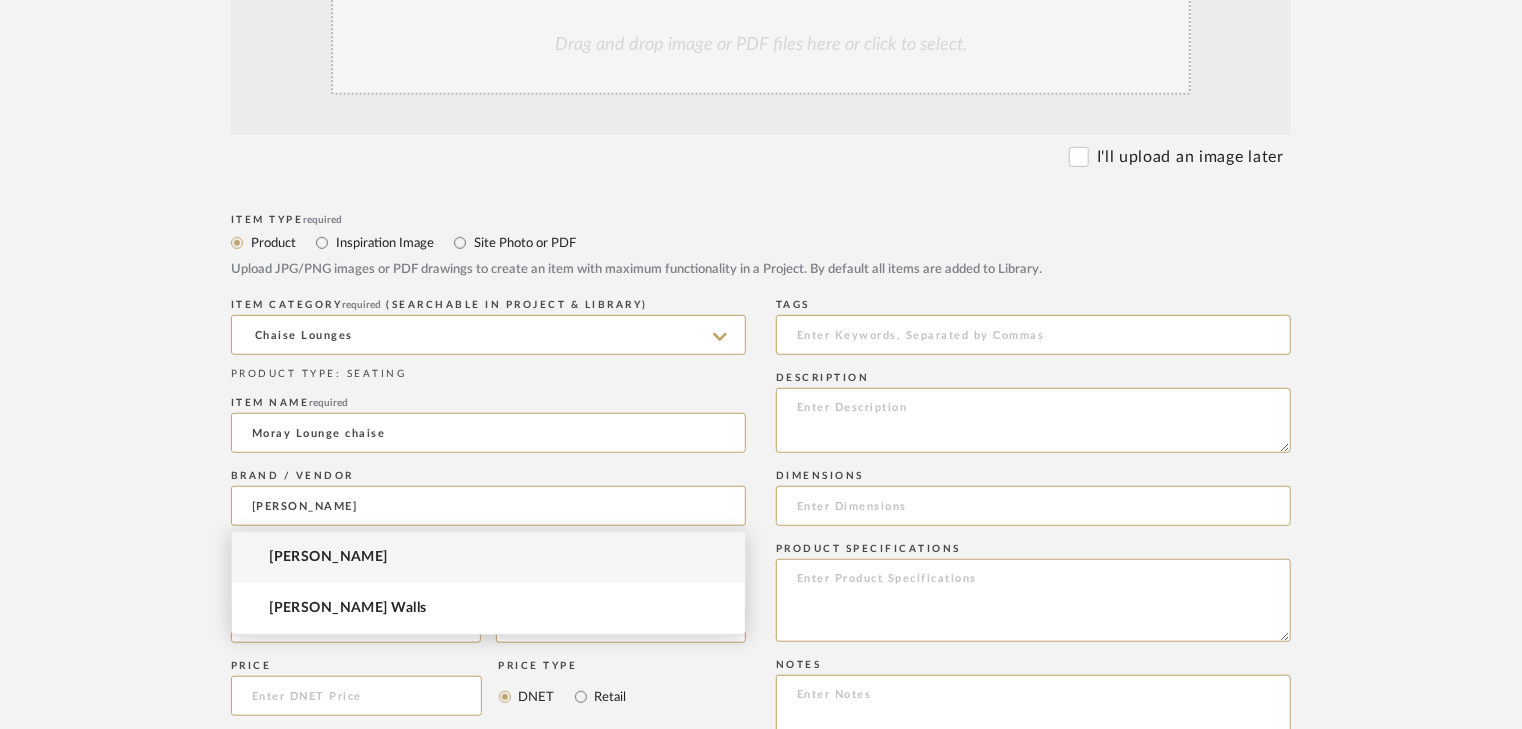 type on "[PERSON_NAME]" 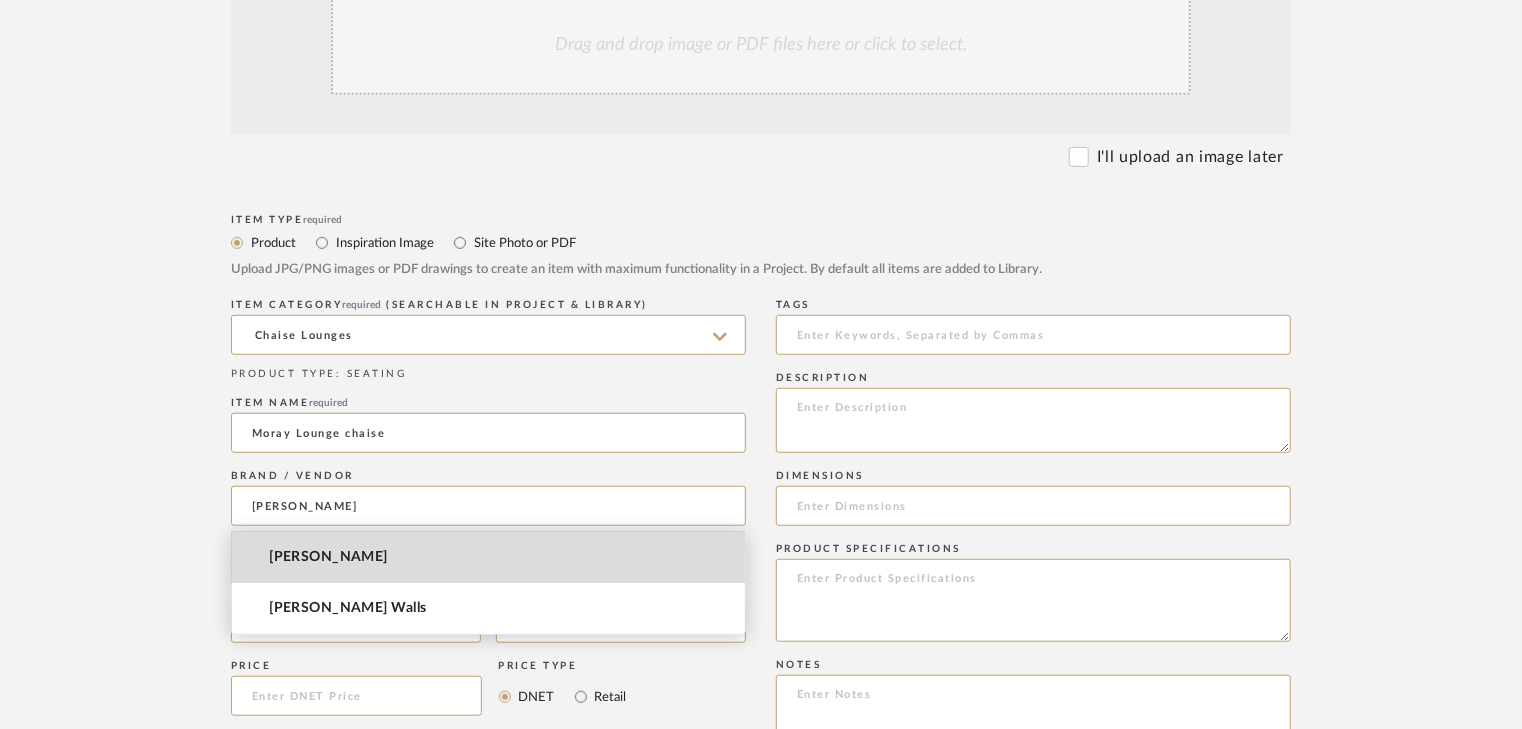 click on "[PERSON_NAME]" at bounding box center (488, 557) 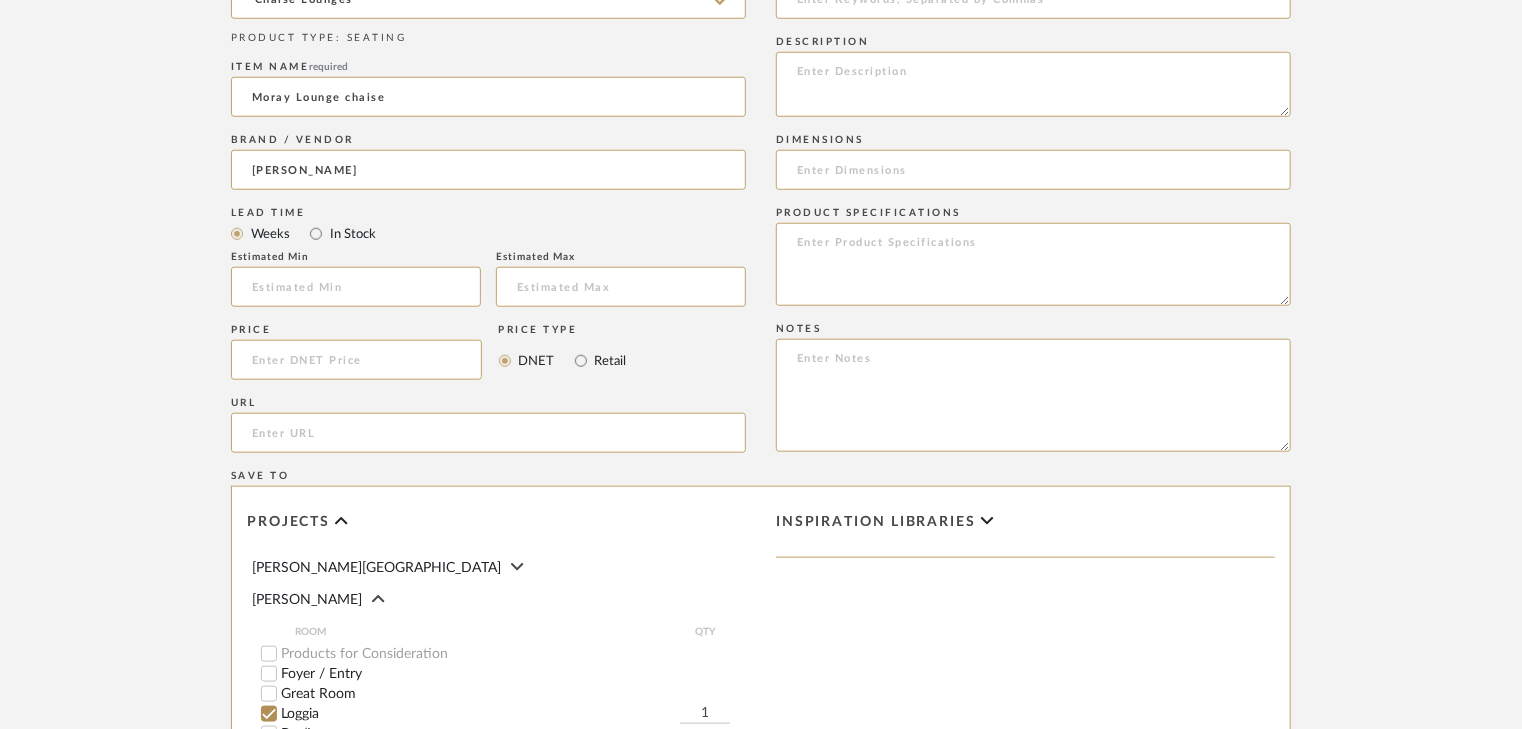 scroll, scrollTop: 880, scrollLeft: 0, axis: vertical 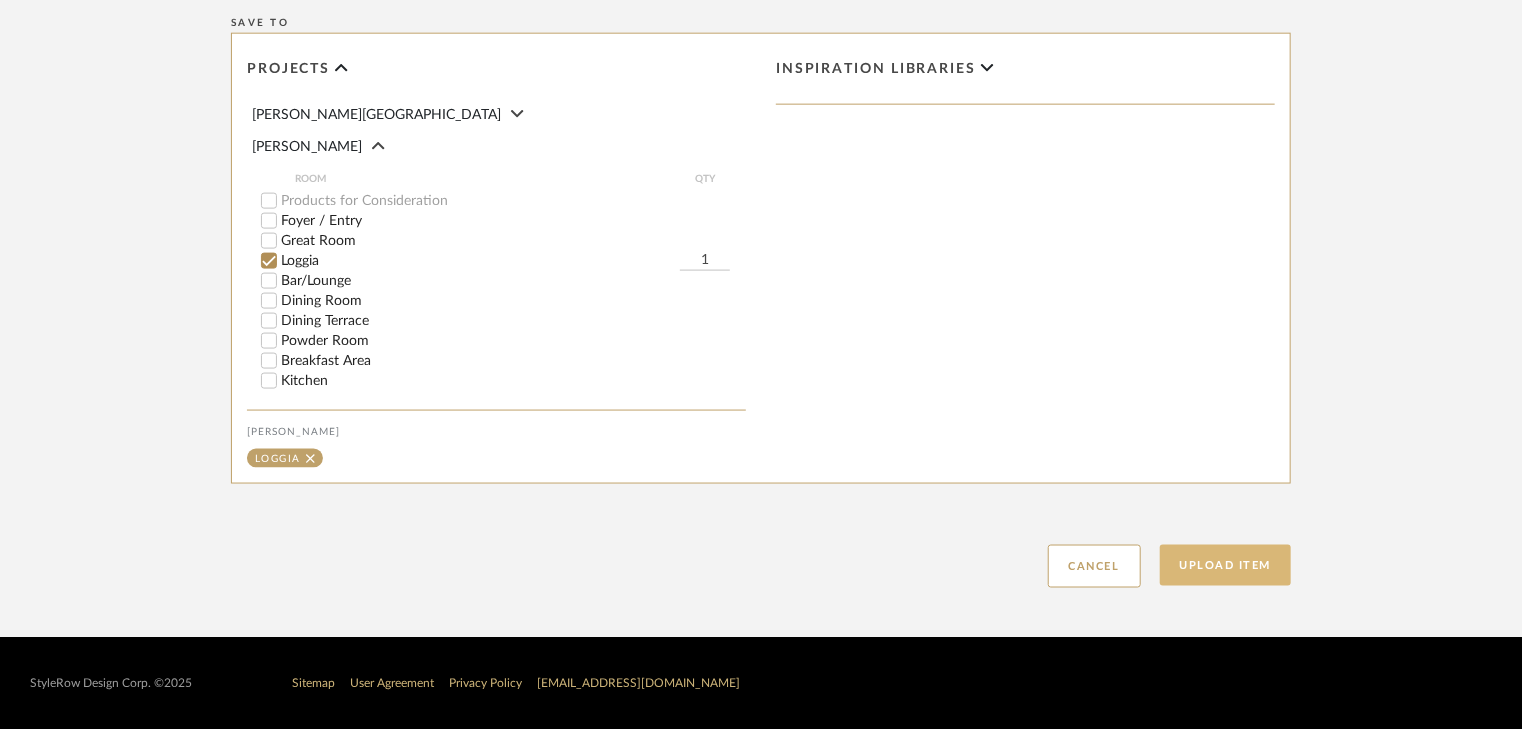 click on "Upload Item" 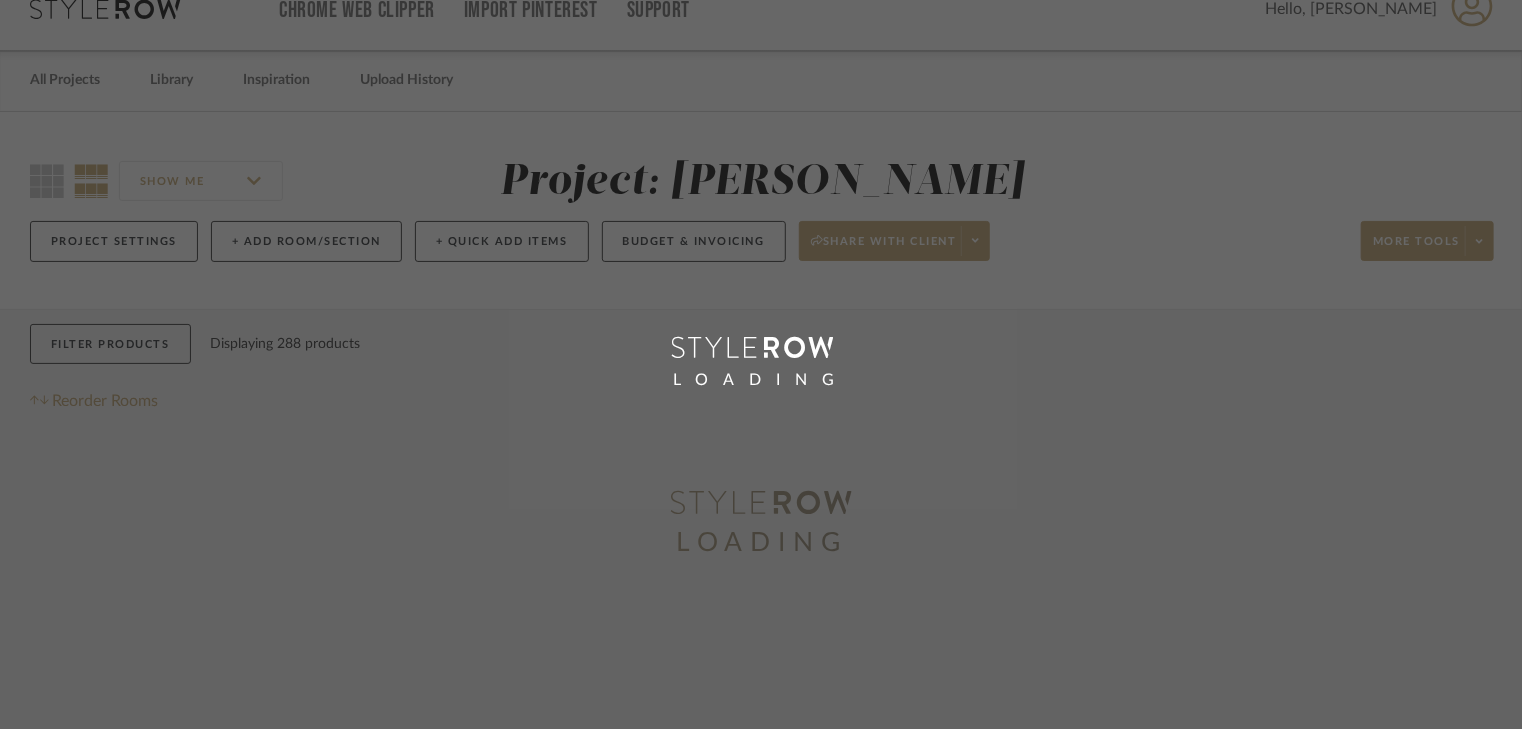 scroll, scrollTop: 0, scrollLeft: 0, axis: both 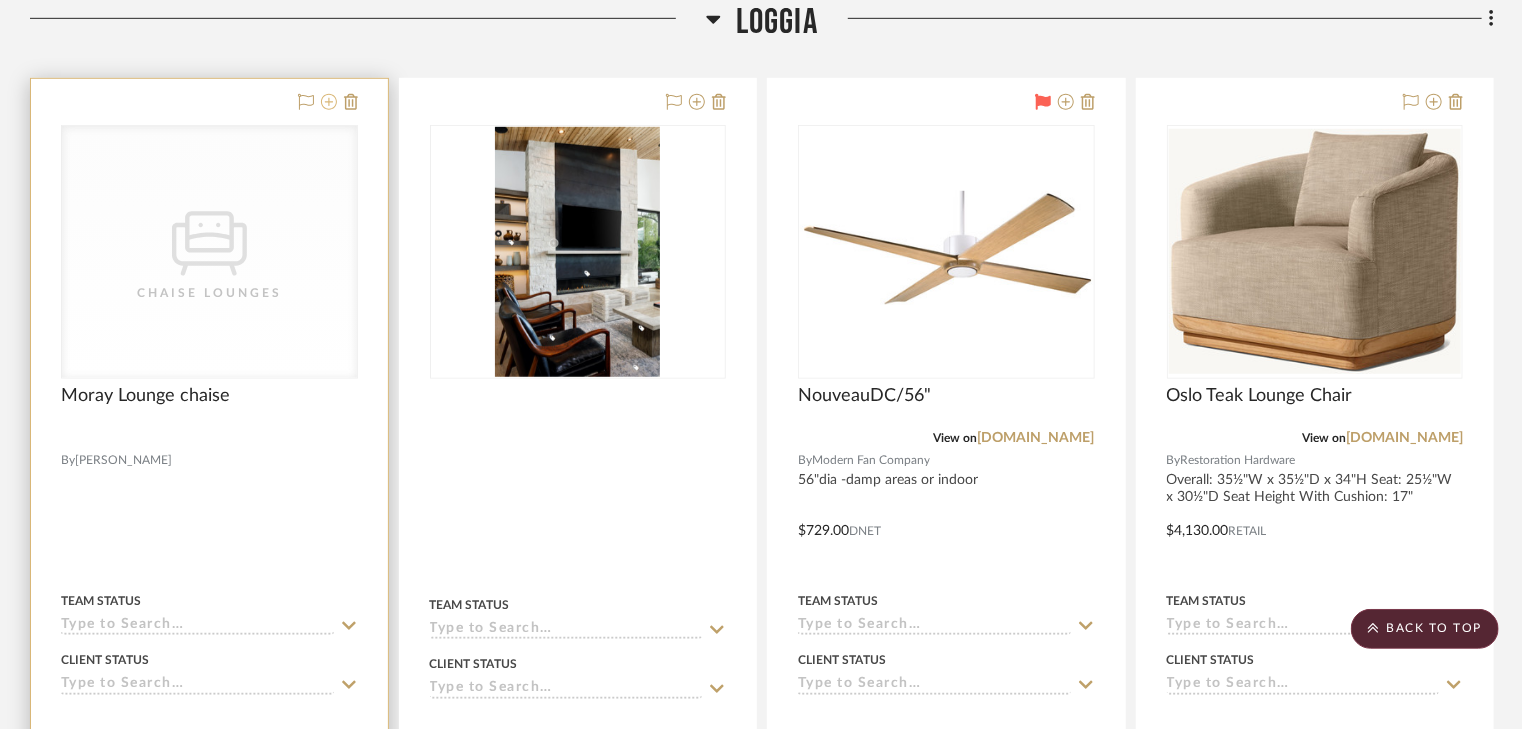 click 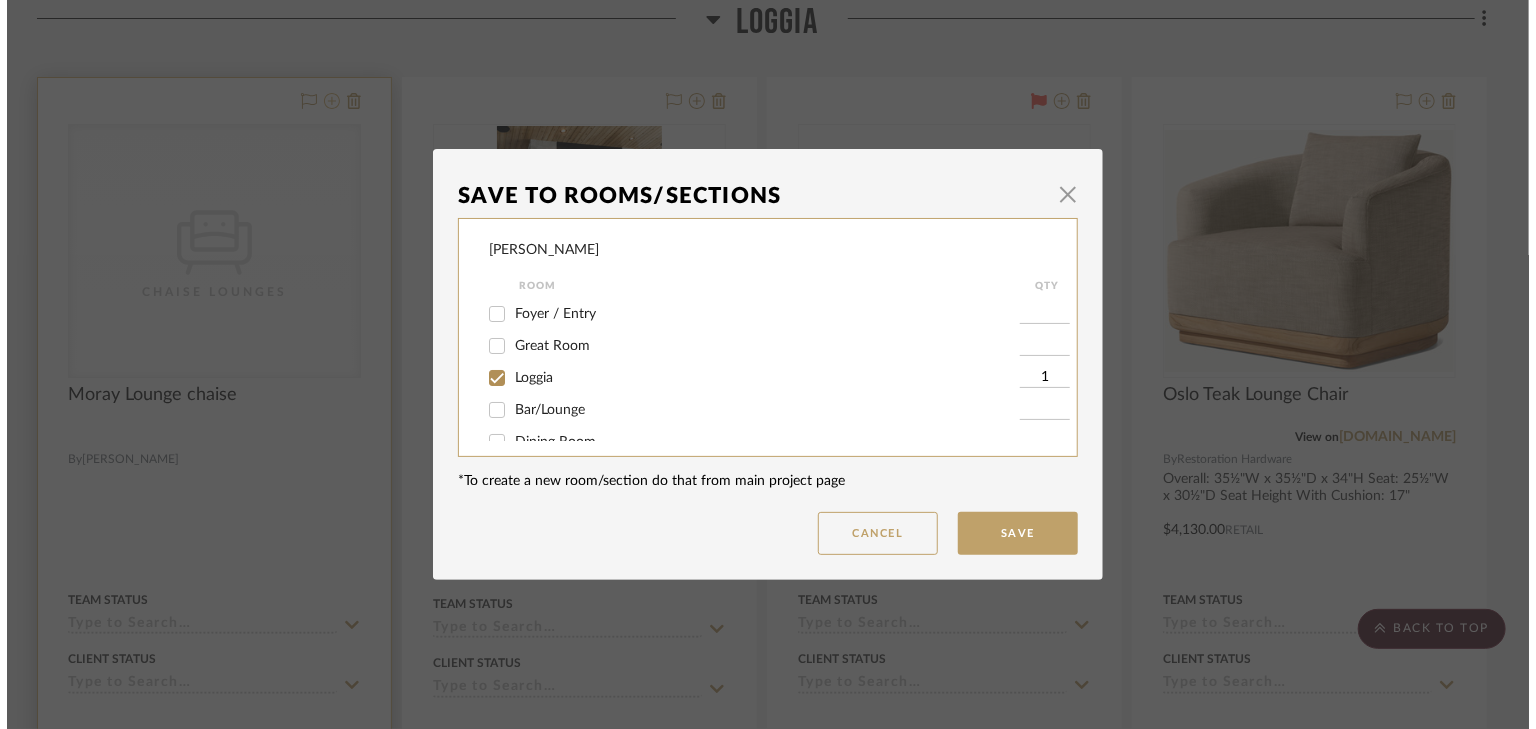 scroll, scrollTop: 0, scrollLeft: 0, axis: both 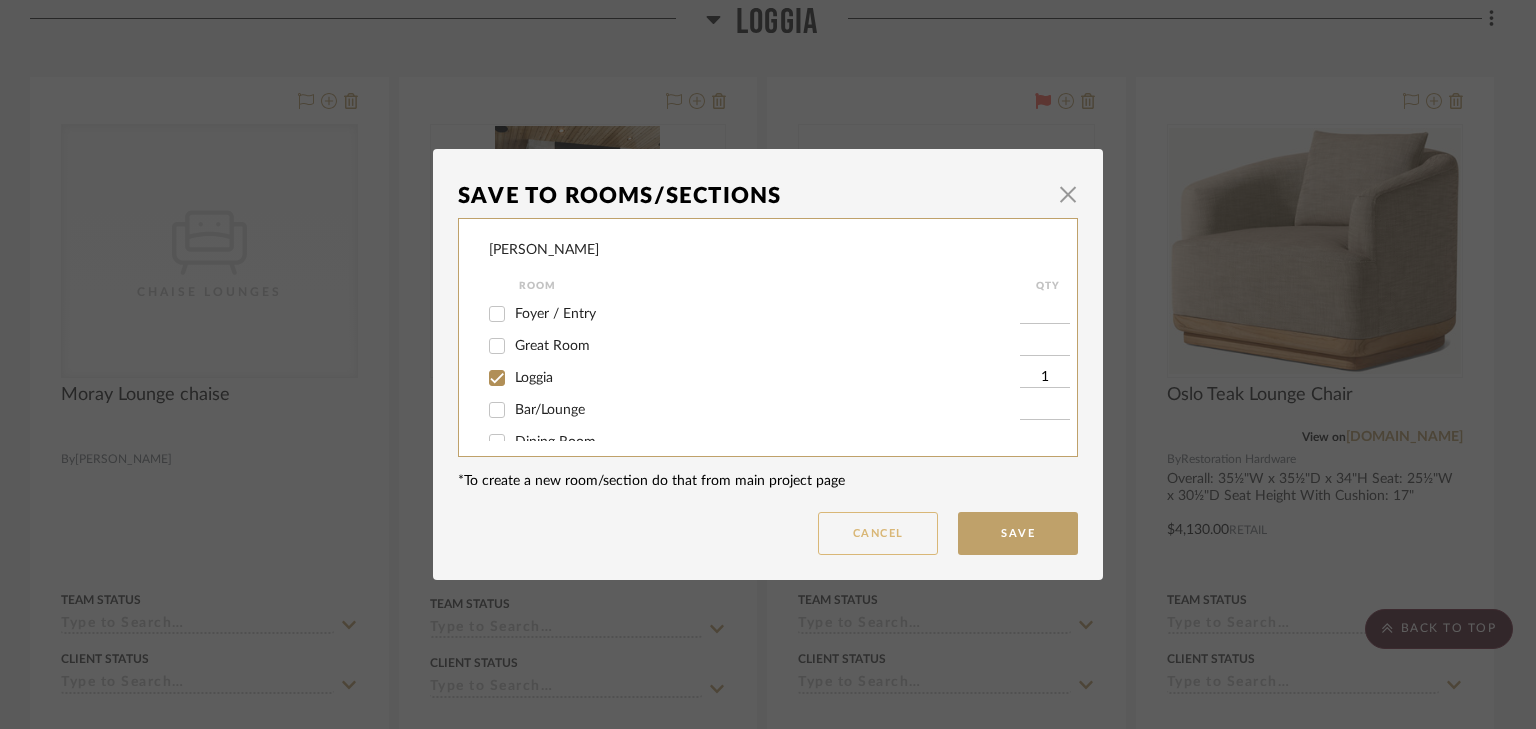click on "Cancel" at bounding box center (878, 533) 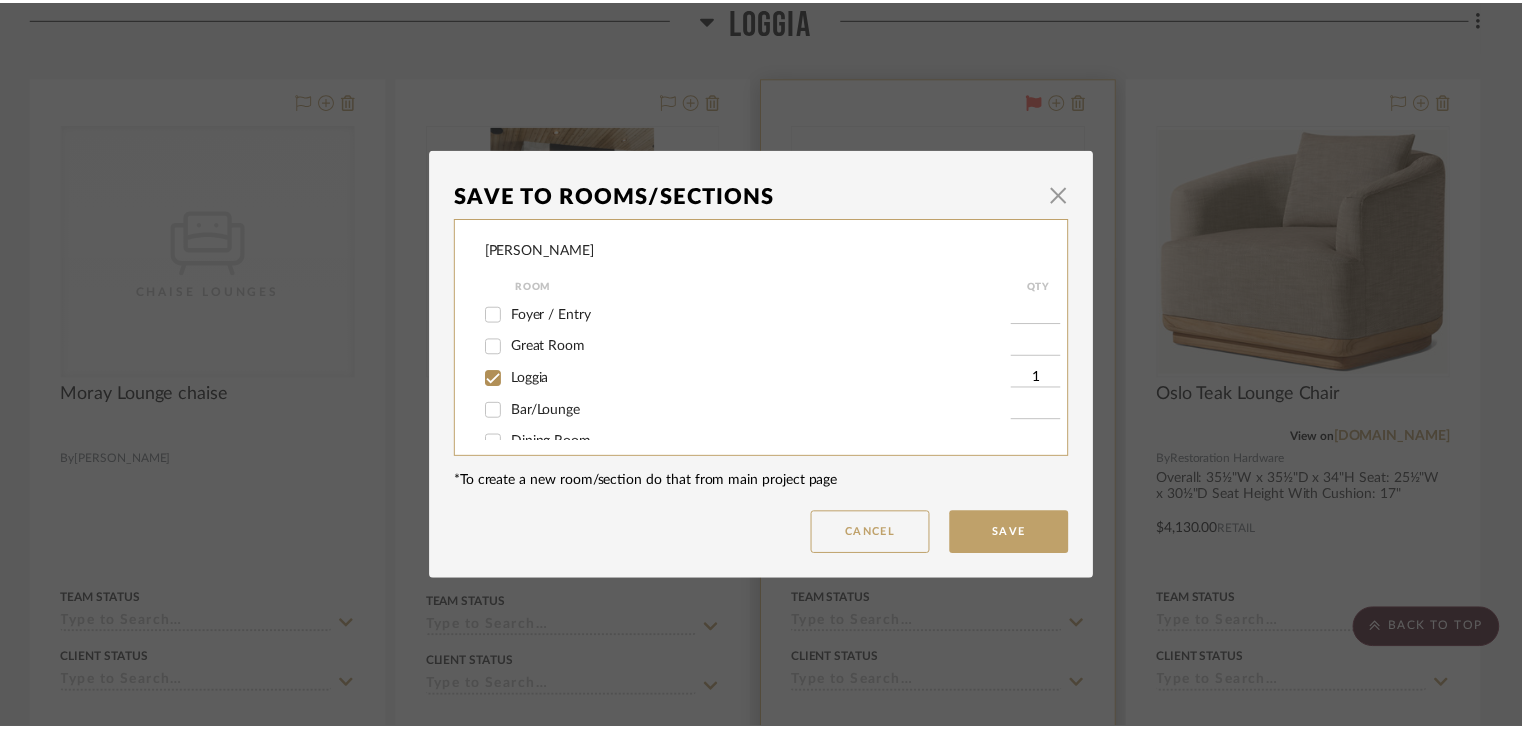 scroll, scrollTop: 621, scrollLeft: 0, axis: vertical 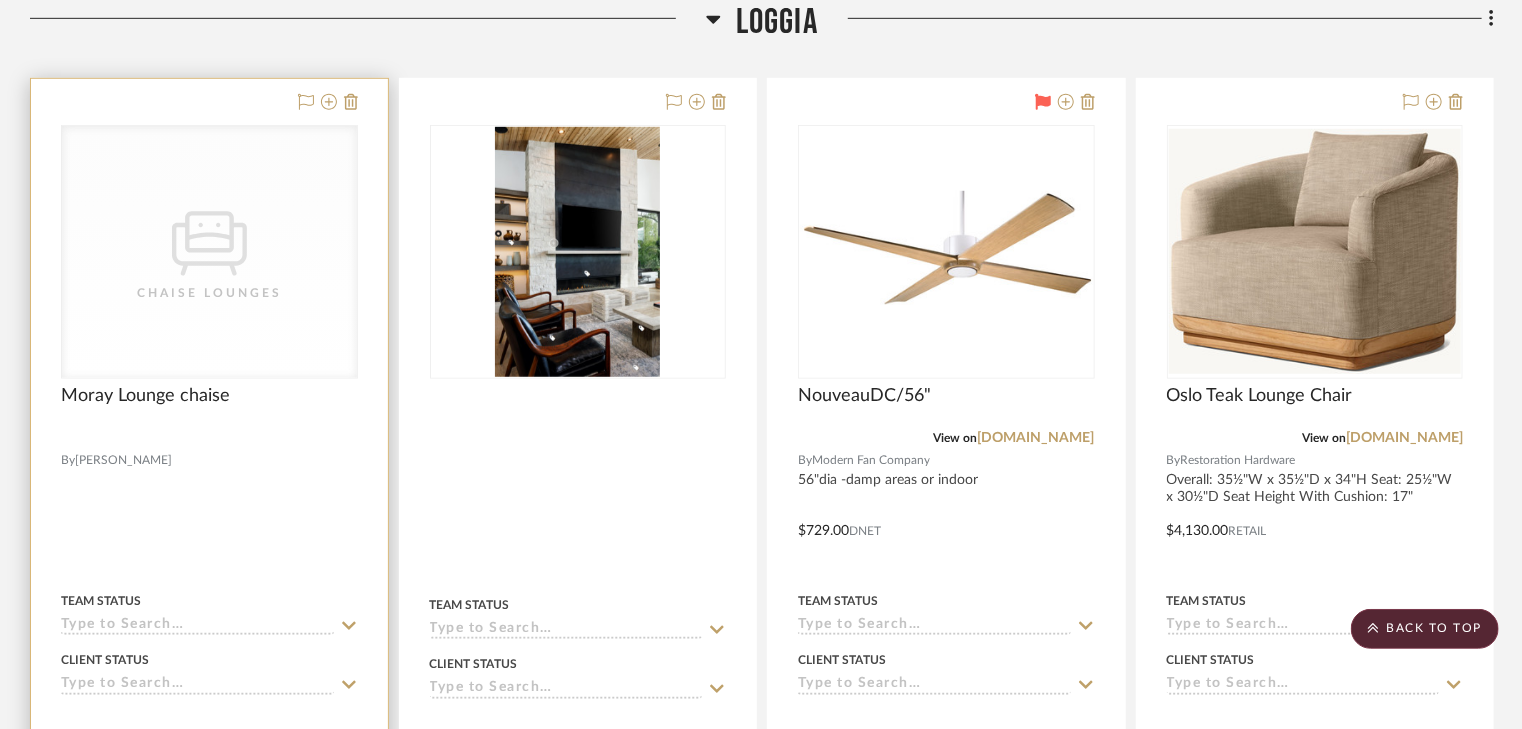 click 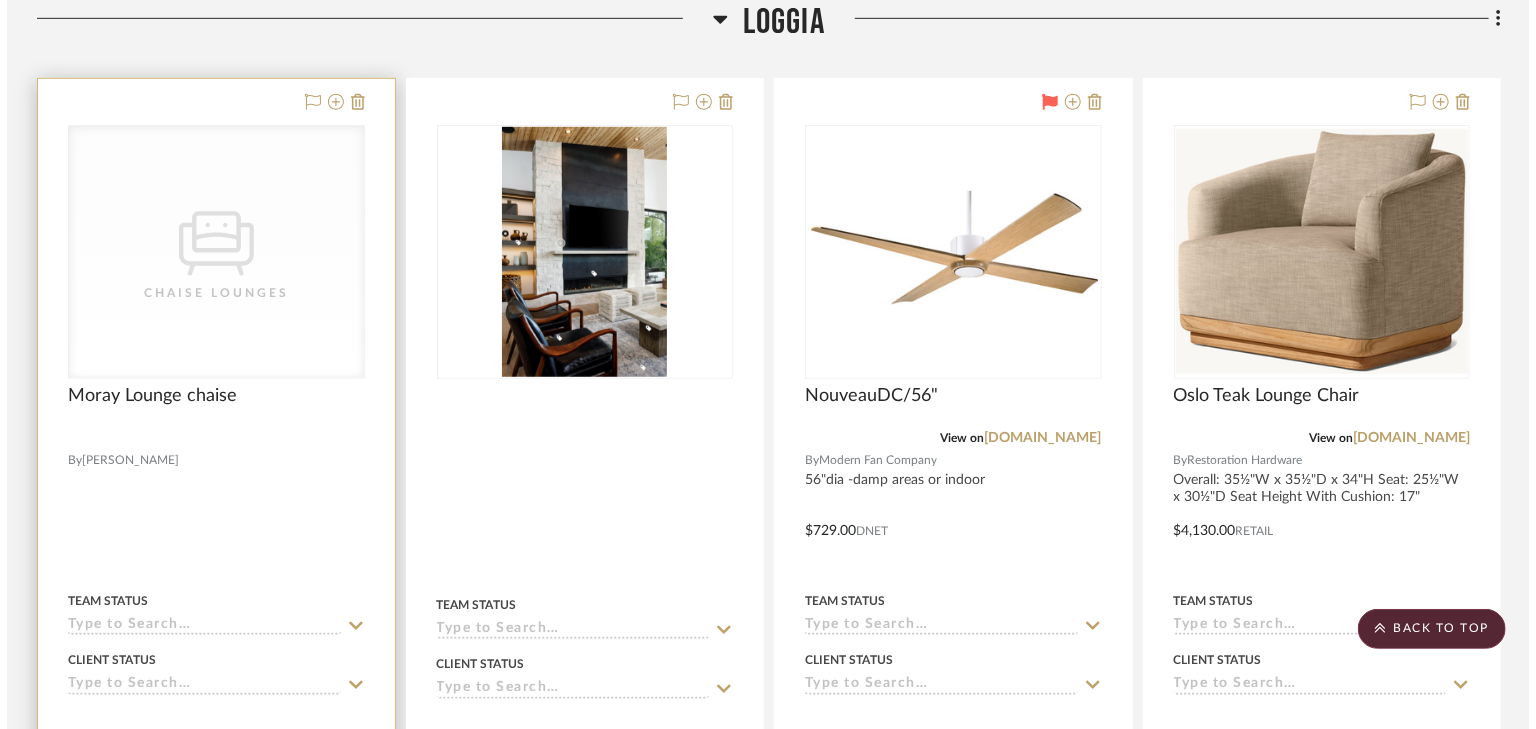 scroll, scrollTop: 0, scrollLeft: 0, axis: both 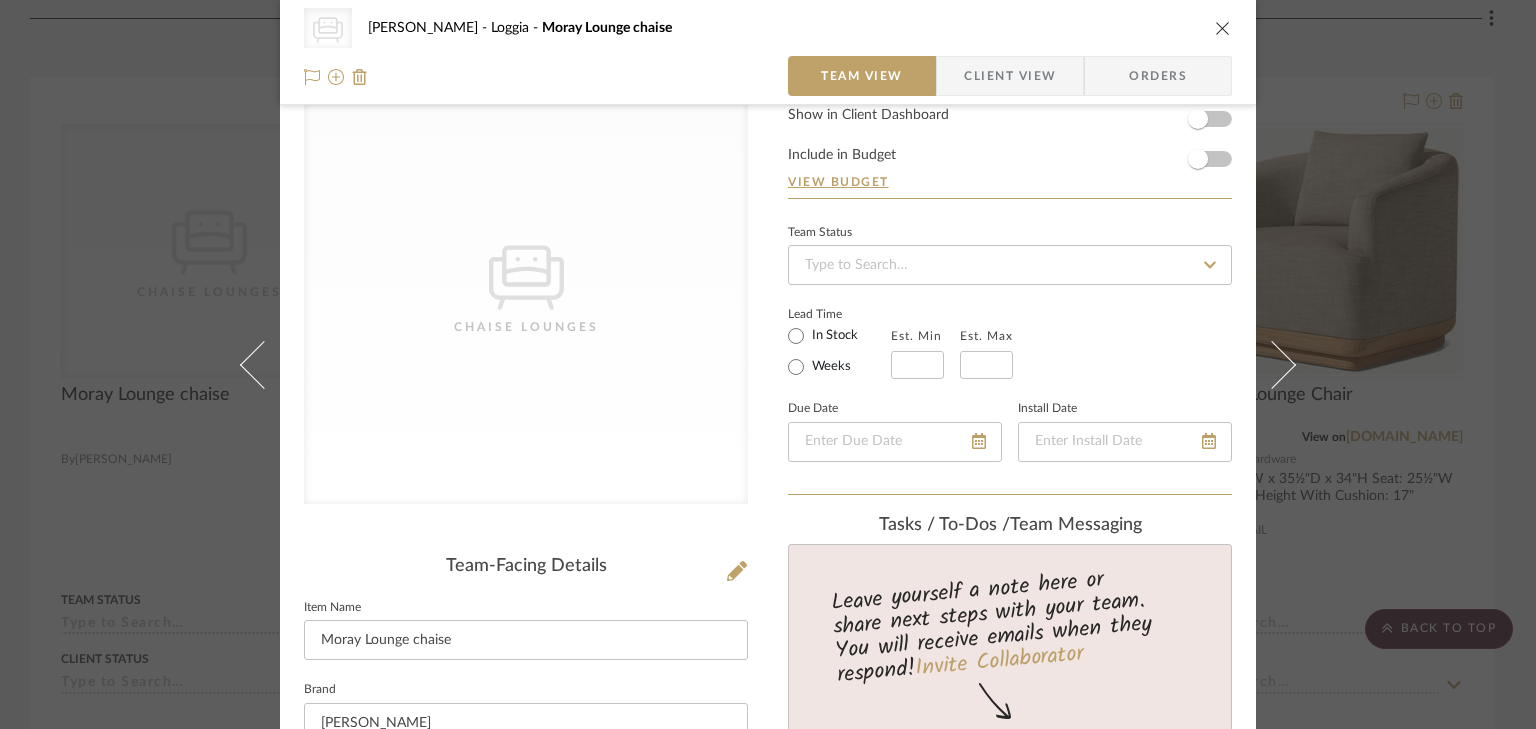 click at bounding box center (1223, 28) 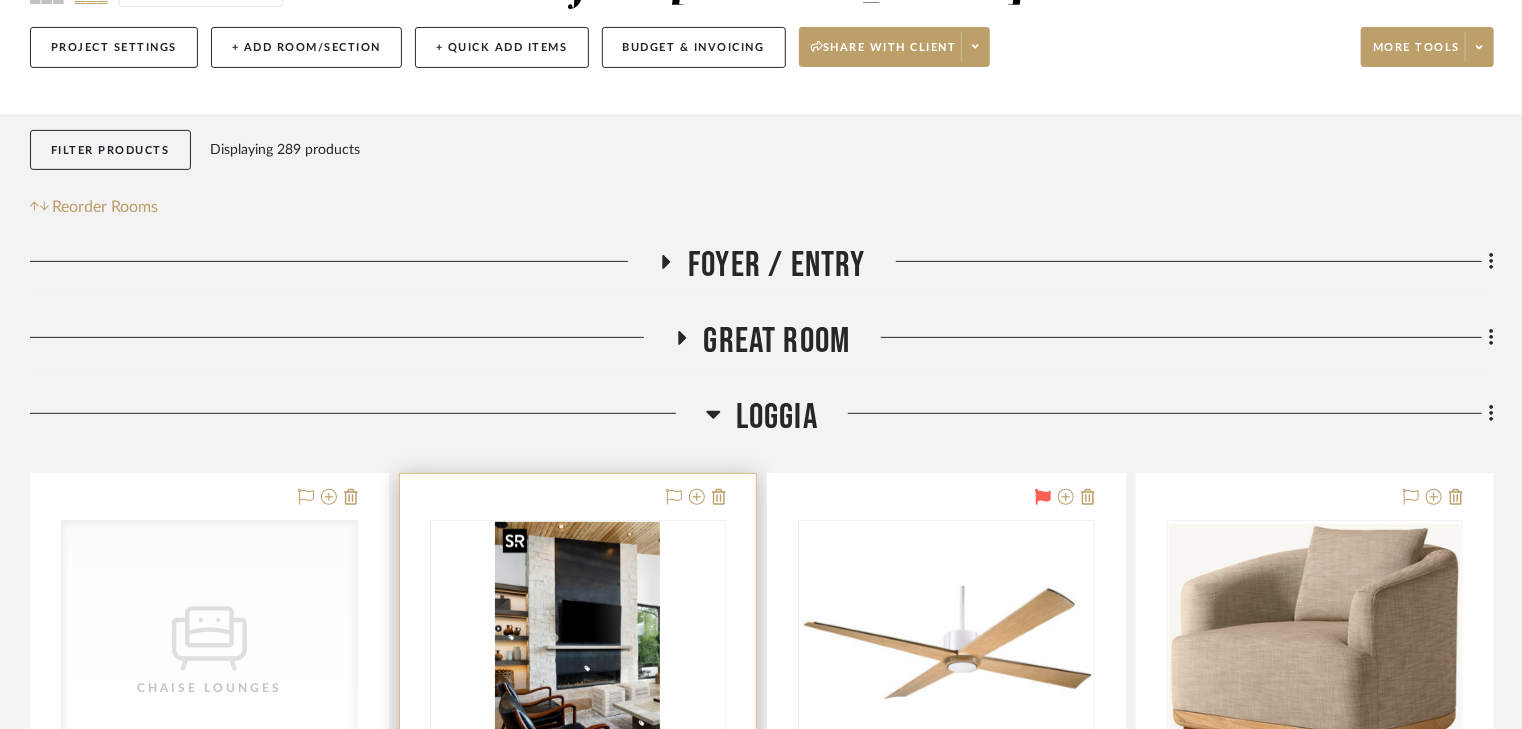 scroll, scrollTop: 0, scrollLeft: 0, axis: both 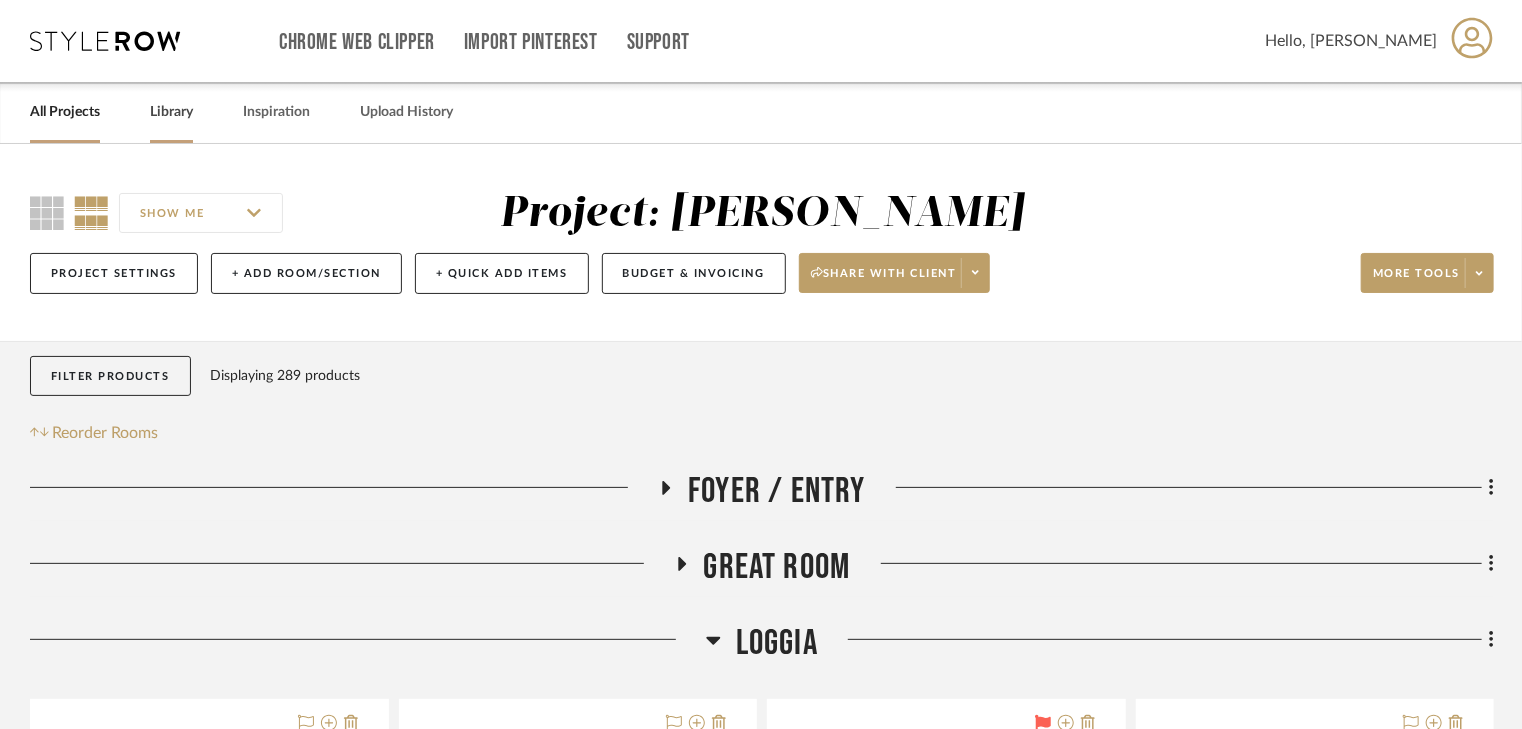 click on "Library" at bounding box center [171, 112] 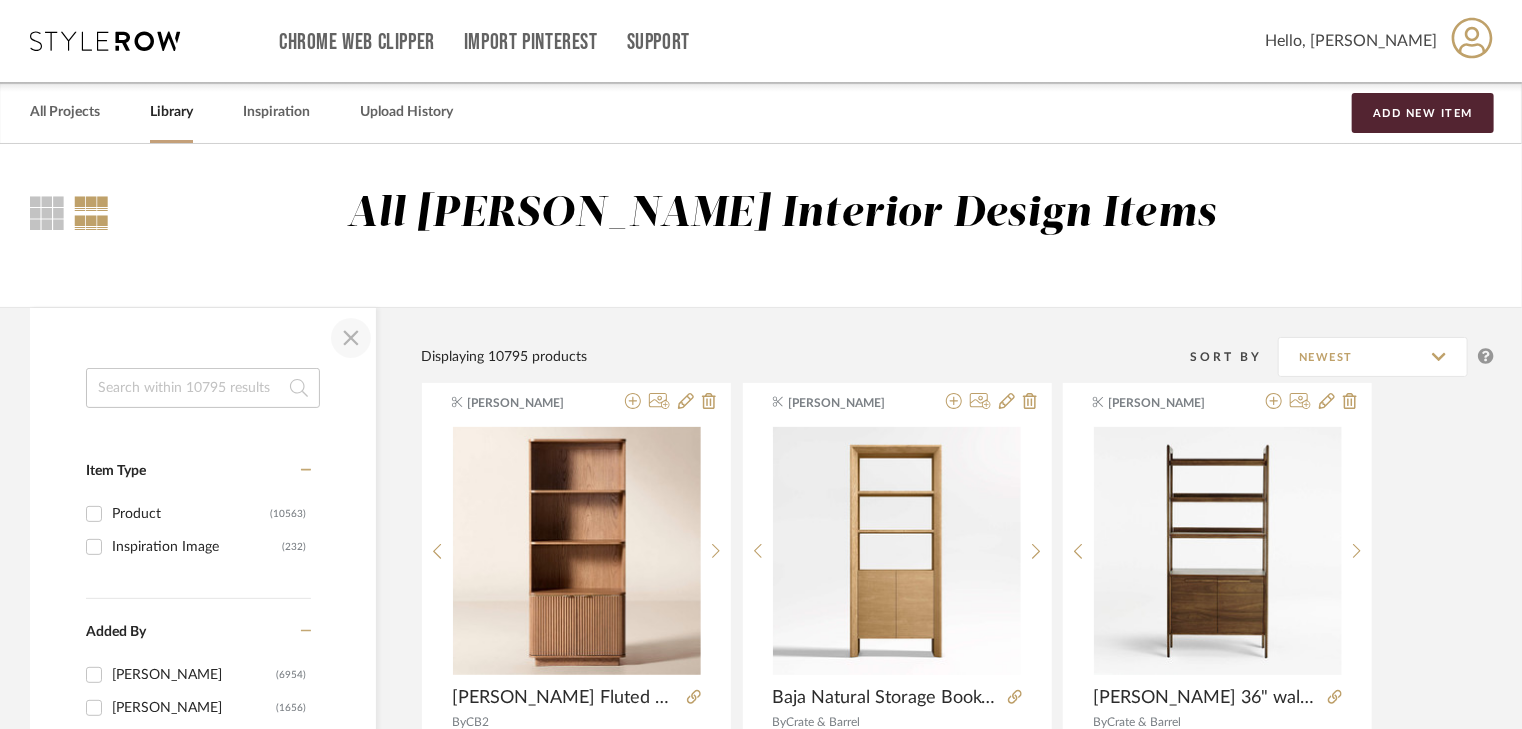click 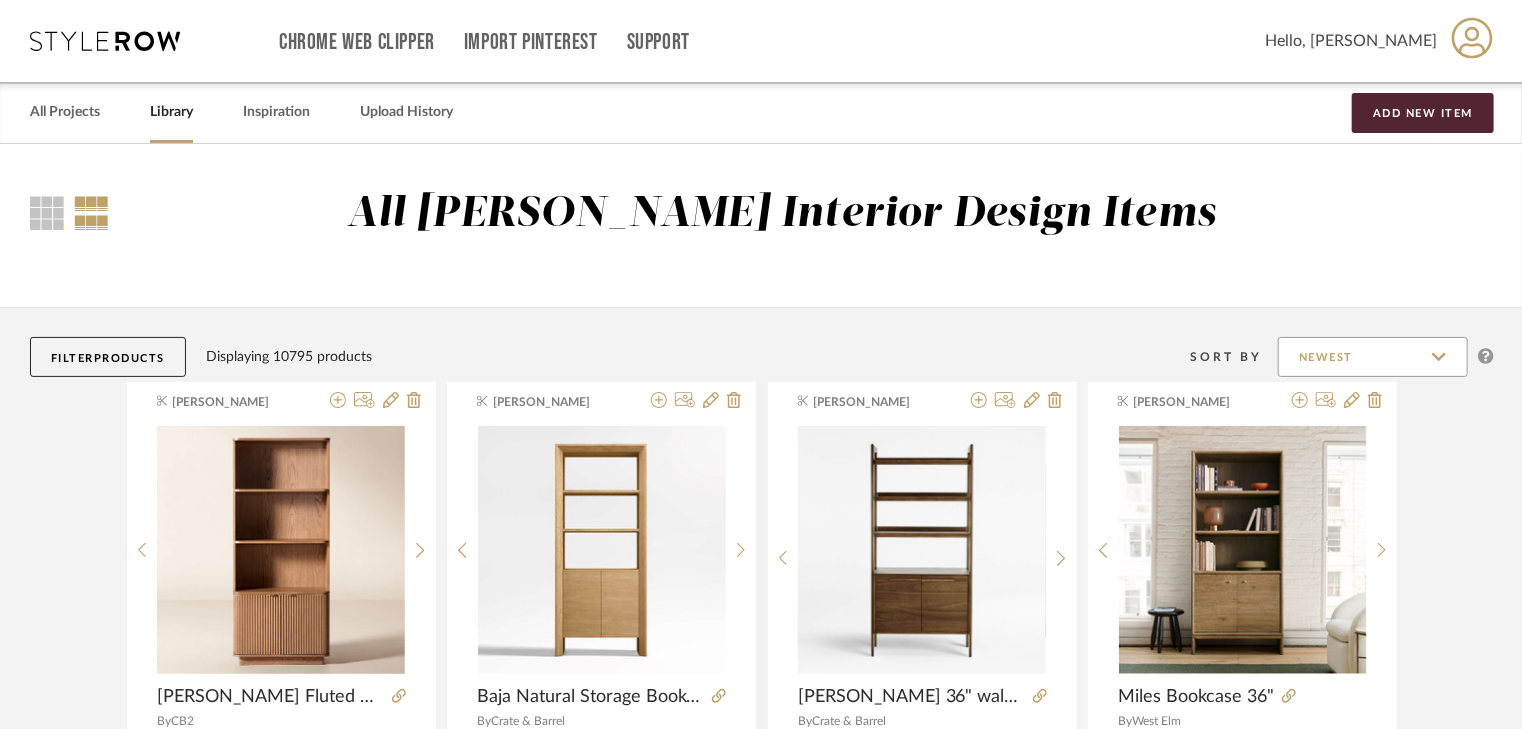 click on "Newest" 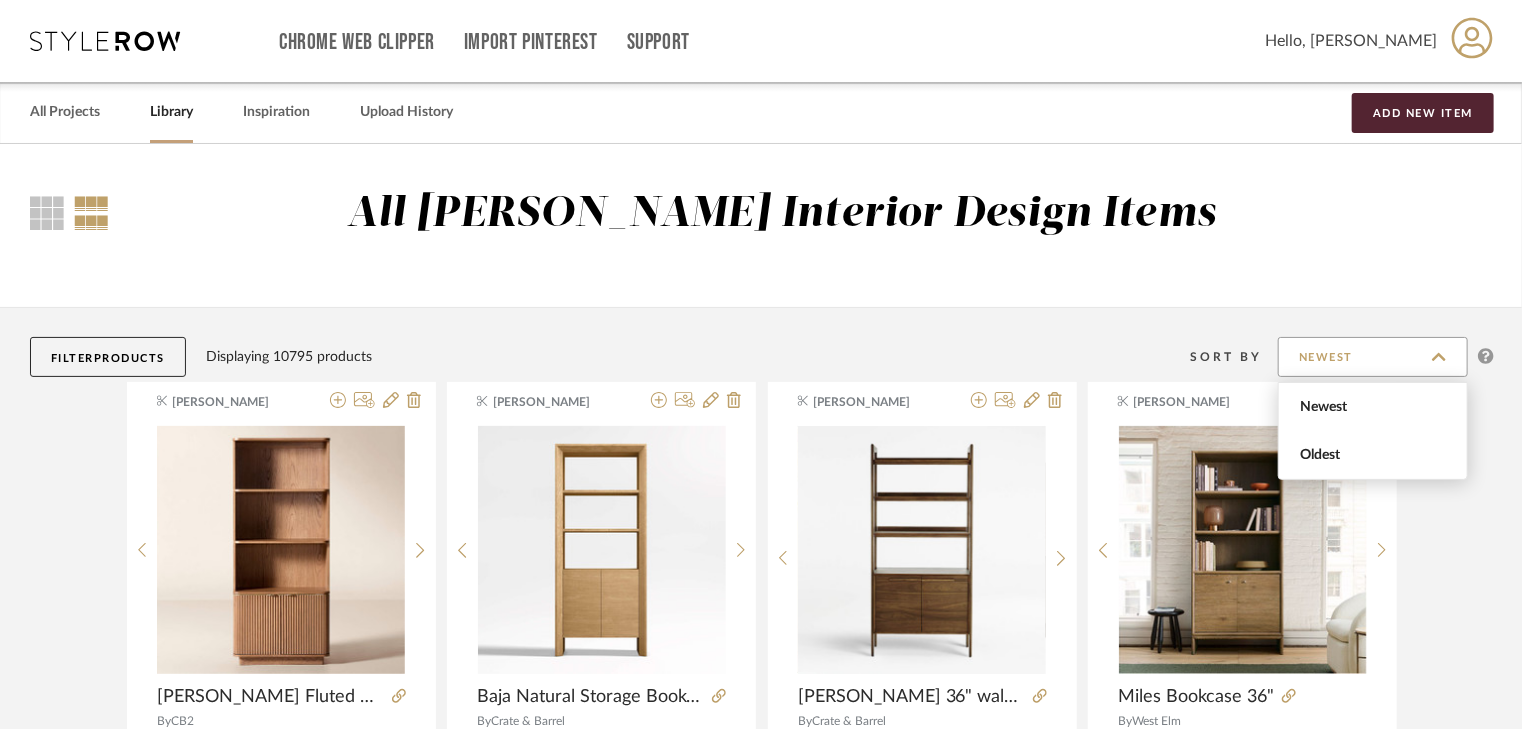 click on "Newest" 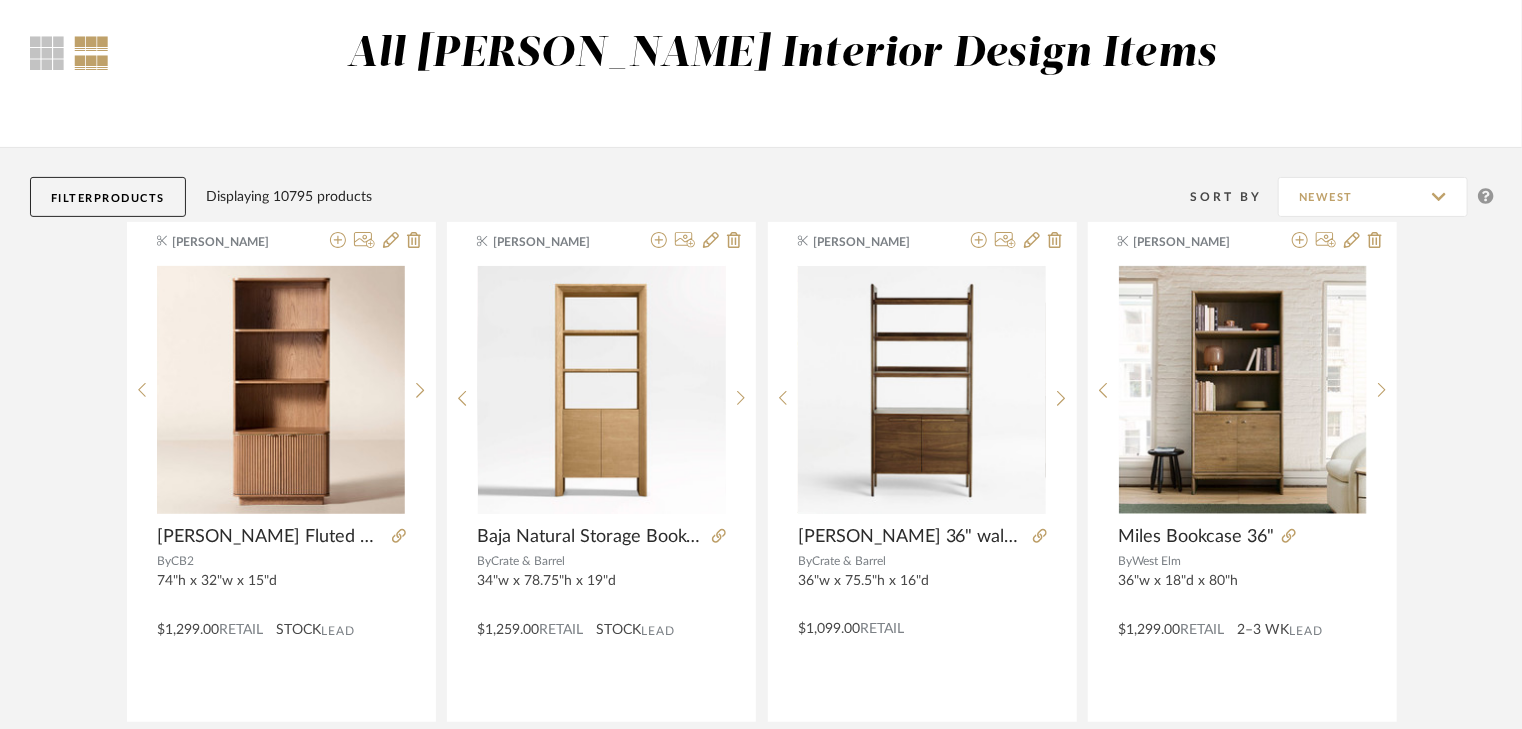 scroll, scrollTop: 0, scrollLeft: 0, axis: both 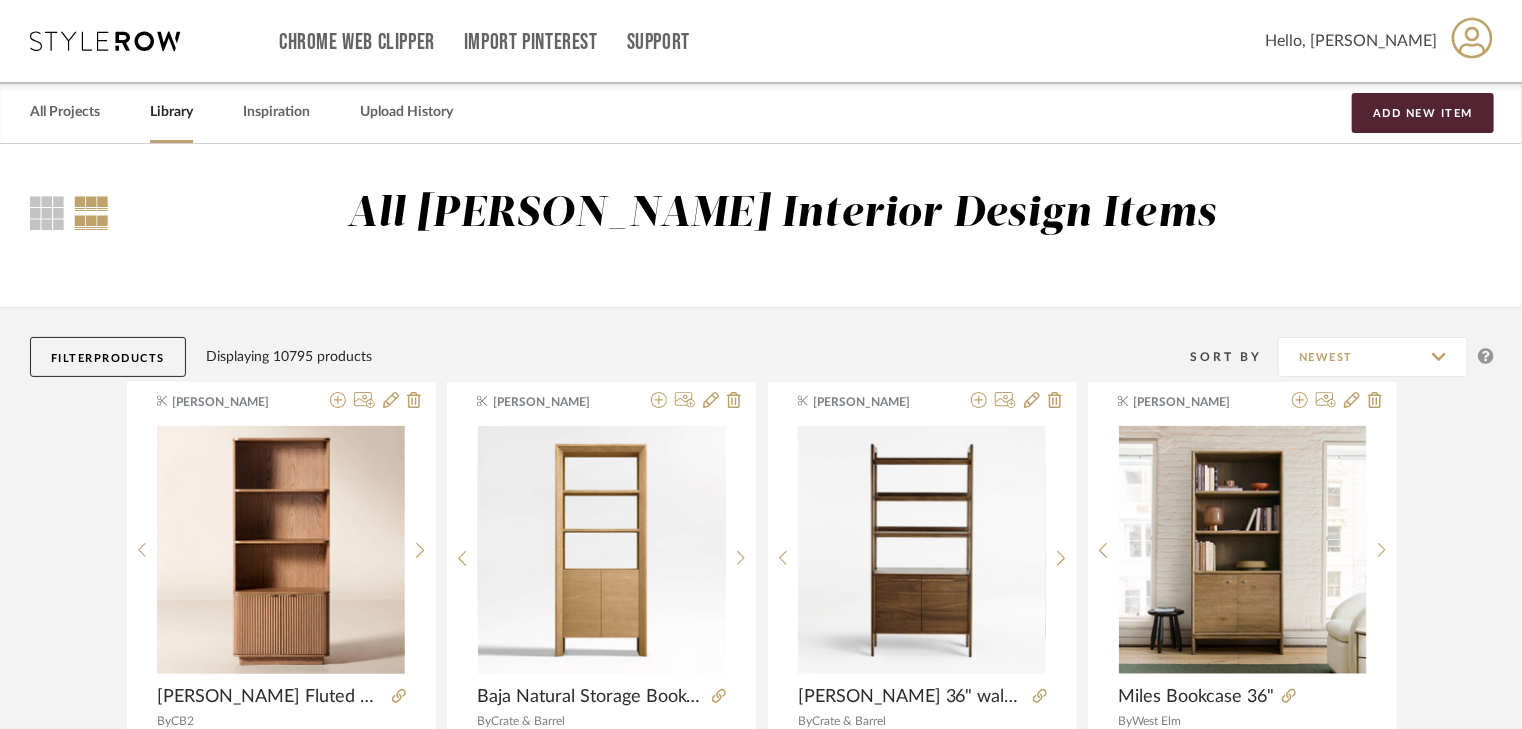 click on "Products" 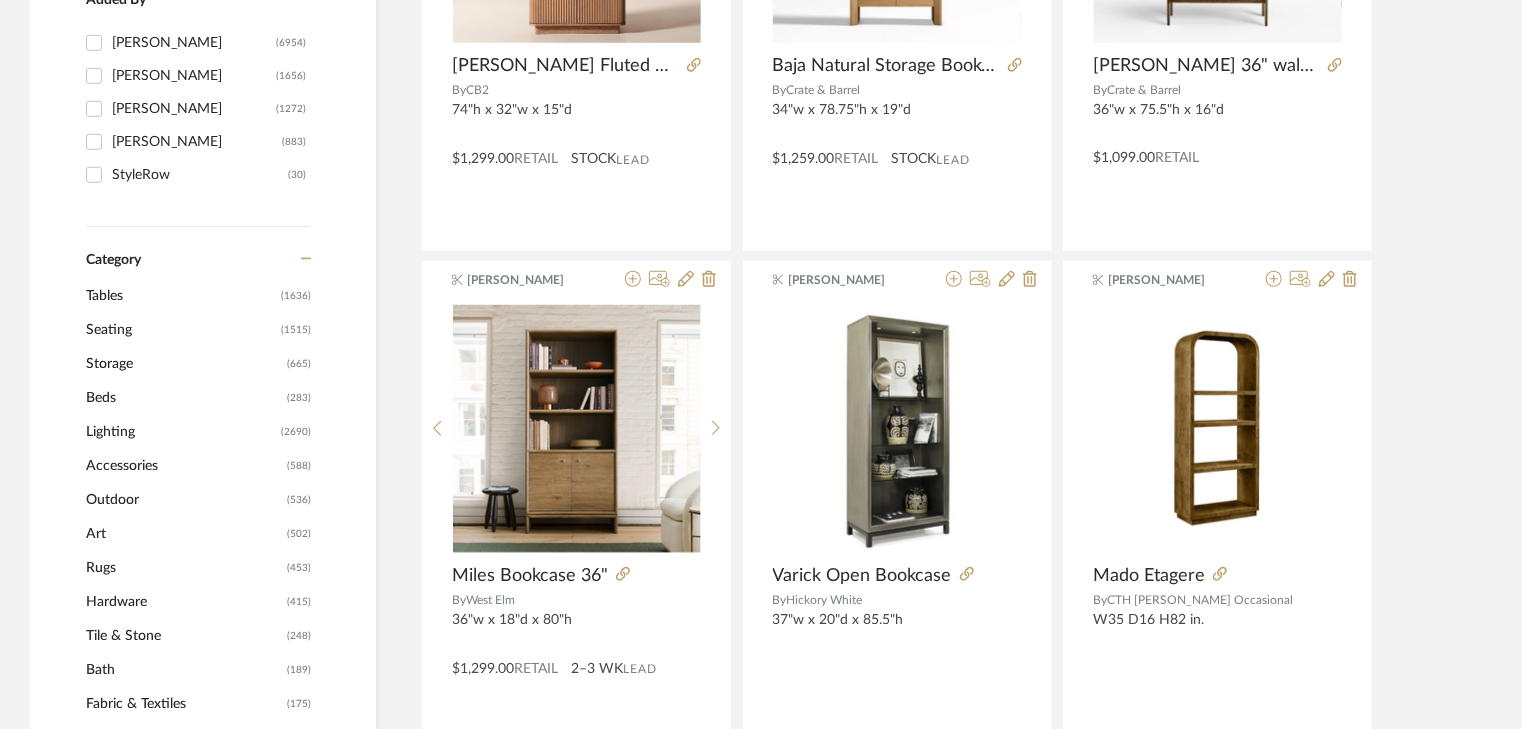scroll, scrollTop: 640, scrollLeft: 0, axis: vertical 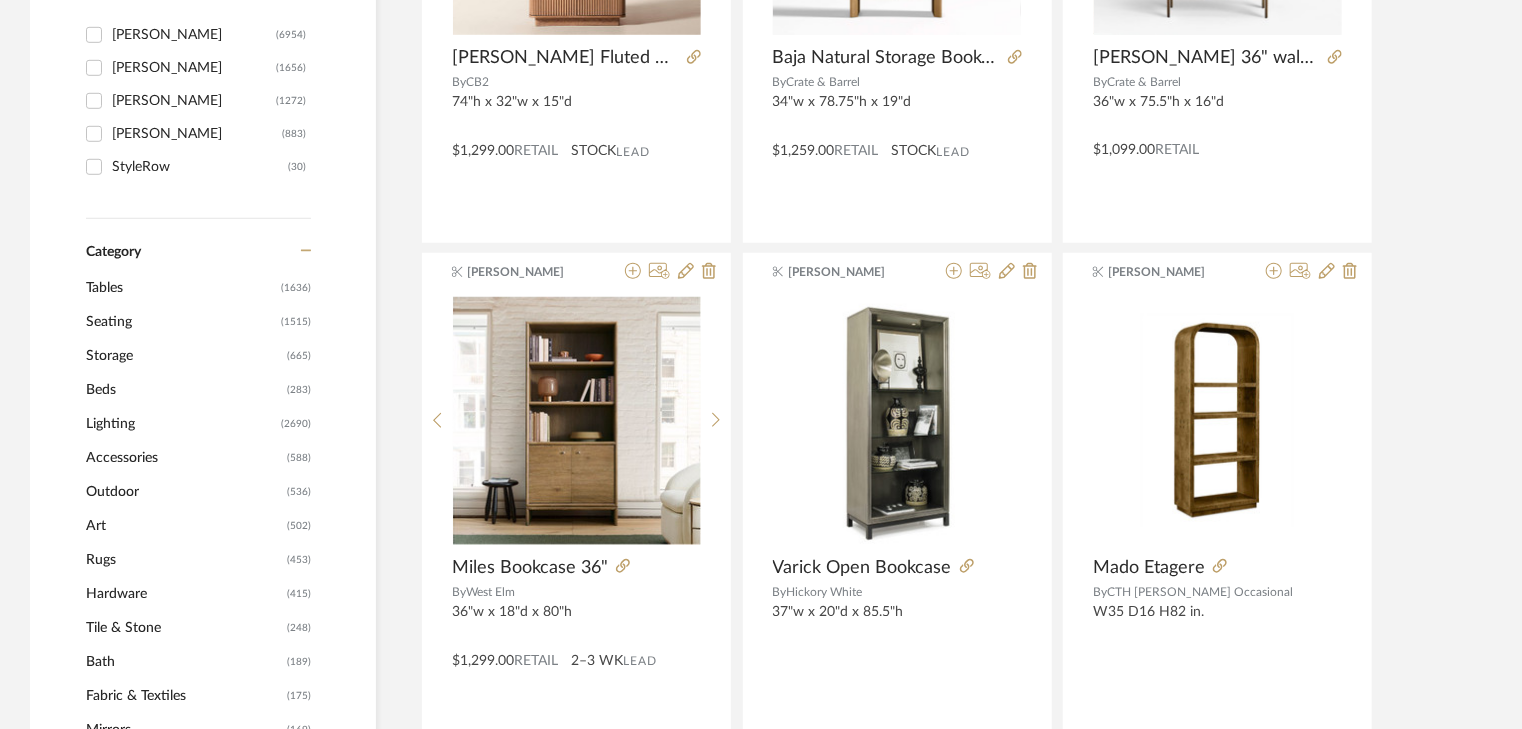 click on "Outdoor" 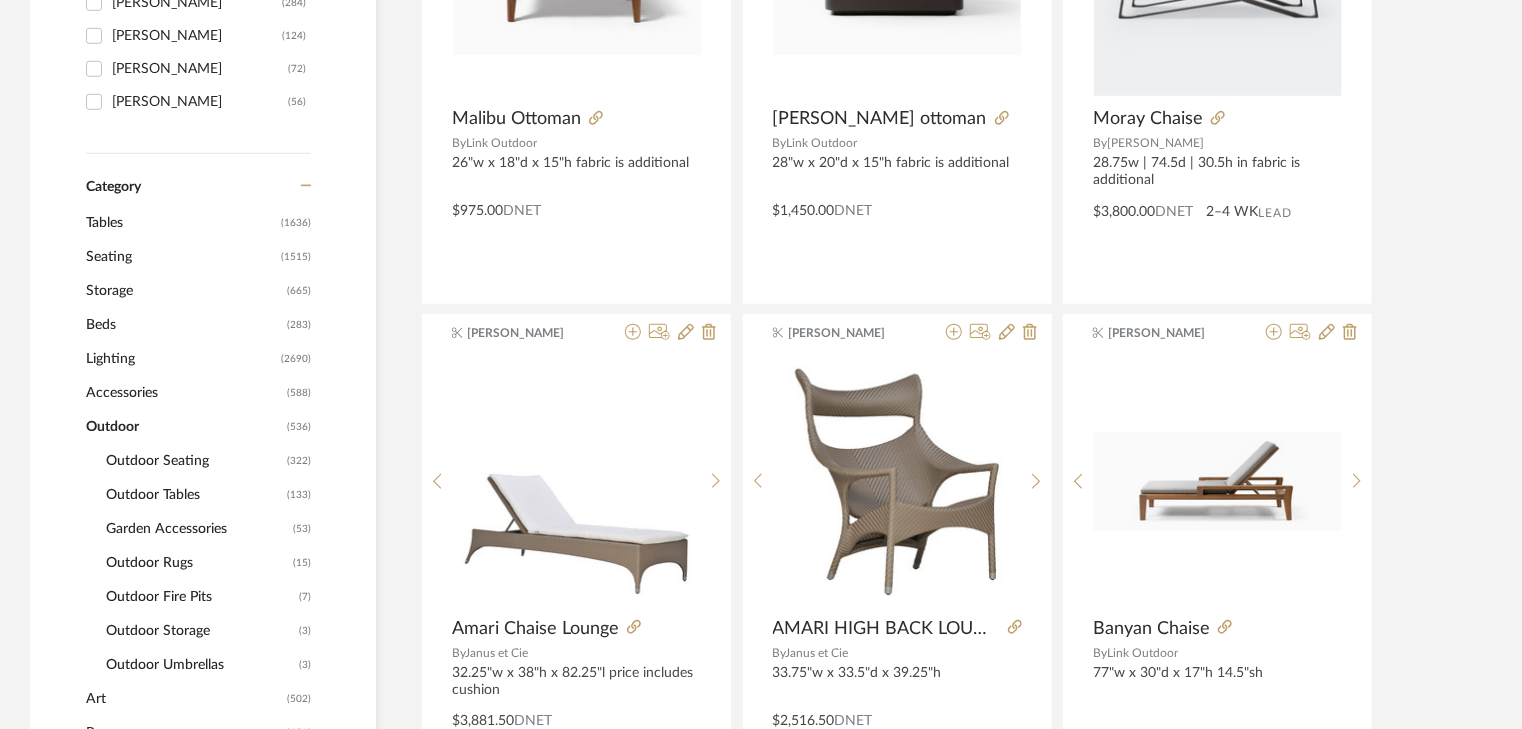 scroll, scrollTop: 636, scrollLeft: 0, axis: vertical 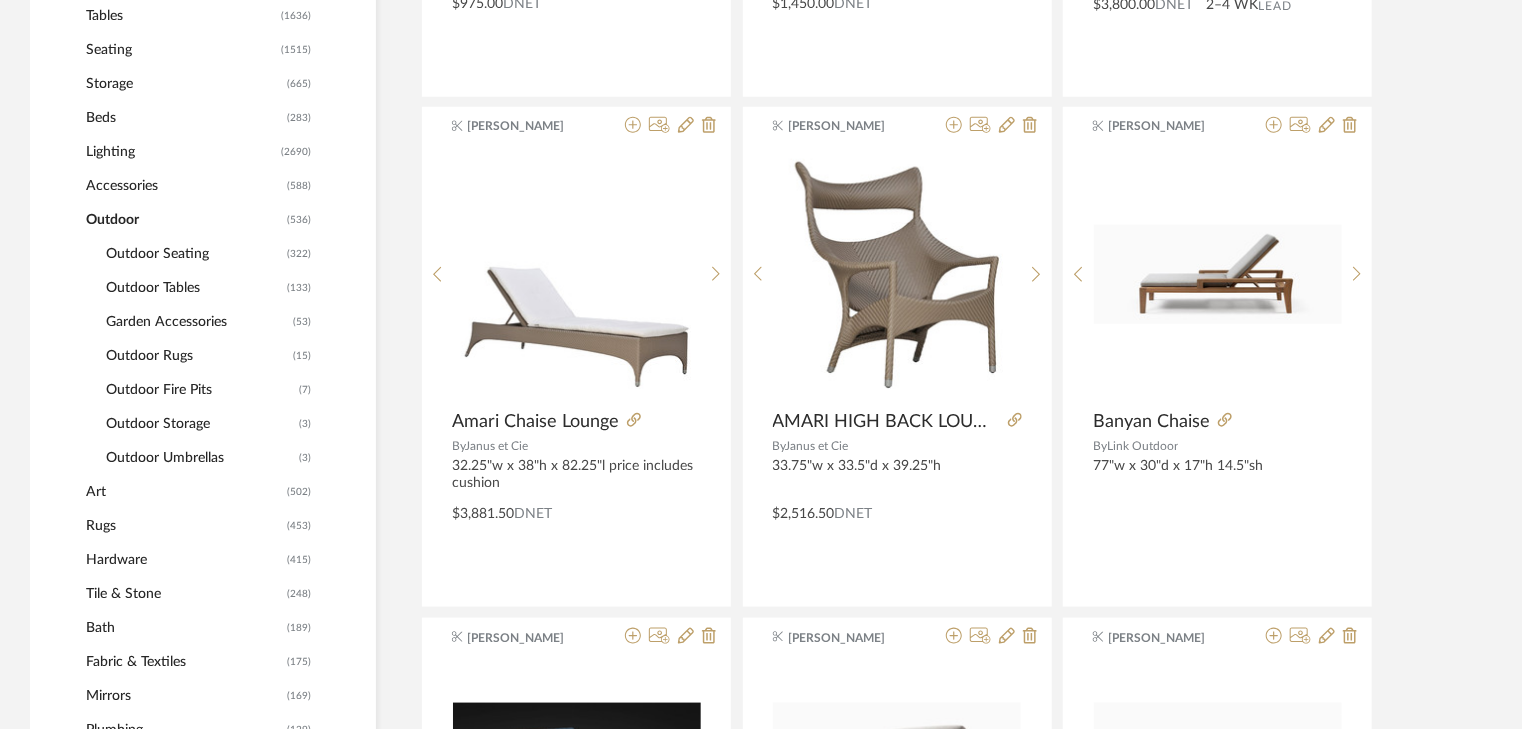 click on "Outdoor Seating" 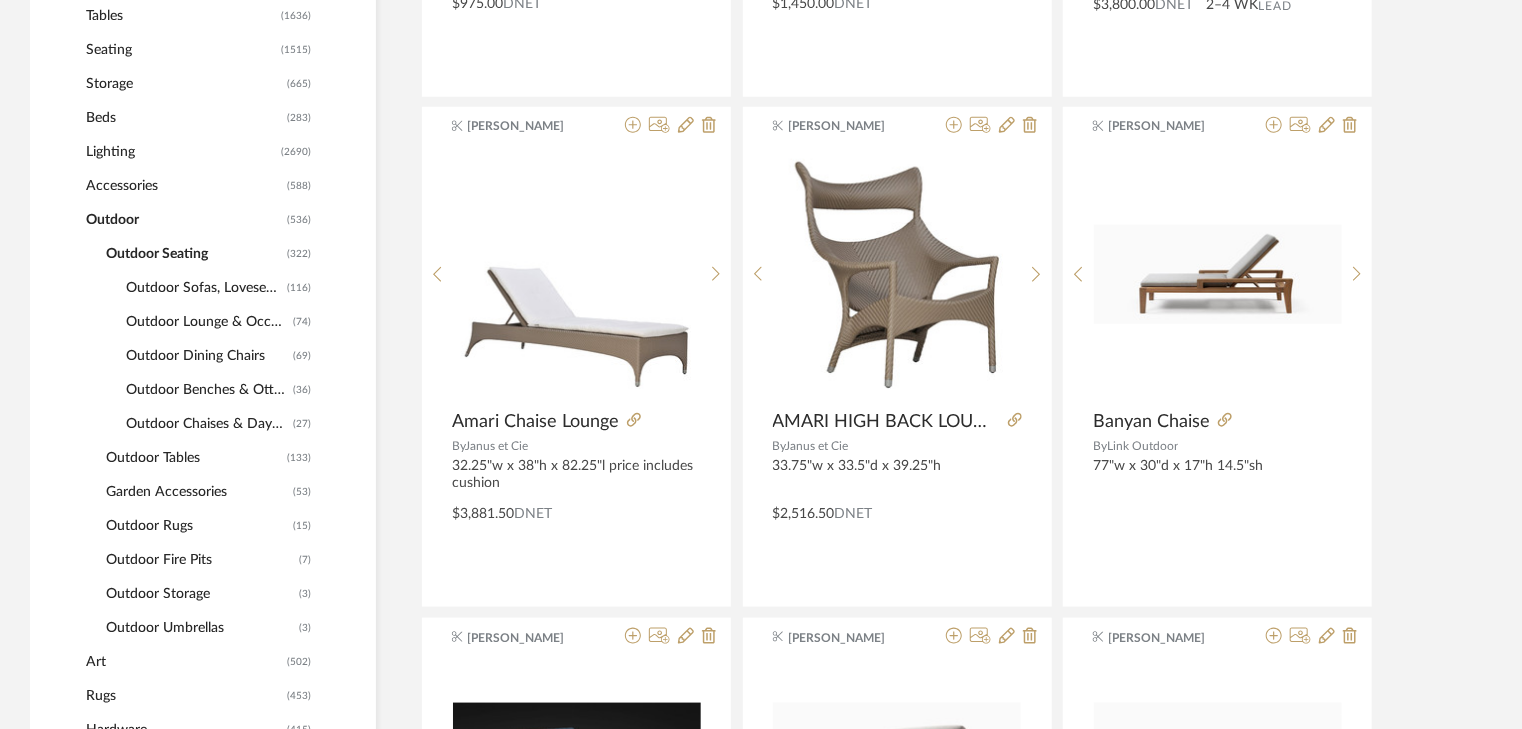 click on "Outdoor Chaises & Daybeds" 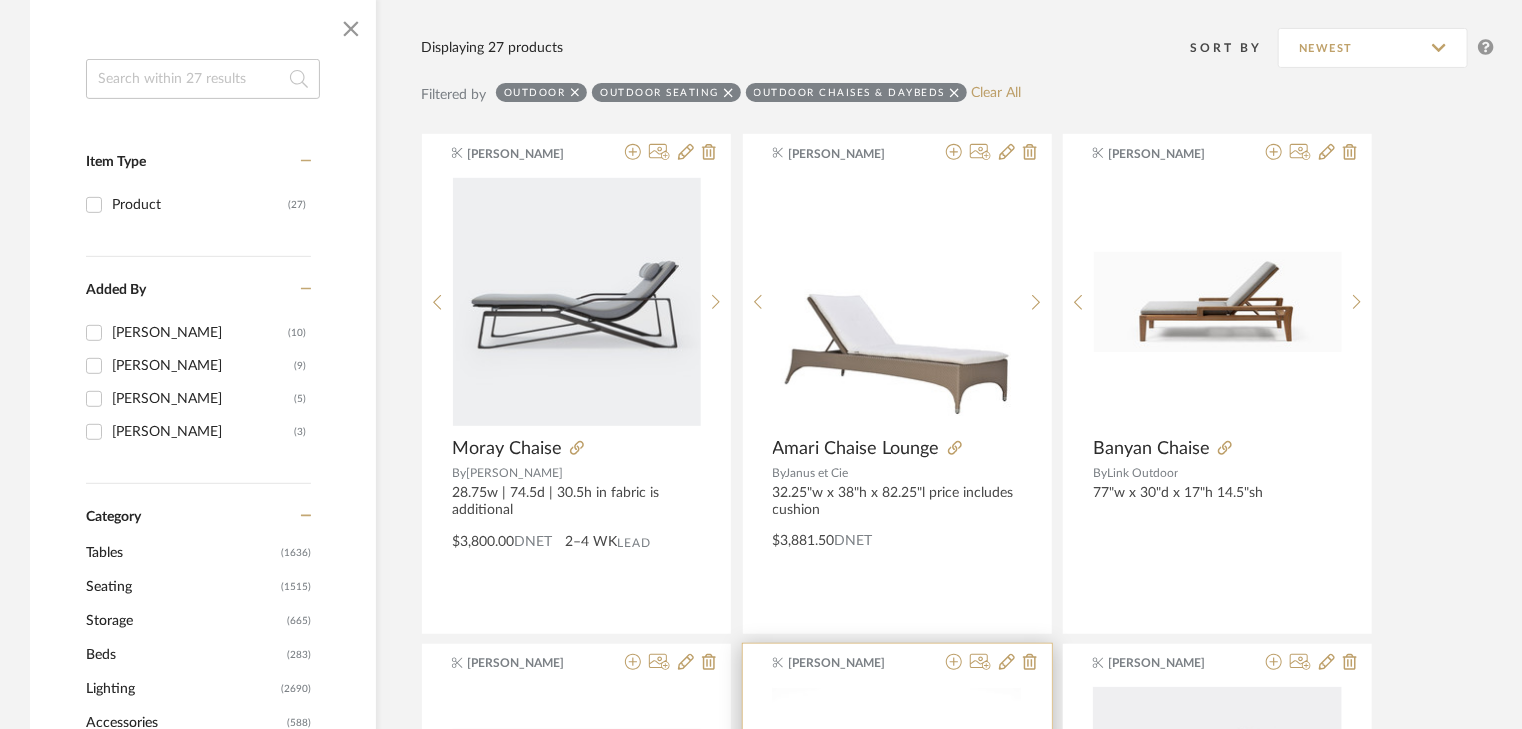 scroll, scrollTop: 236, scrollLeft: 0, axis: vertical 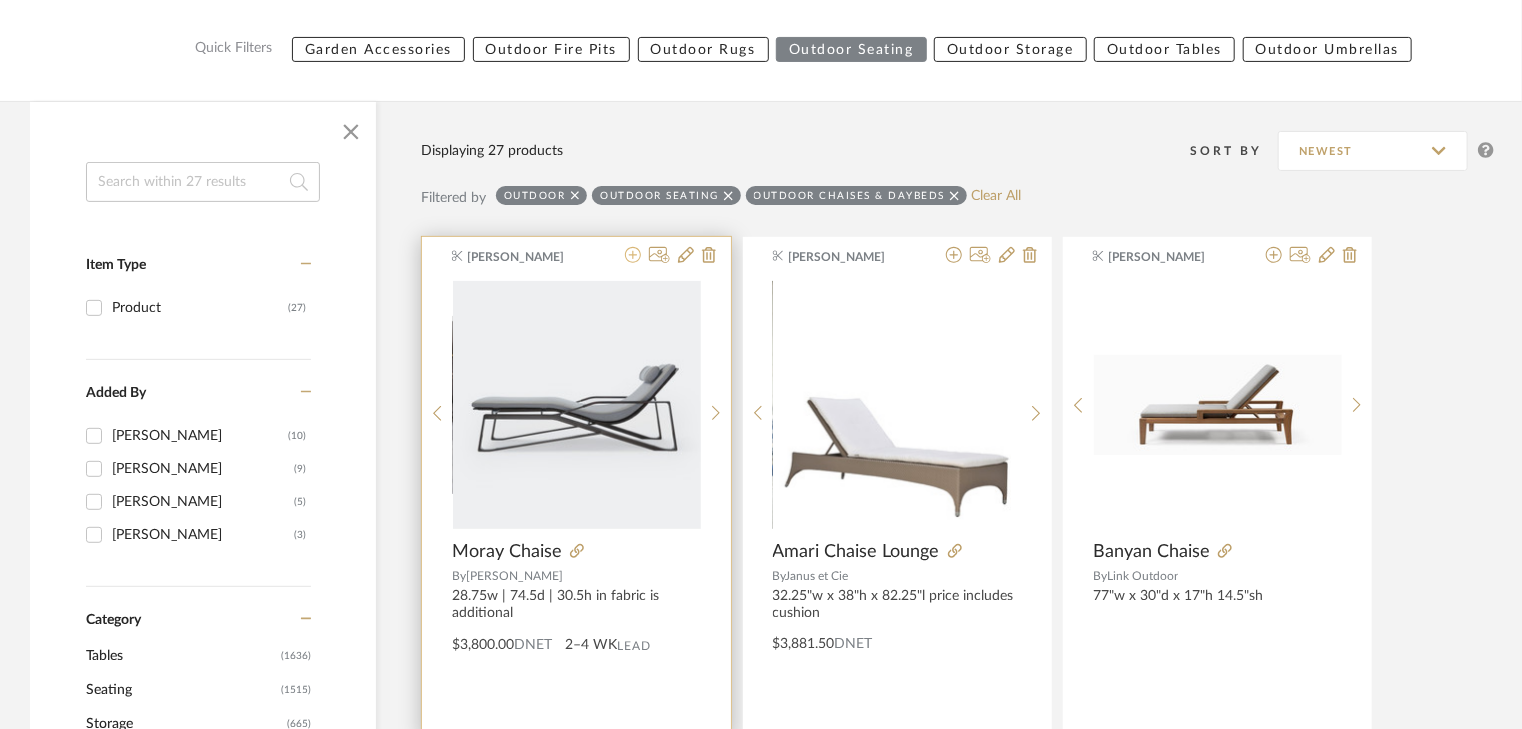 click 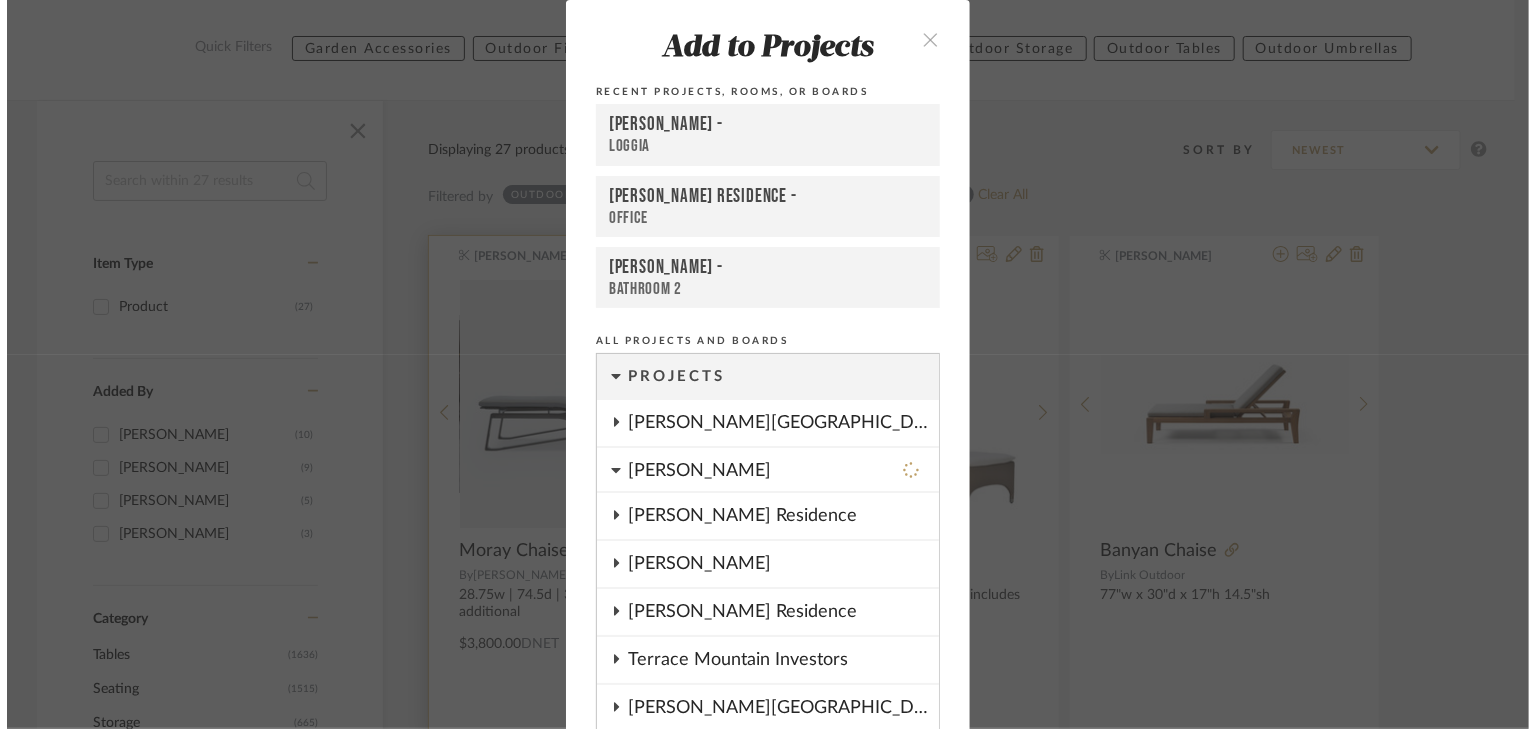scroll, scrollTop: 0, scrollLeft: 0, axis: both 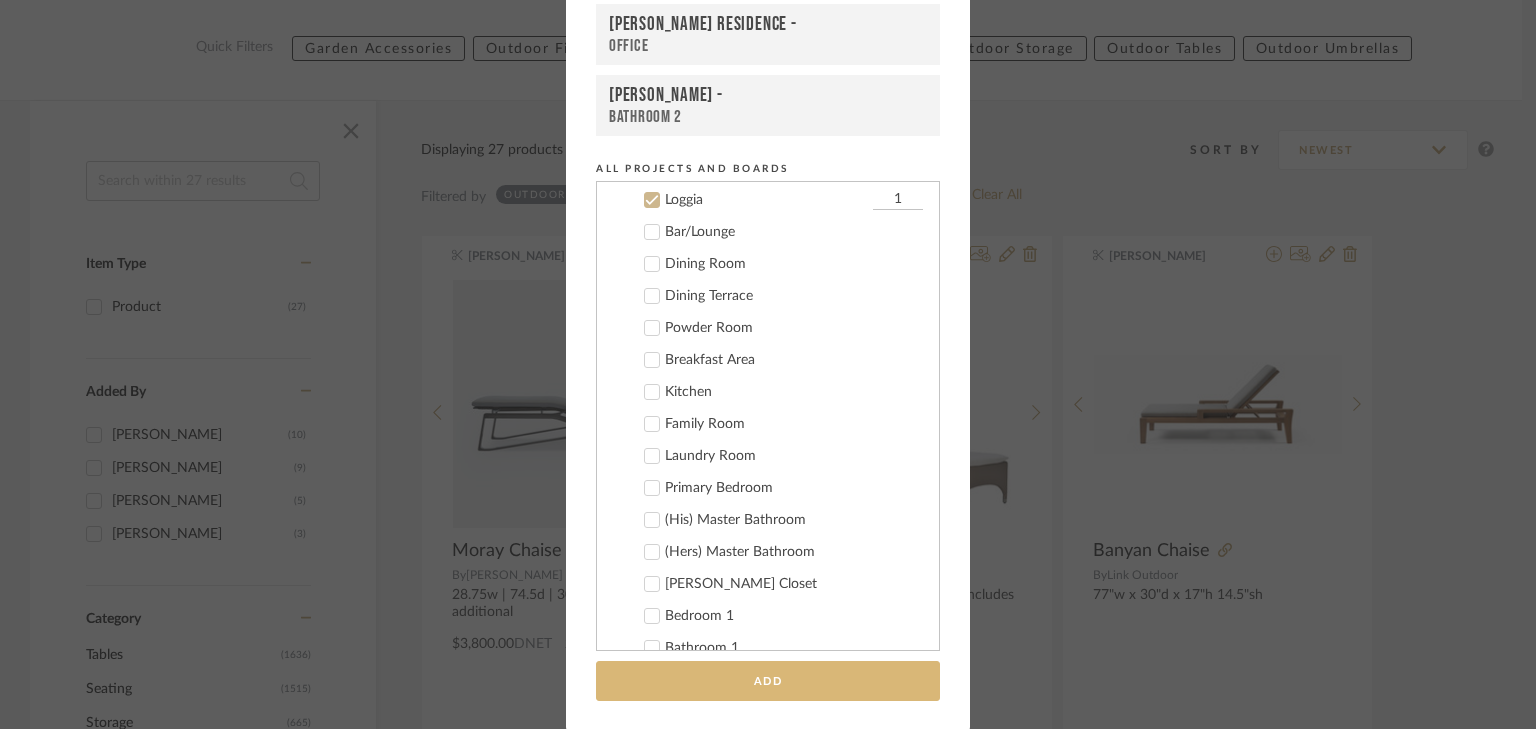 click on "Add" at bounding box center [768, 681] 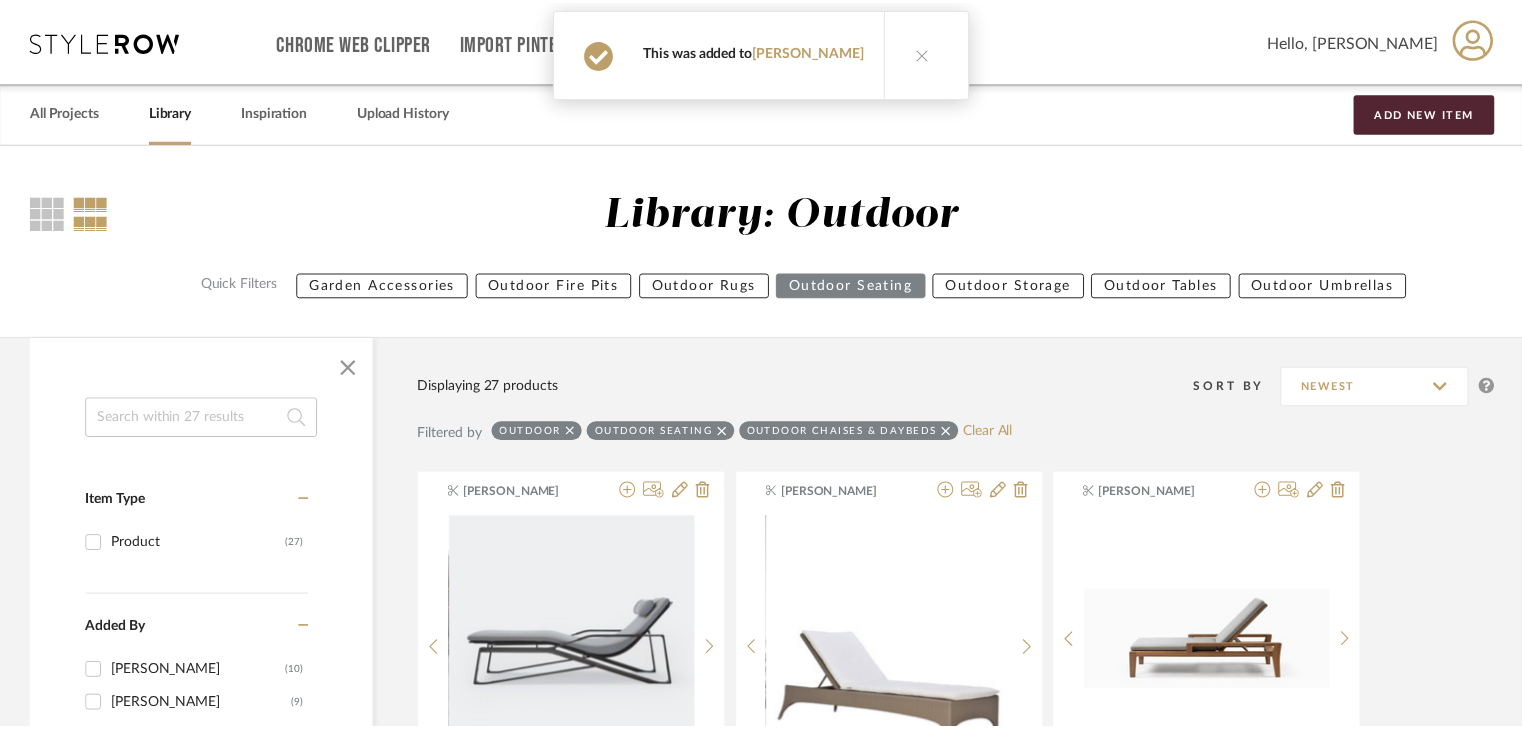 scroll, scrollTop: 236, scrollLeft: 0, axis: vertical 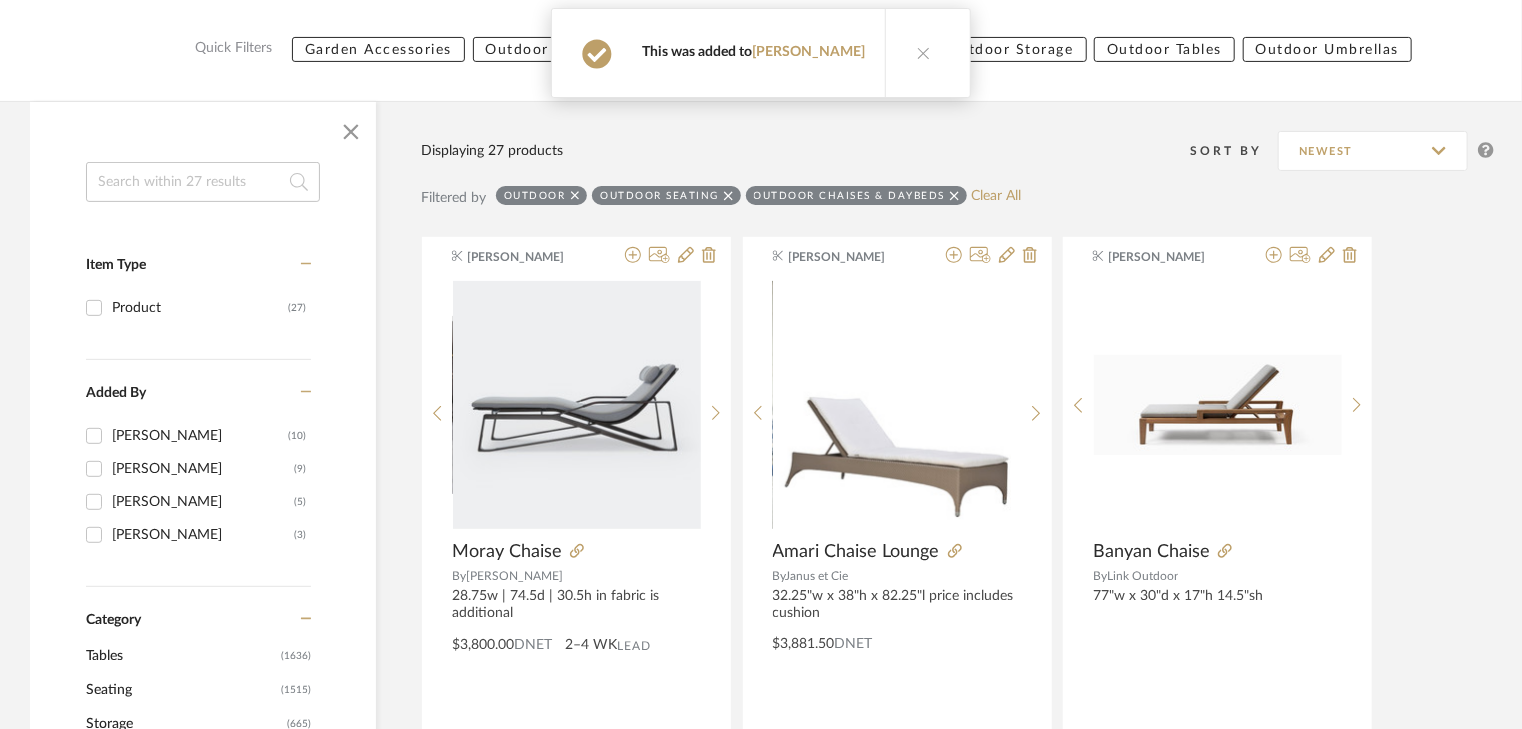 click at bounding box center (924, 53) 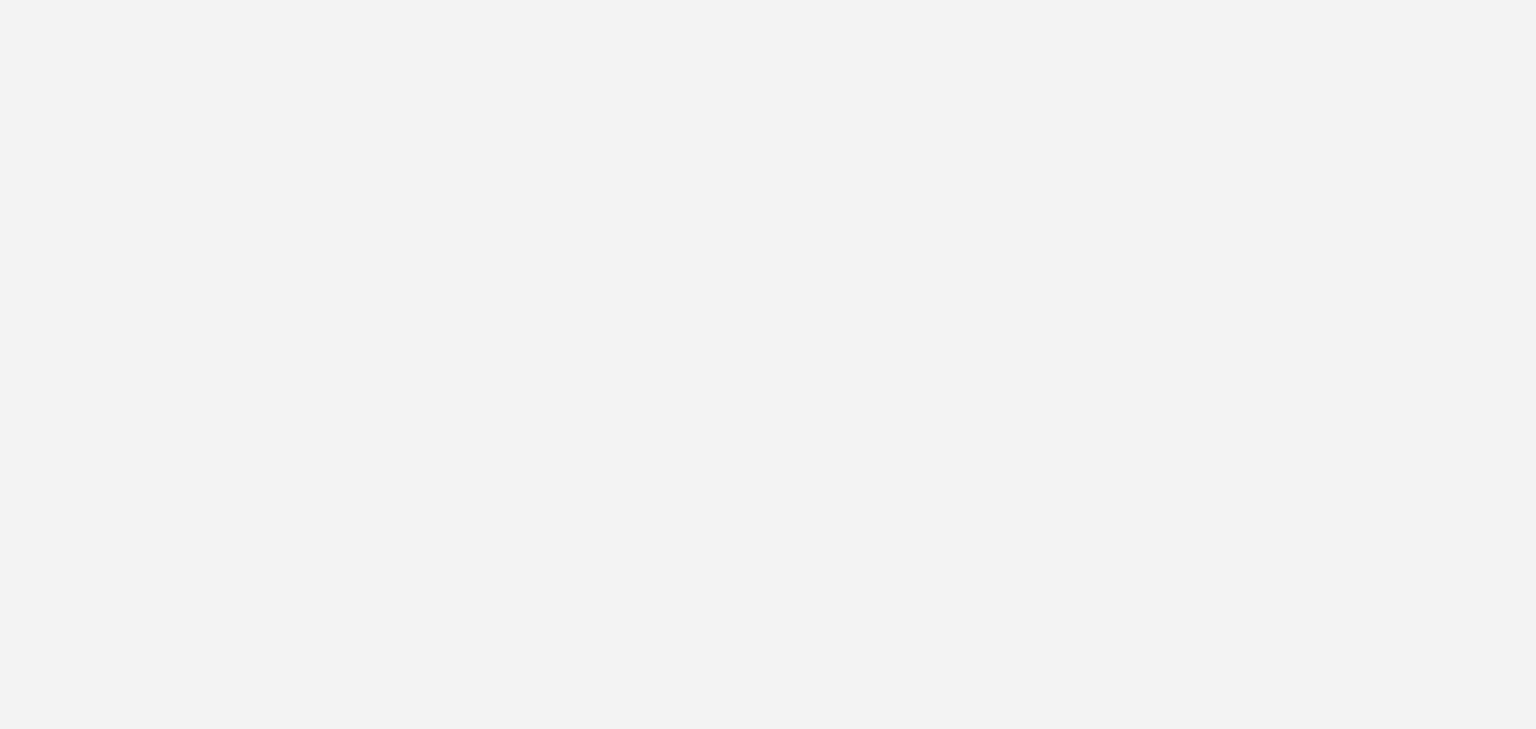 scroll, scrollTop: 0, scrollLeft: 0, axis: both 